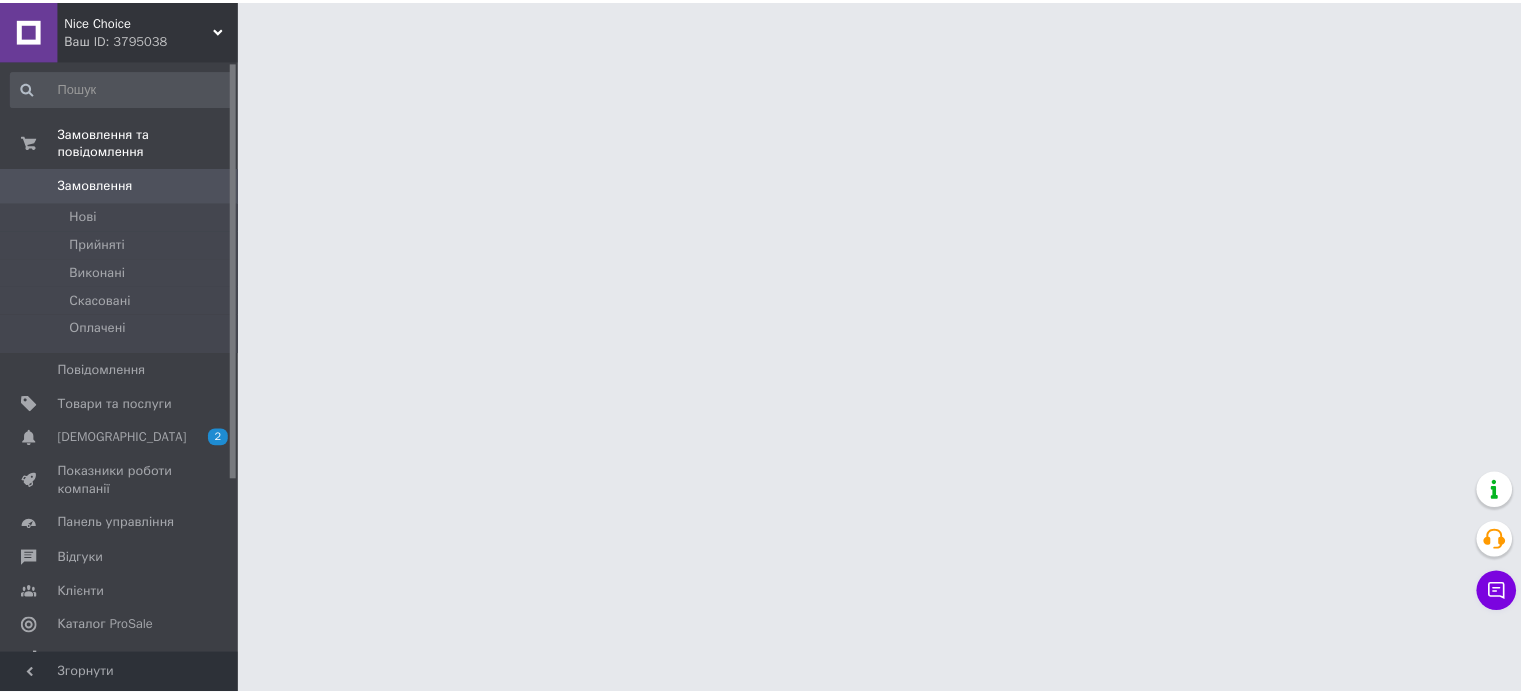 scroll, scrollTop: 0, scrollLeft: 0, axis: both 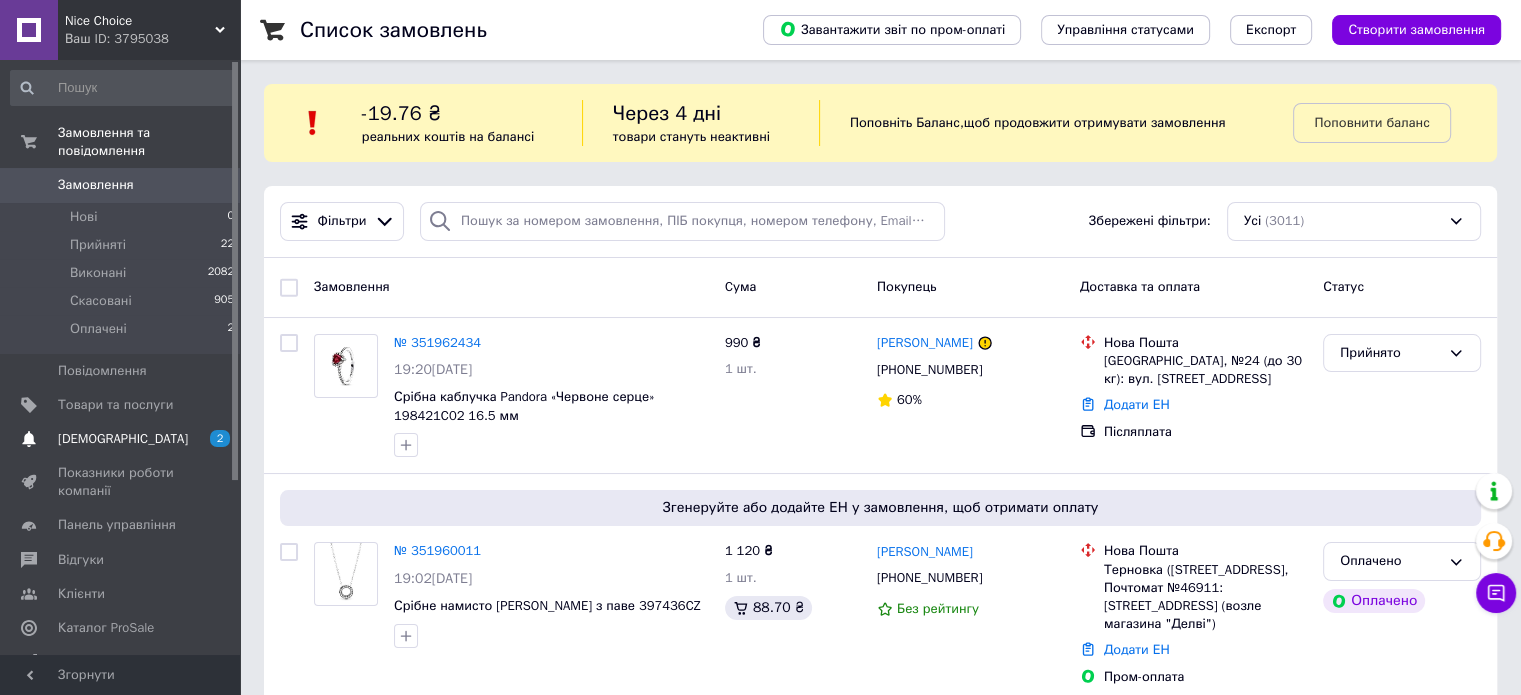 click on "[DEMOGRAPHIC_DATA]" at bounding box center [123, 439] 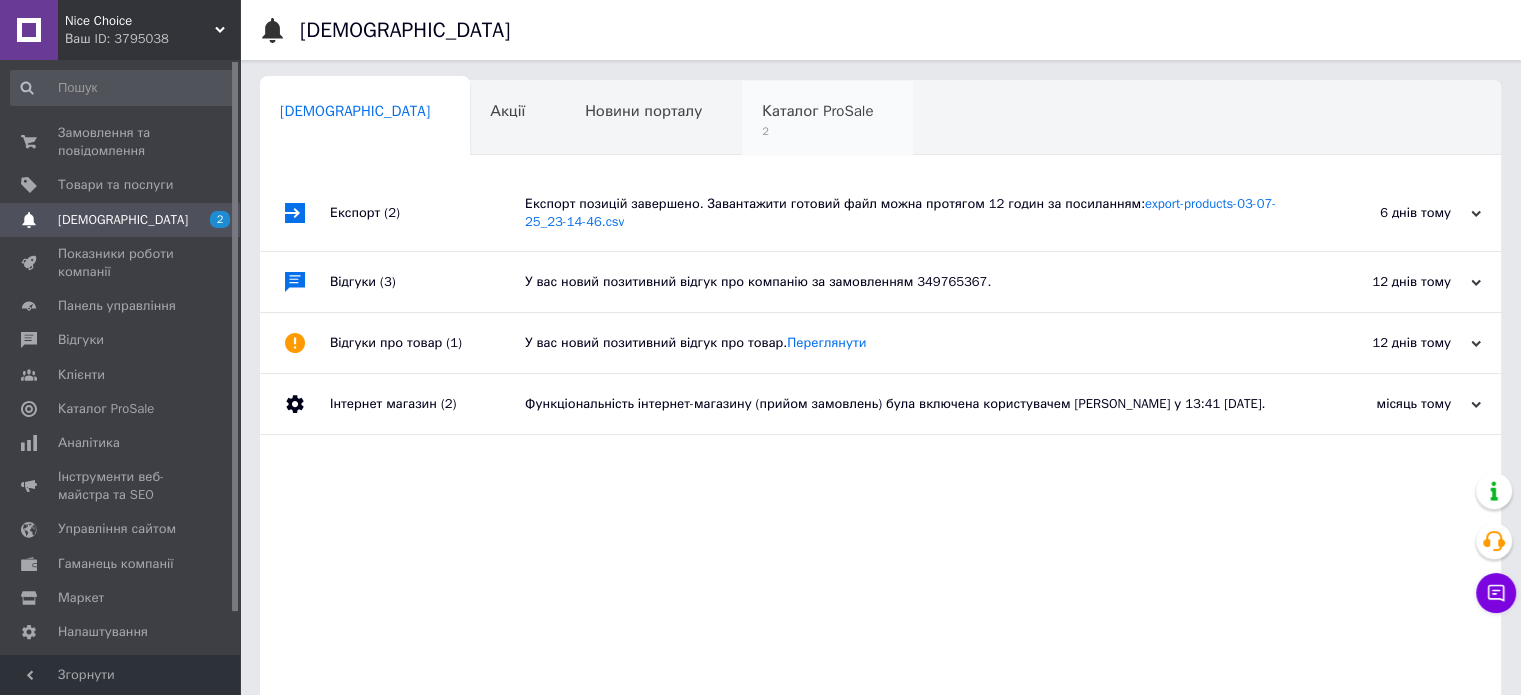 click on "Каталог ProSale 2" at bounding box center (827, 119) 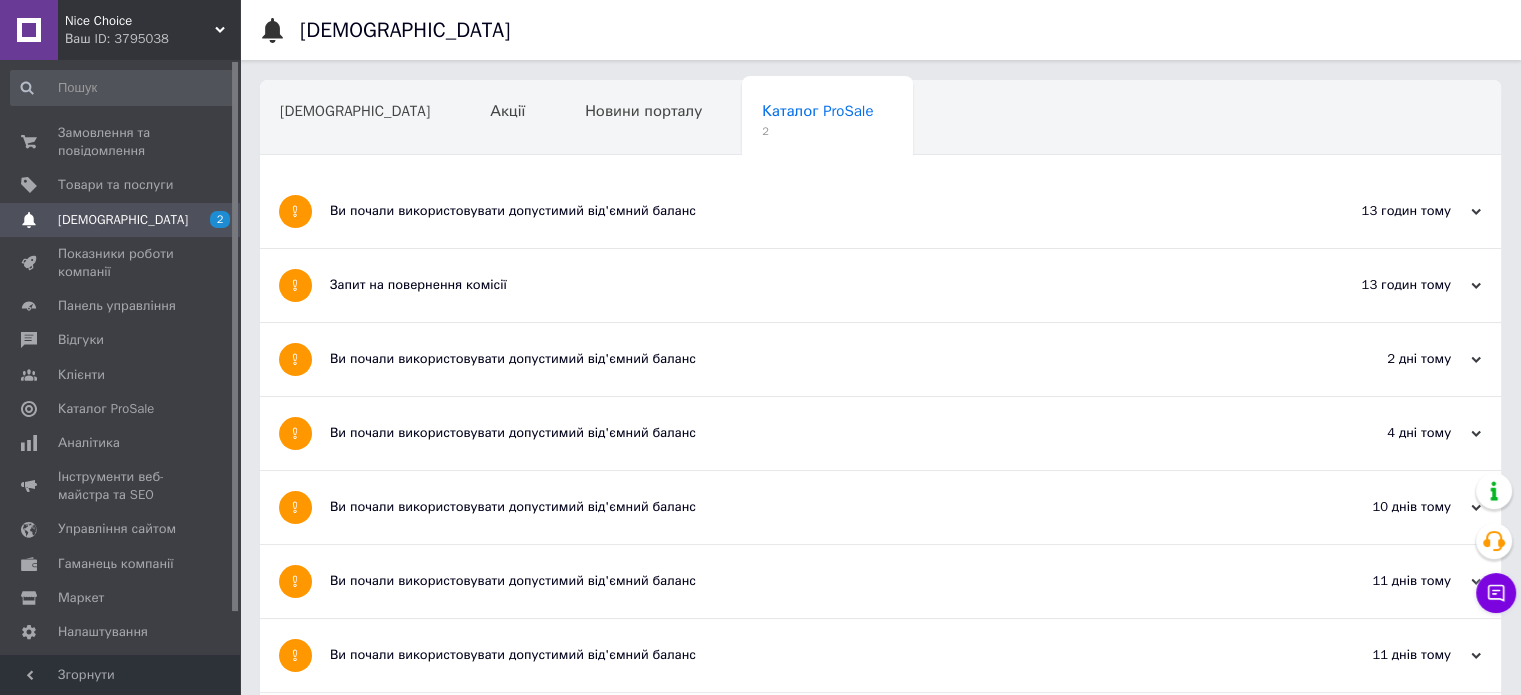 click on "Запит на повернення комісії" at bounding box center [805, 285] 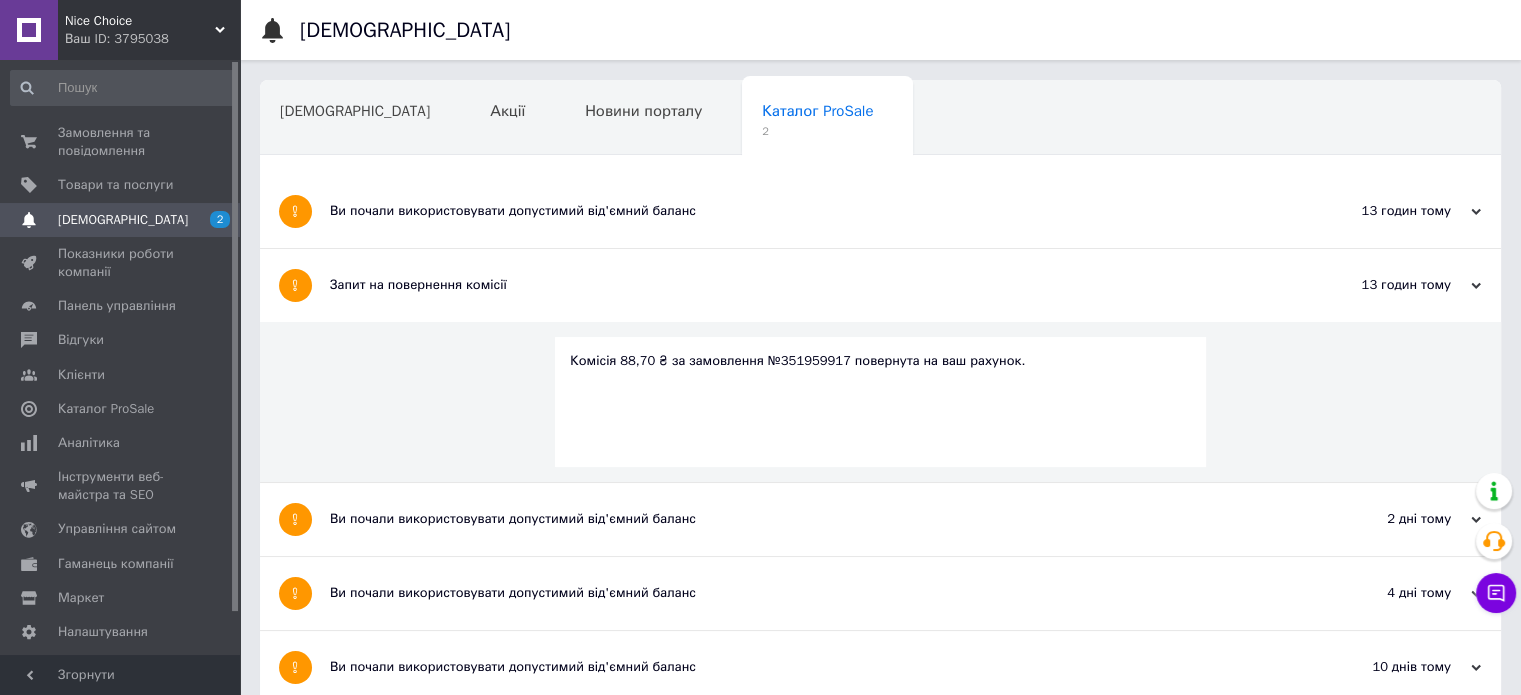 click on "Ви почали використовувати допустимий від'ємний баланс" at bounding box center (805, 211) 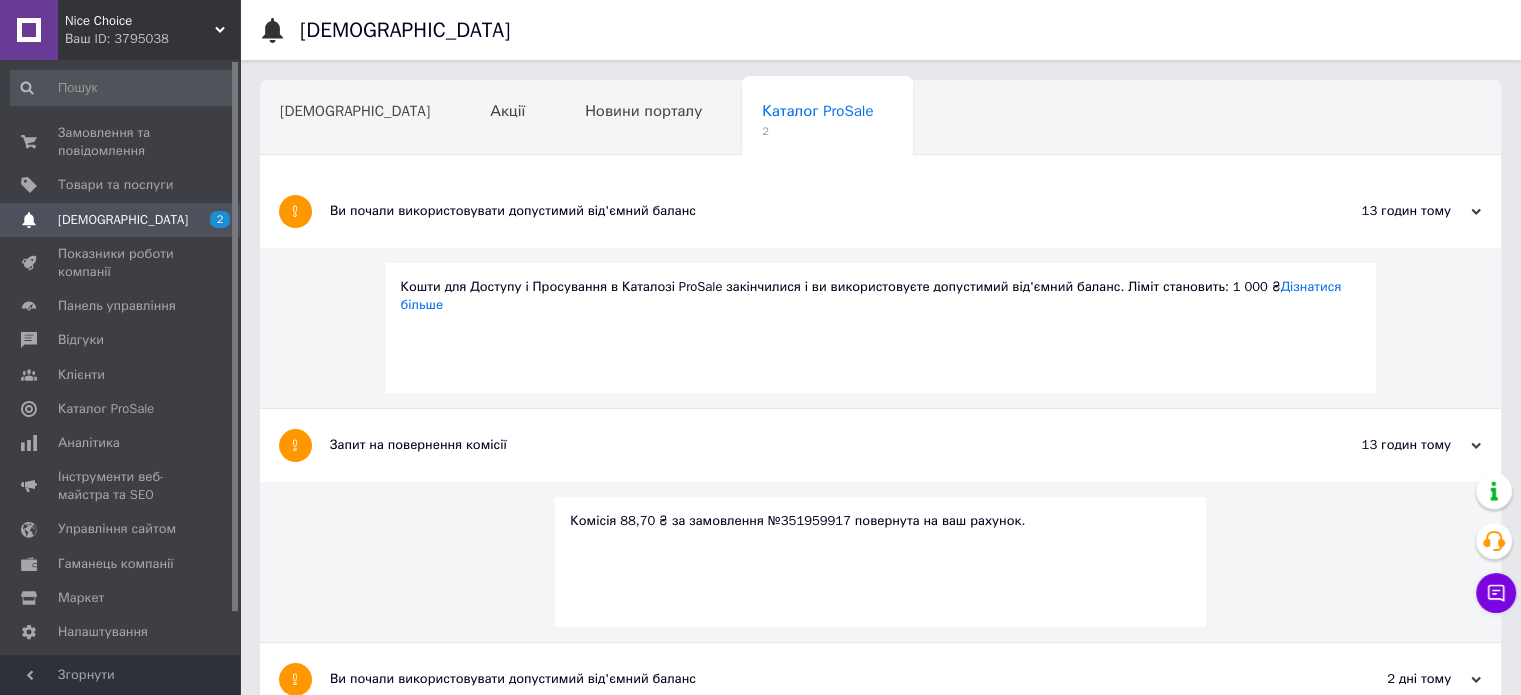 click on "Комісія 88,70 ₴ за замовлення №351959917 повернута на ваш рахунок." at bounding box center [880, 521] 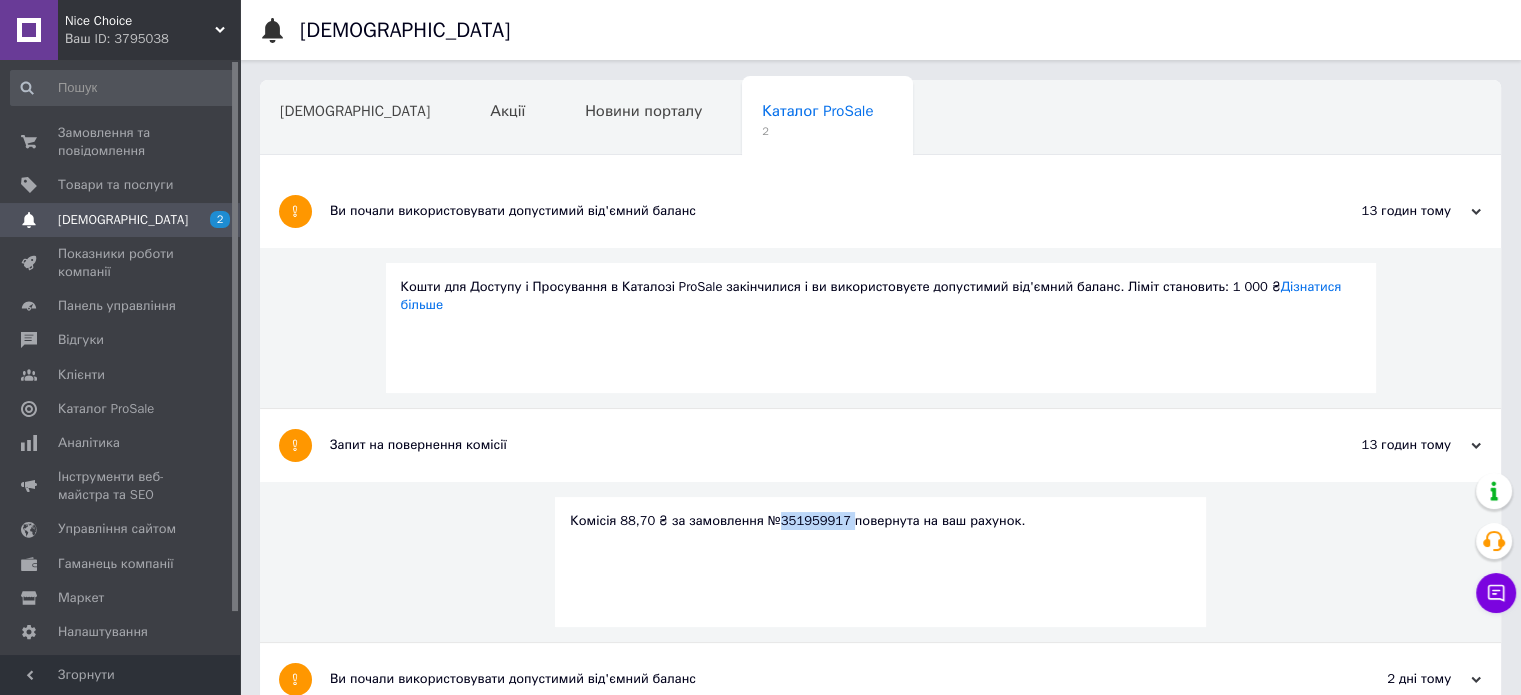click on "Комісія 88,70 ₴ за замовлення №351959917 повернута на ваш рахунок." at bounding box center (880, 521) 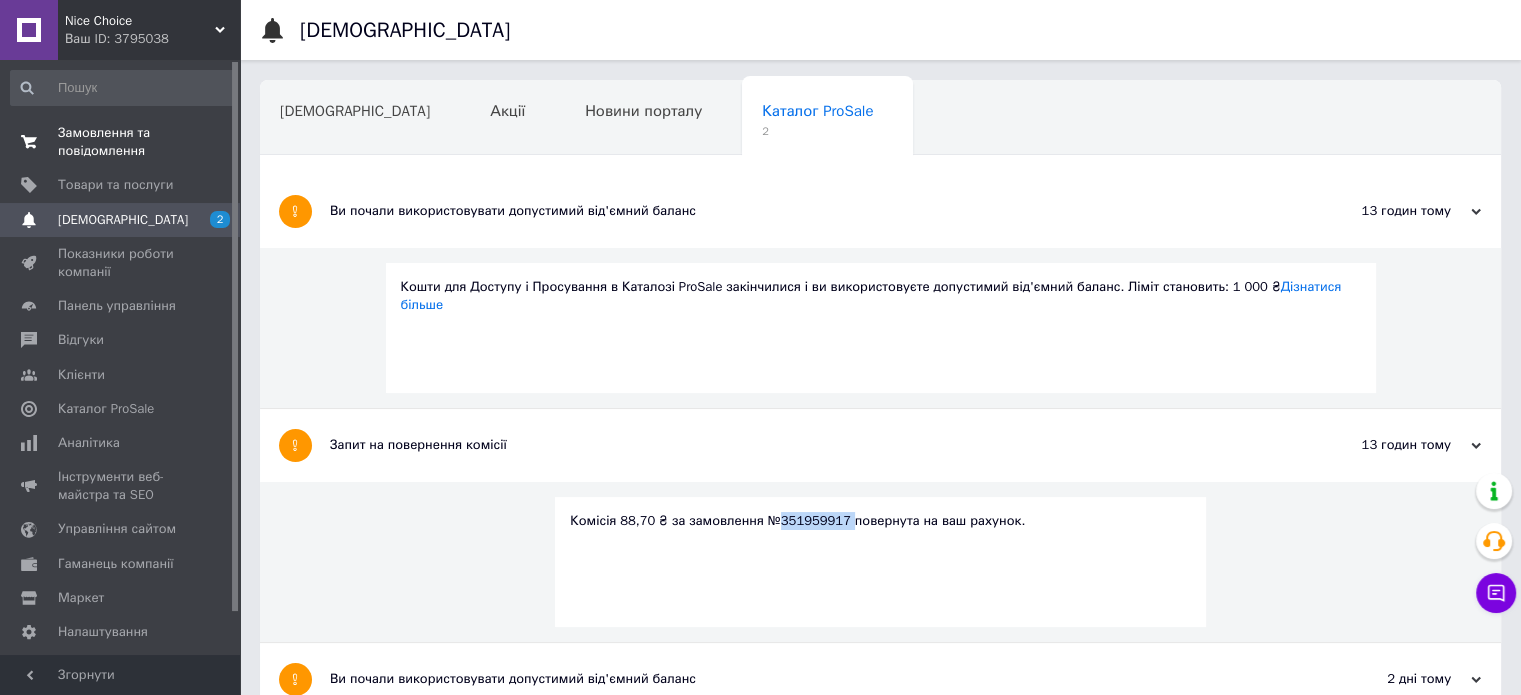 click on "Замовлення та повідомлення" at bounding box center [121, 142] 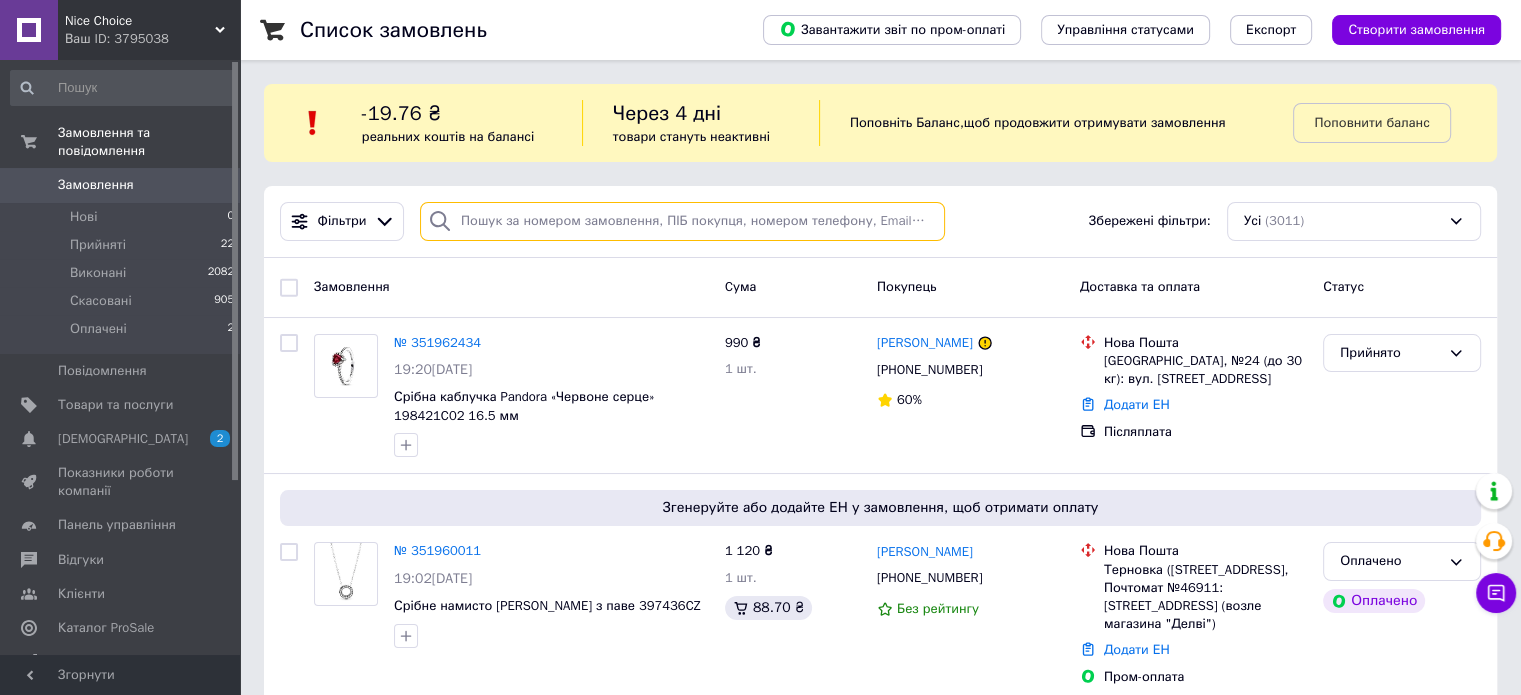 click at bounding box center (682, 221) 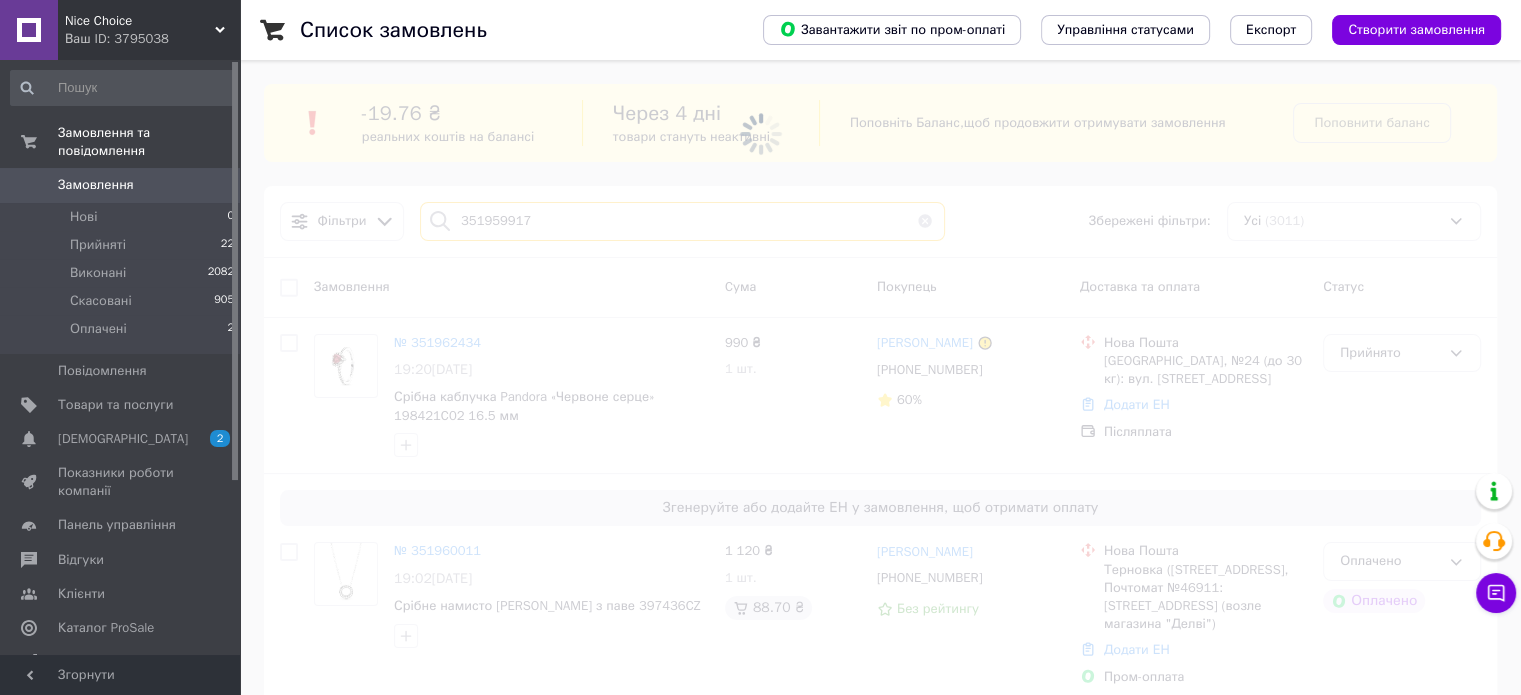 type on "351959917" 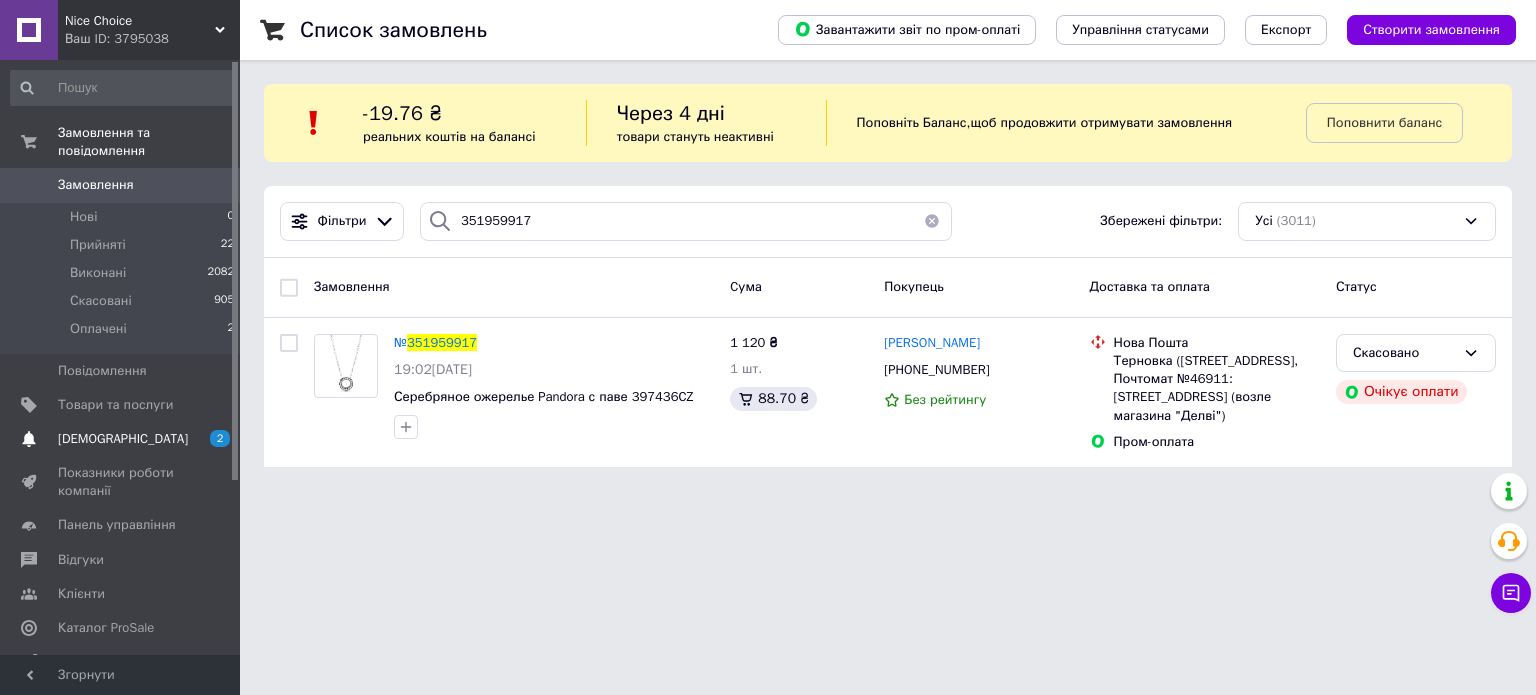 click on "[DEMOGRAPHIC_DATA]" at bounding box center [121, 439] 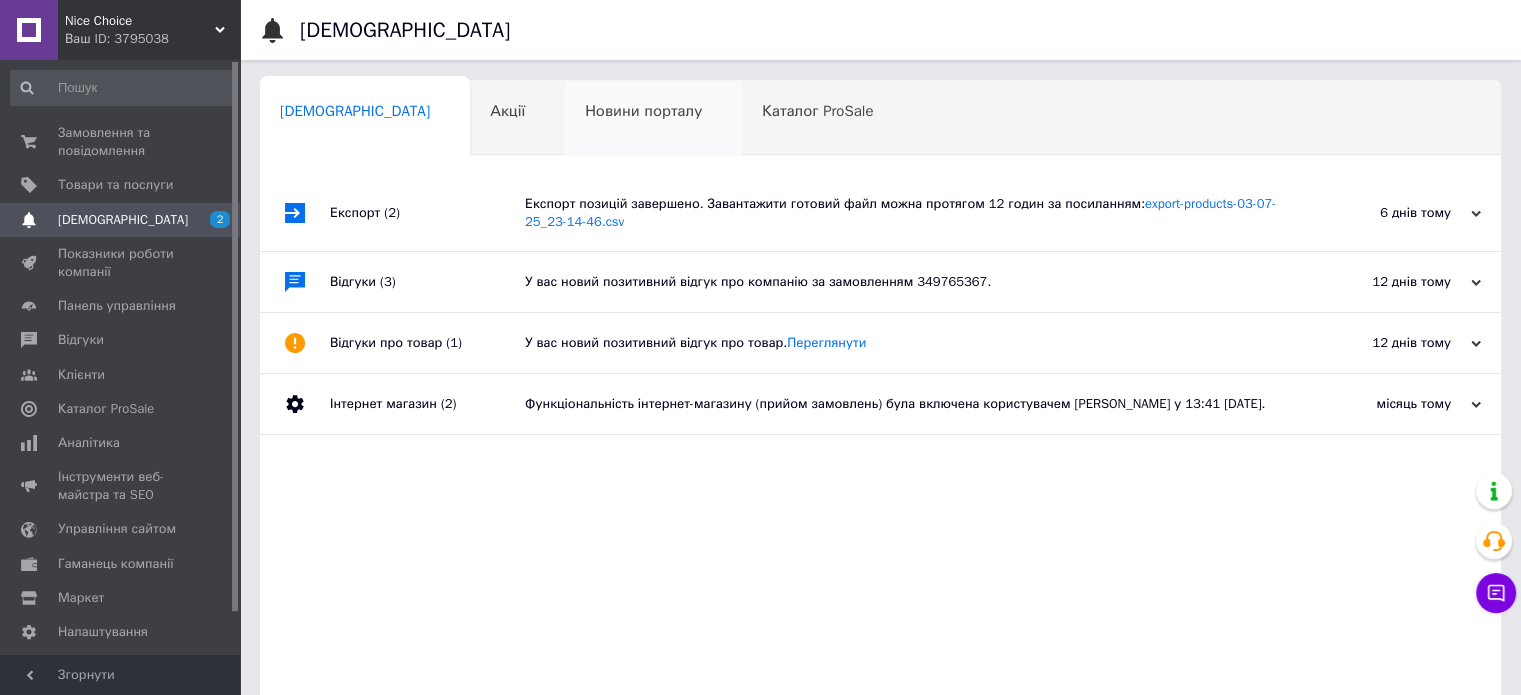 click on "Новини порталу 0" at bounding box center [653, 119] 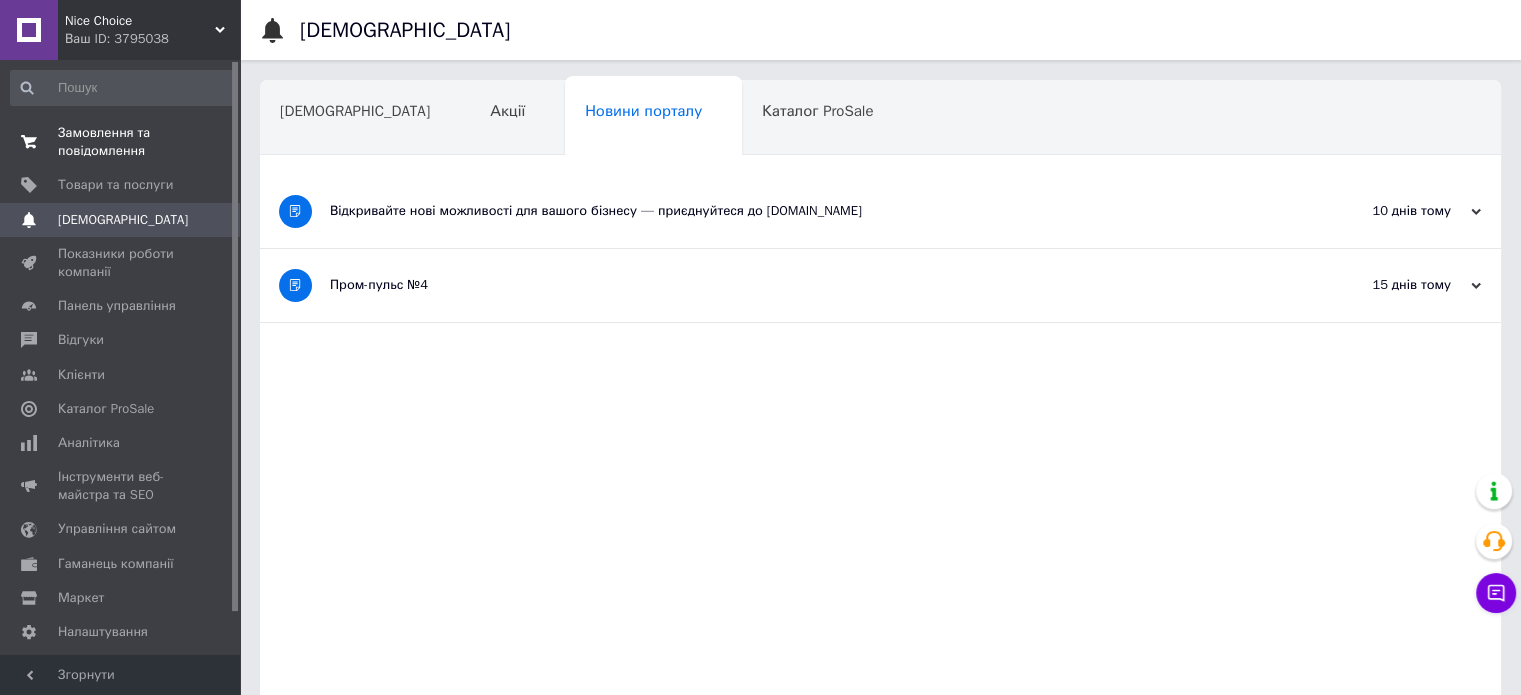click on "Замовлення та повідомлення" at bounding box center (121, 142) 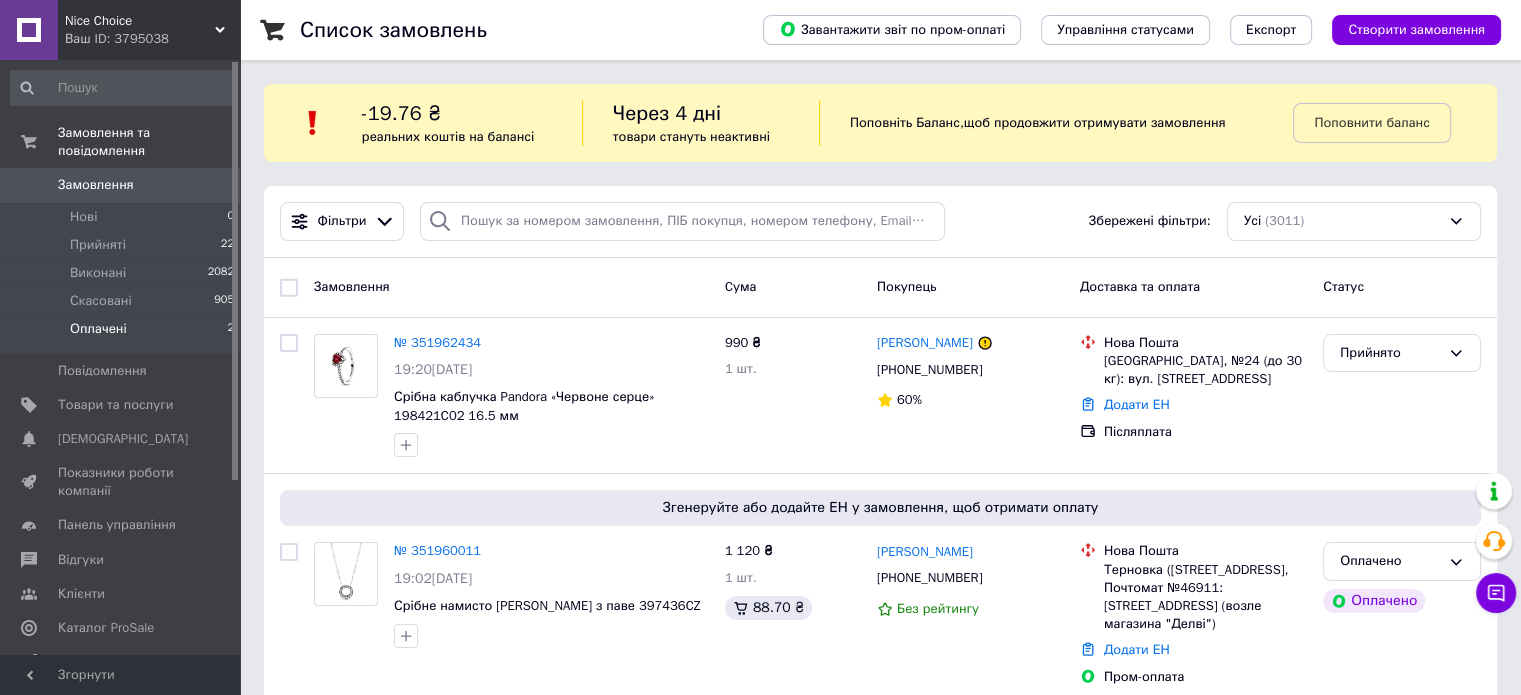 click on "Оплачені" at bounding box center (98, 329) 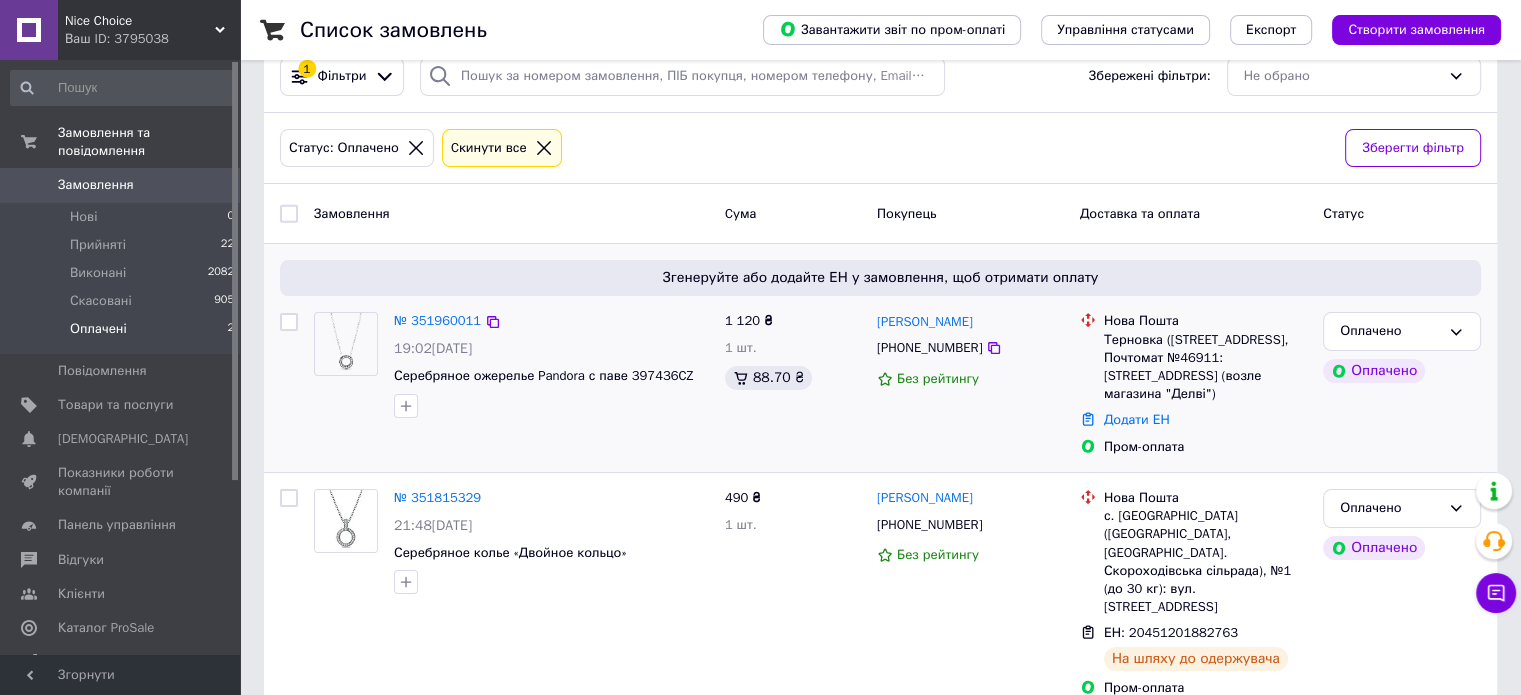 scroll, scrollTop: 167, scrollLeft: 0, axis: vertical 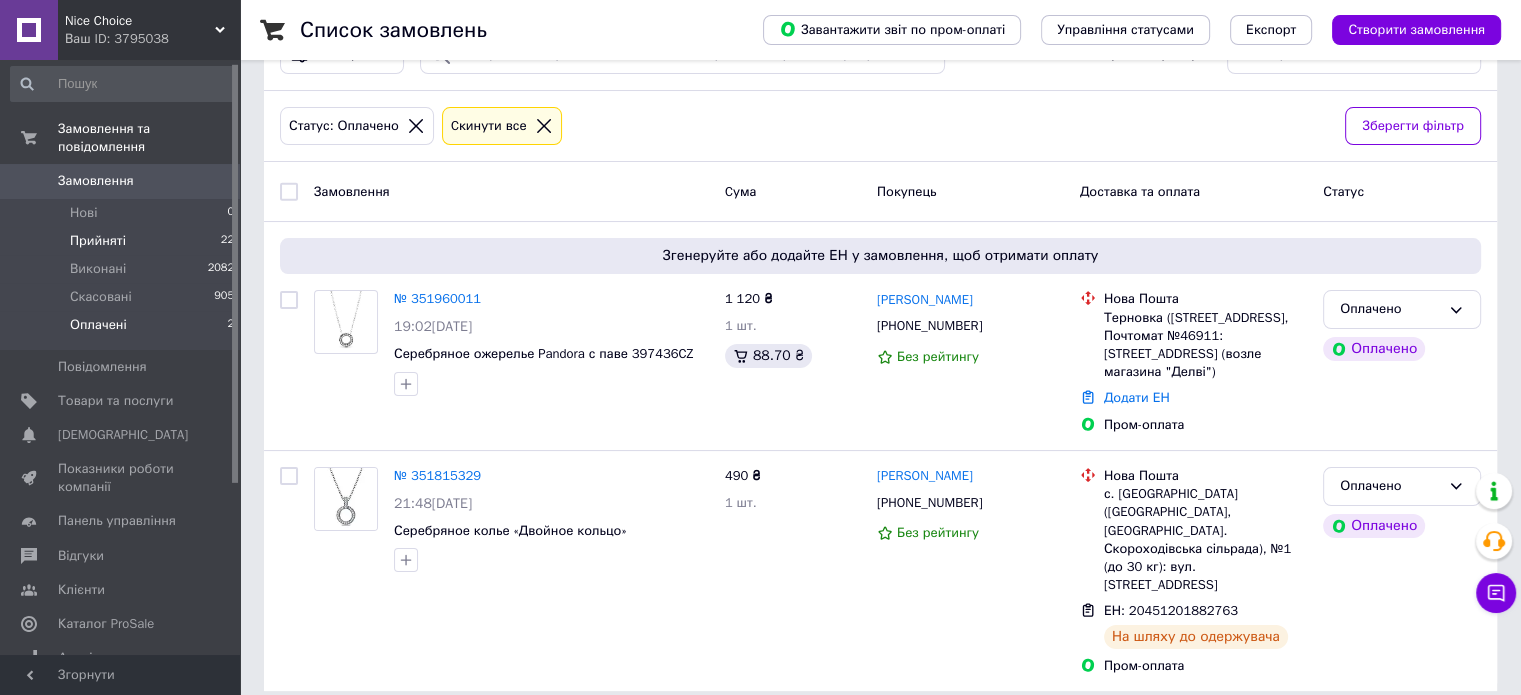 click on "Прийняті 22" at bounding box center [123, 241] 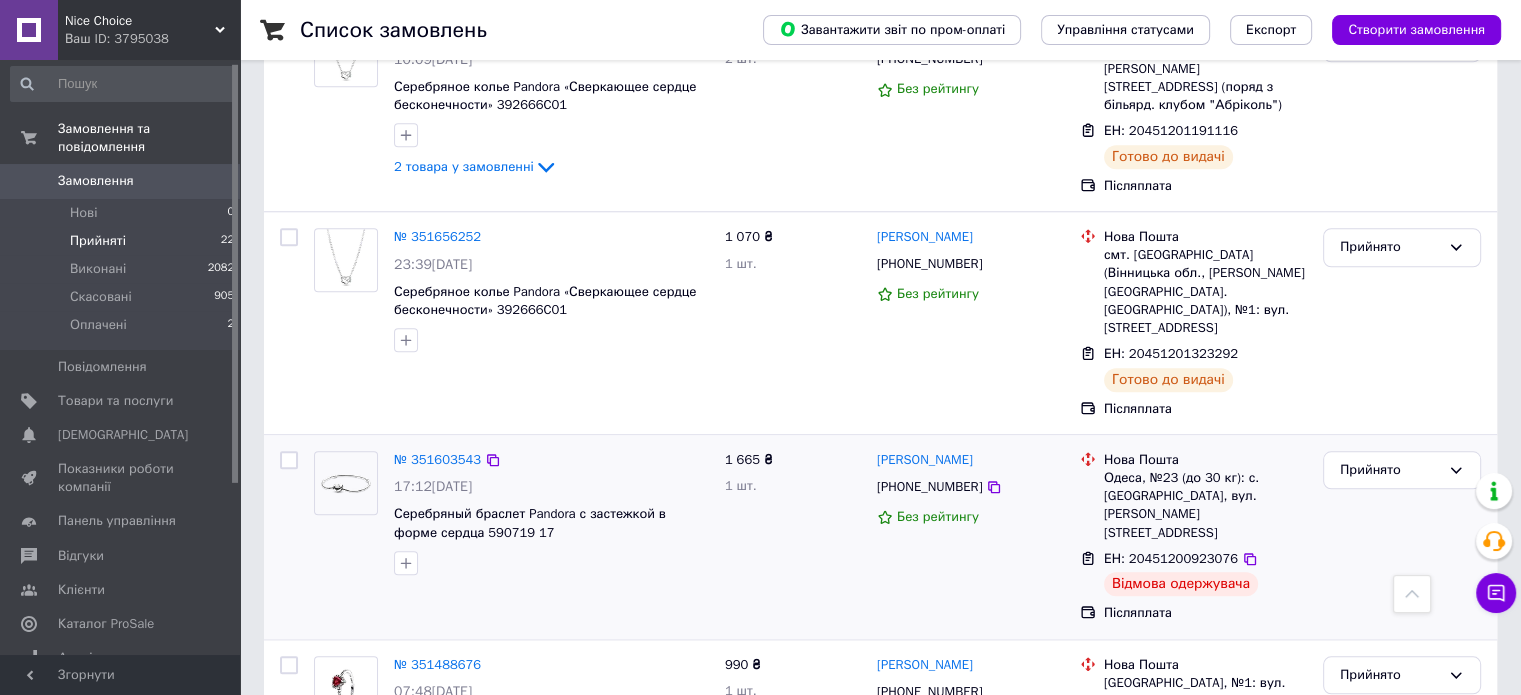 scroll, scrollTop: 1900, scrollLeft: 0, axis: vertical 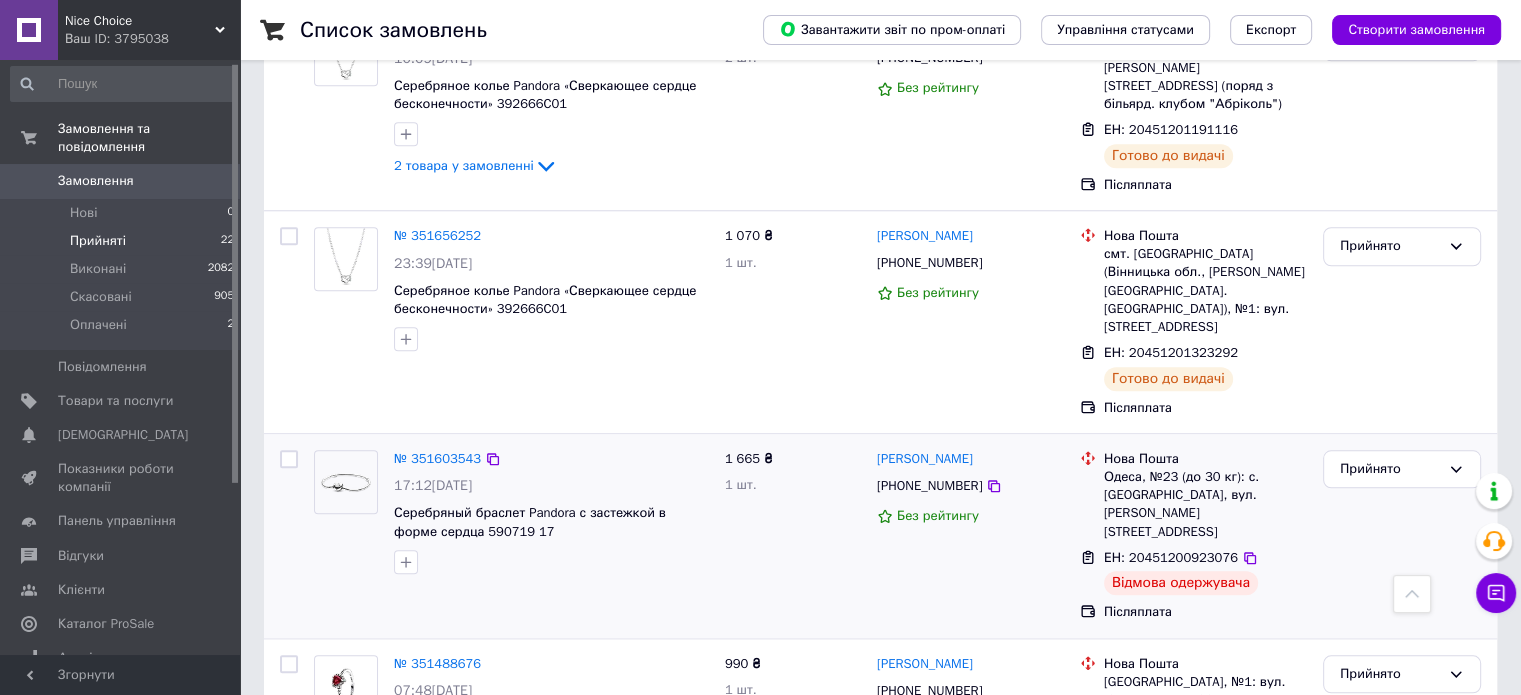 click on "Відмова одержувача" at bounding box center (1181, 583) 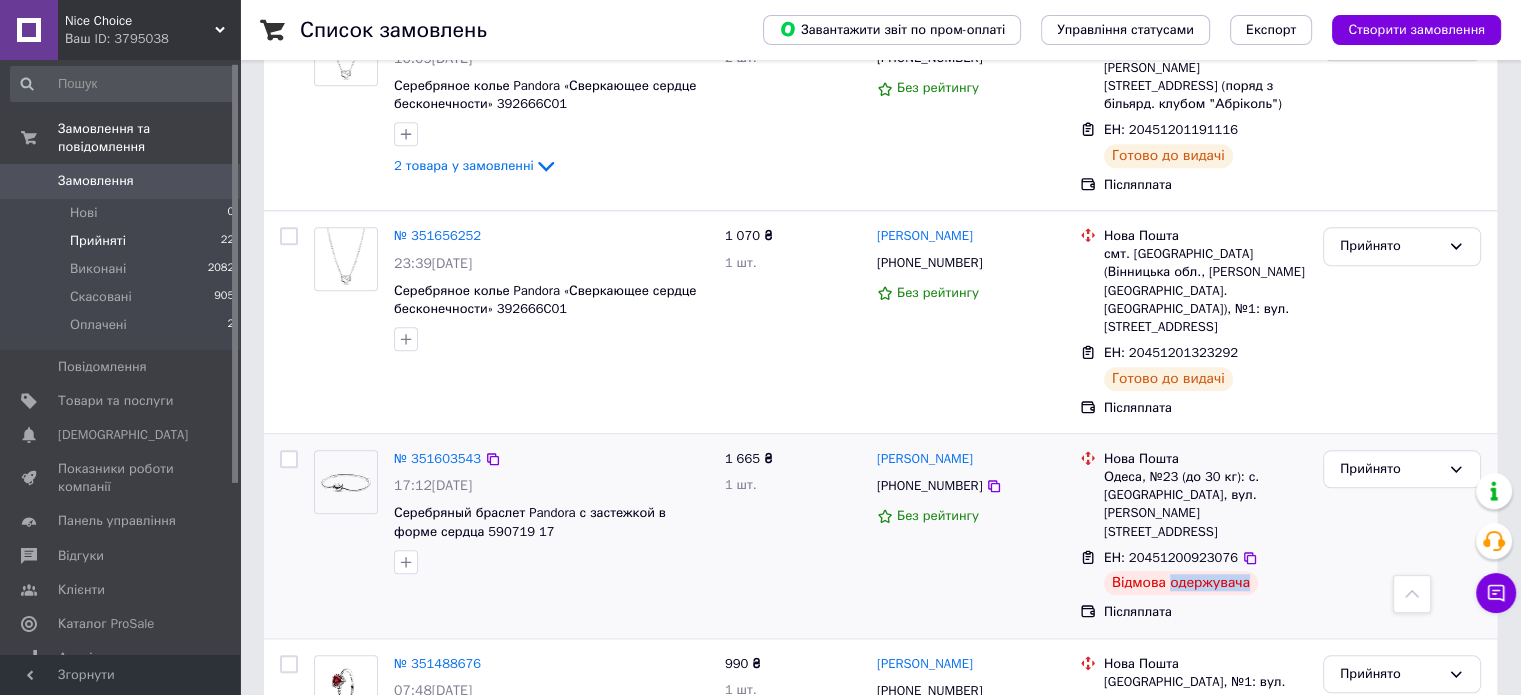 click on "Відмова одержувача" at bounding box center (1181, 583) 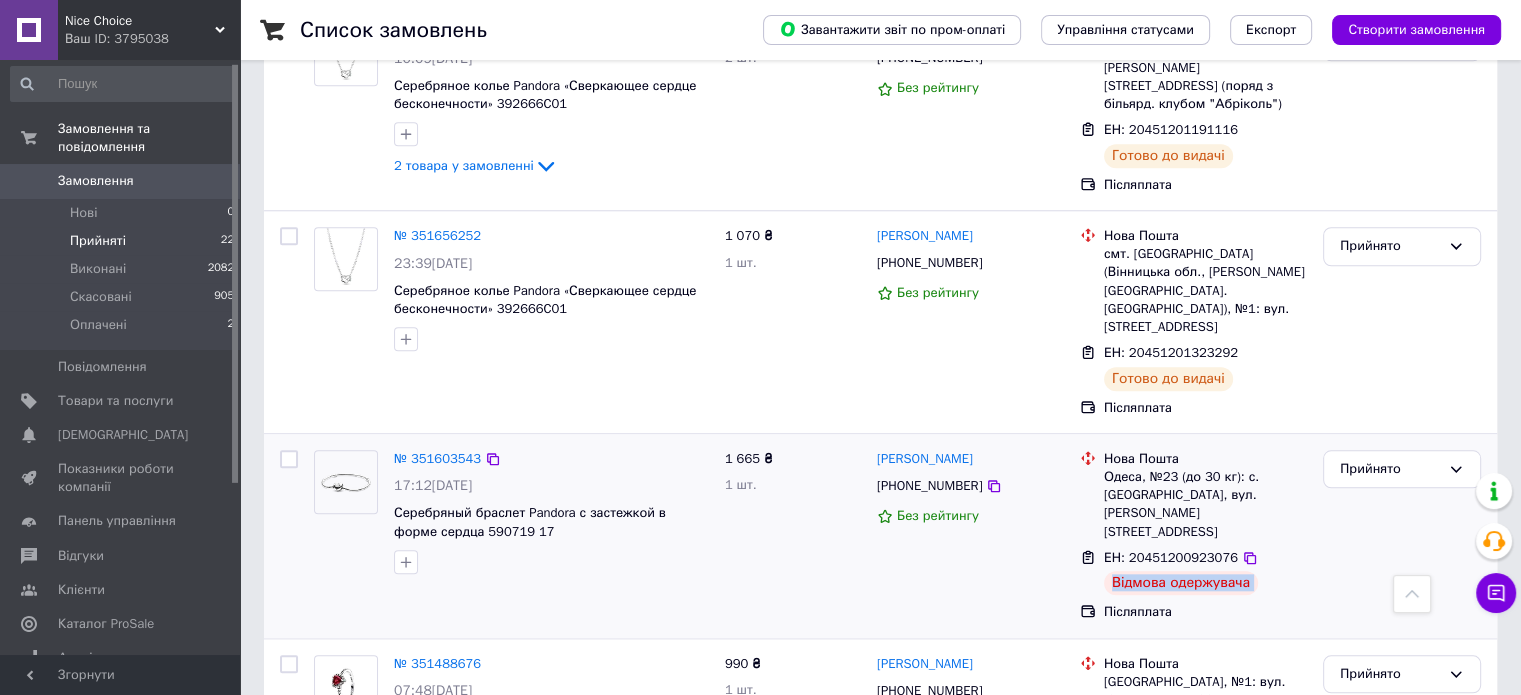 copy on "Відмова одержувача" 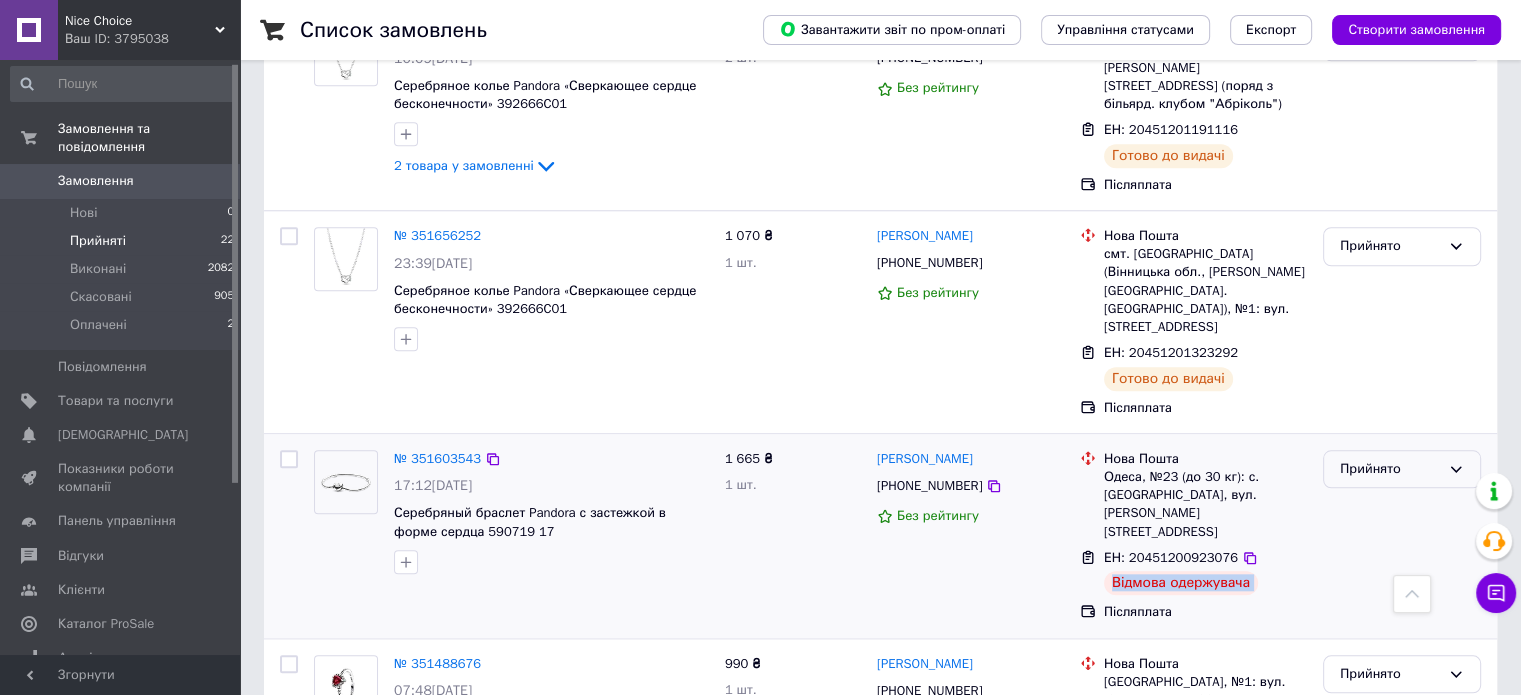 click on "Прийнято" at bounding box center (1390, 469) 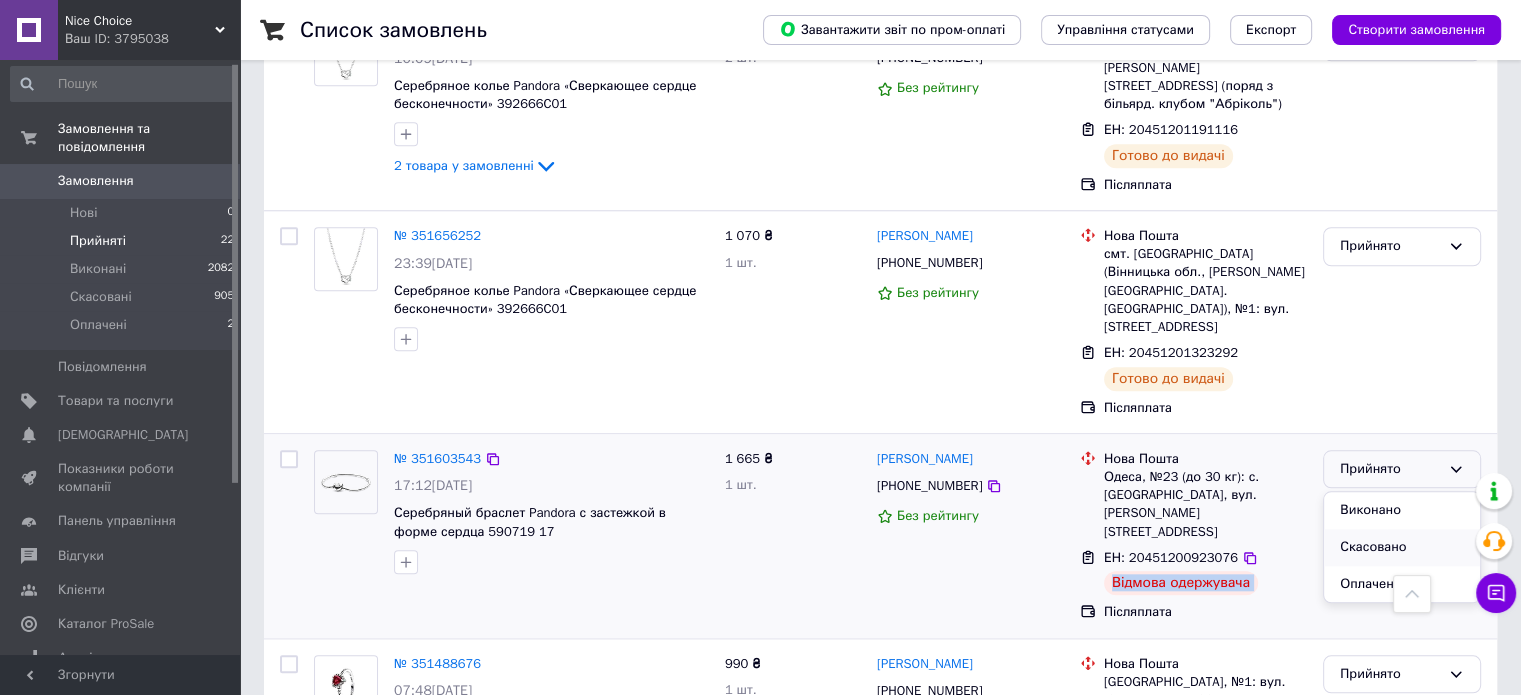 click on "Скасовано" at bounding box center [1402, 547] 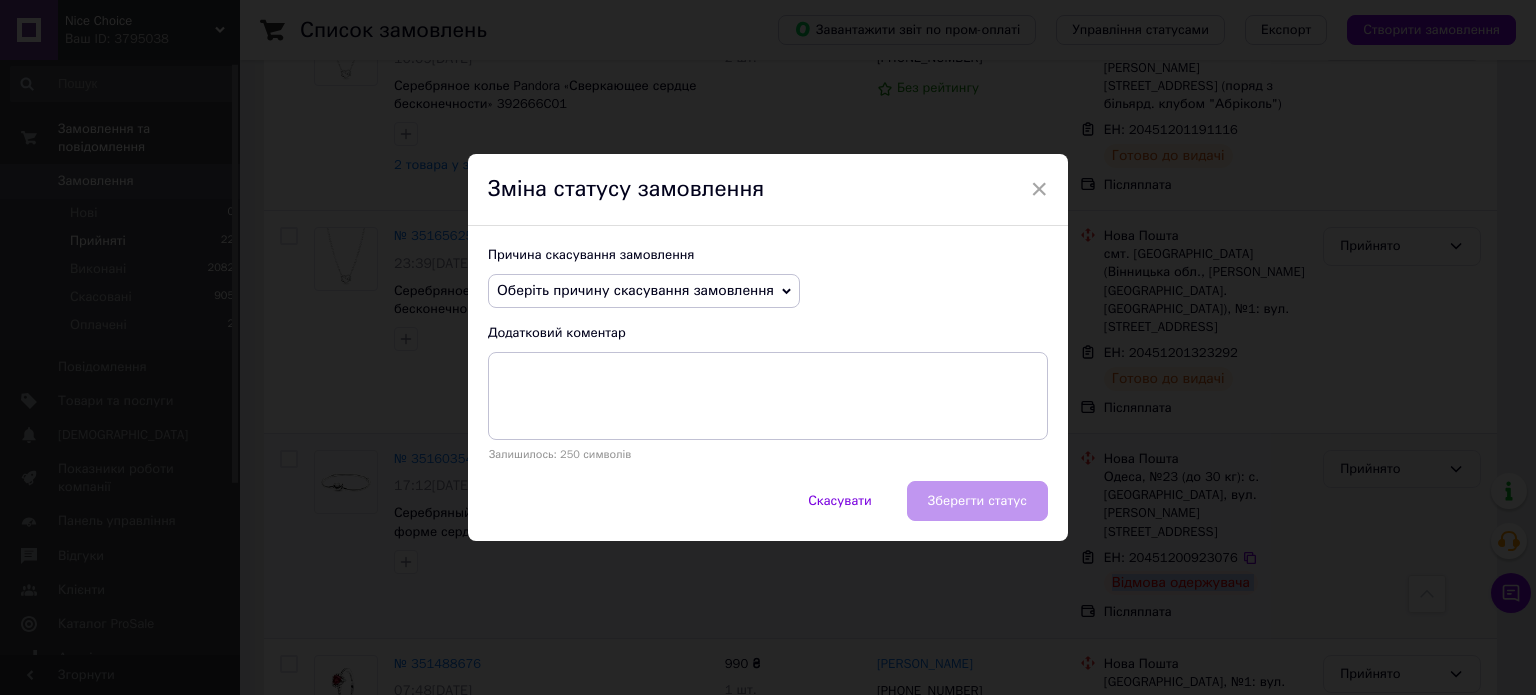 click on "Оберіть причину скасування замовлення" at bounding box center [635, 290] 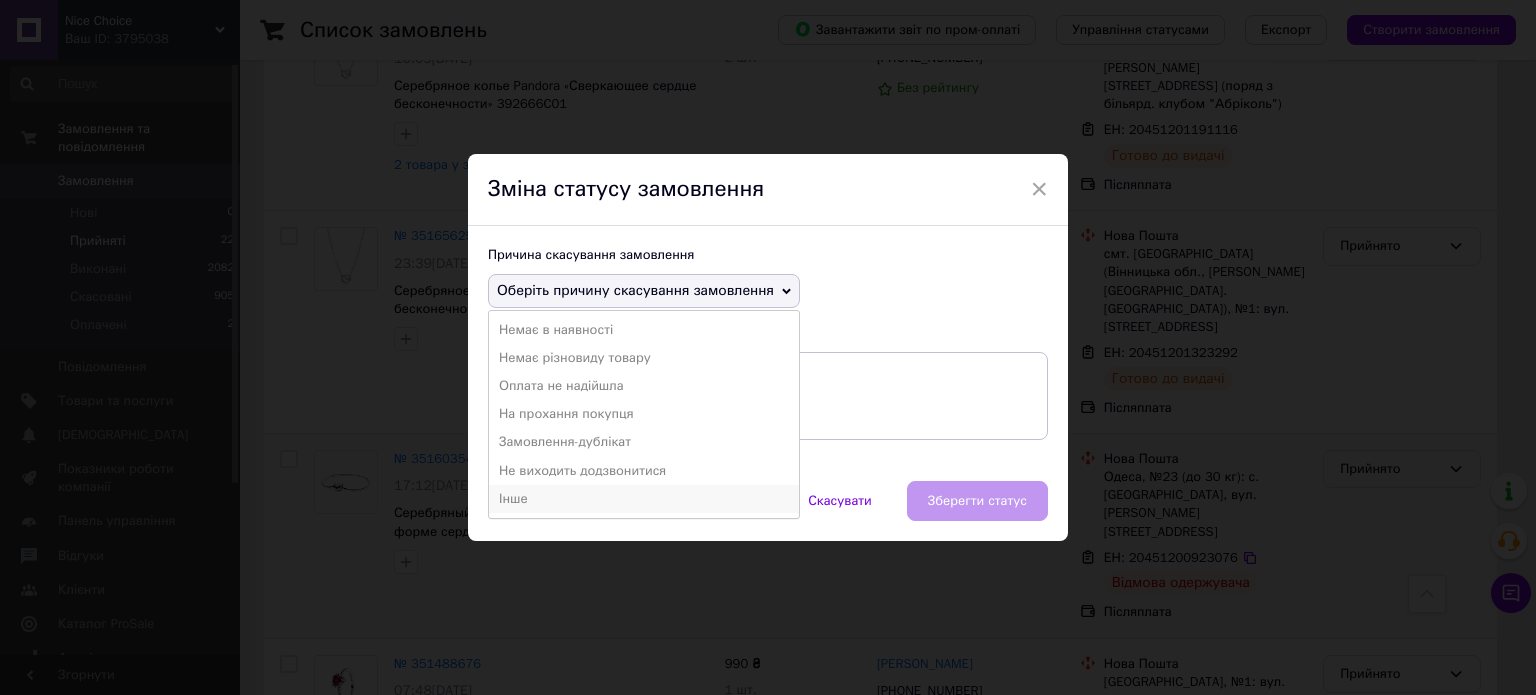 click on "Інше" at bounding box center [644, 499] 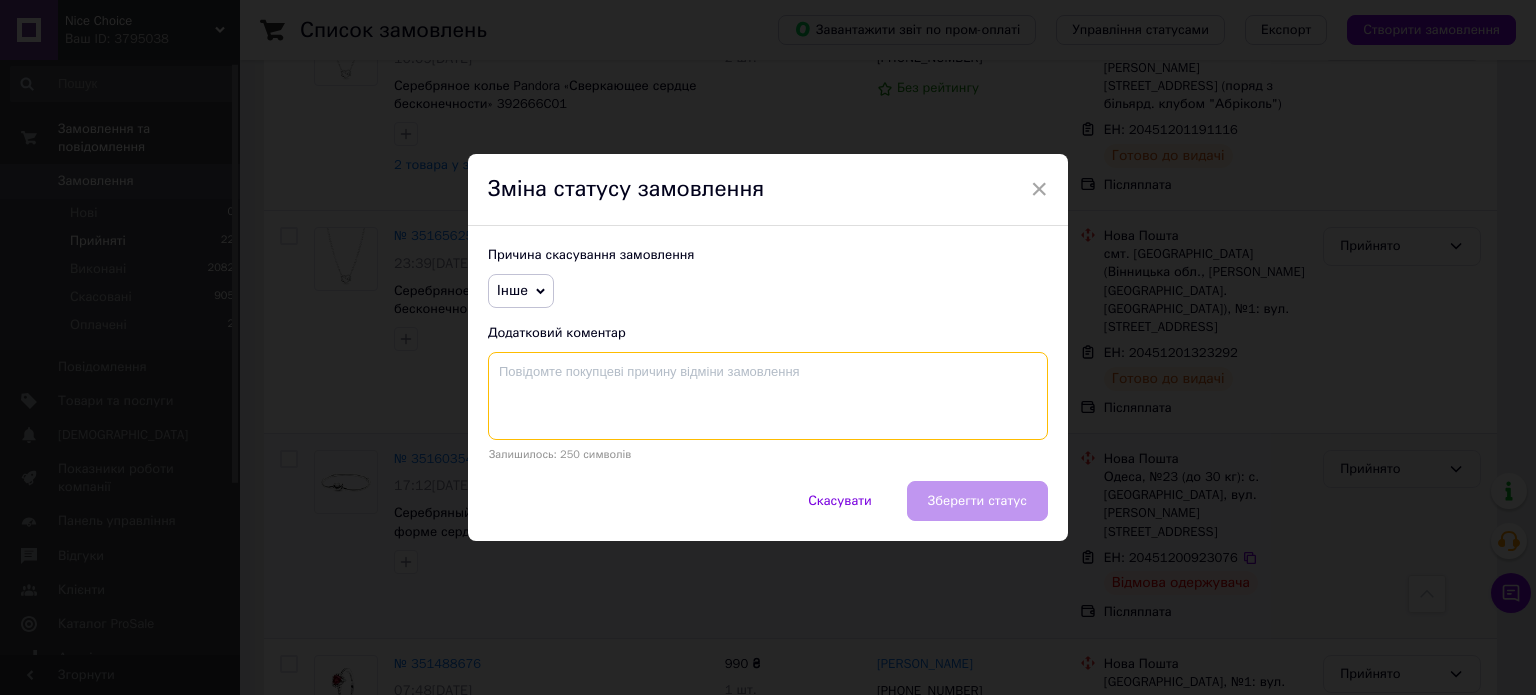 click at bounding box center [768, 396] 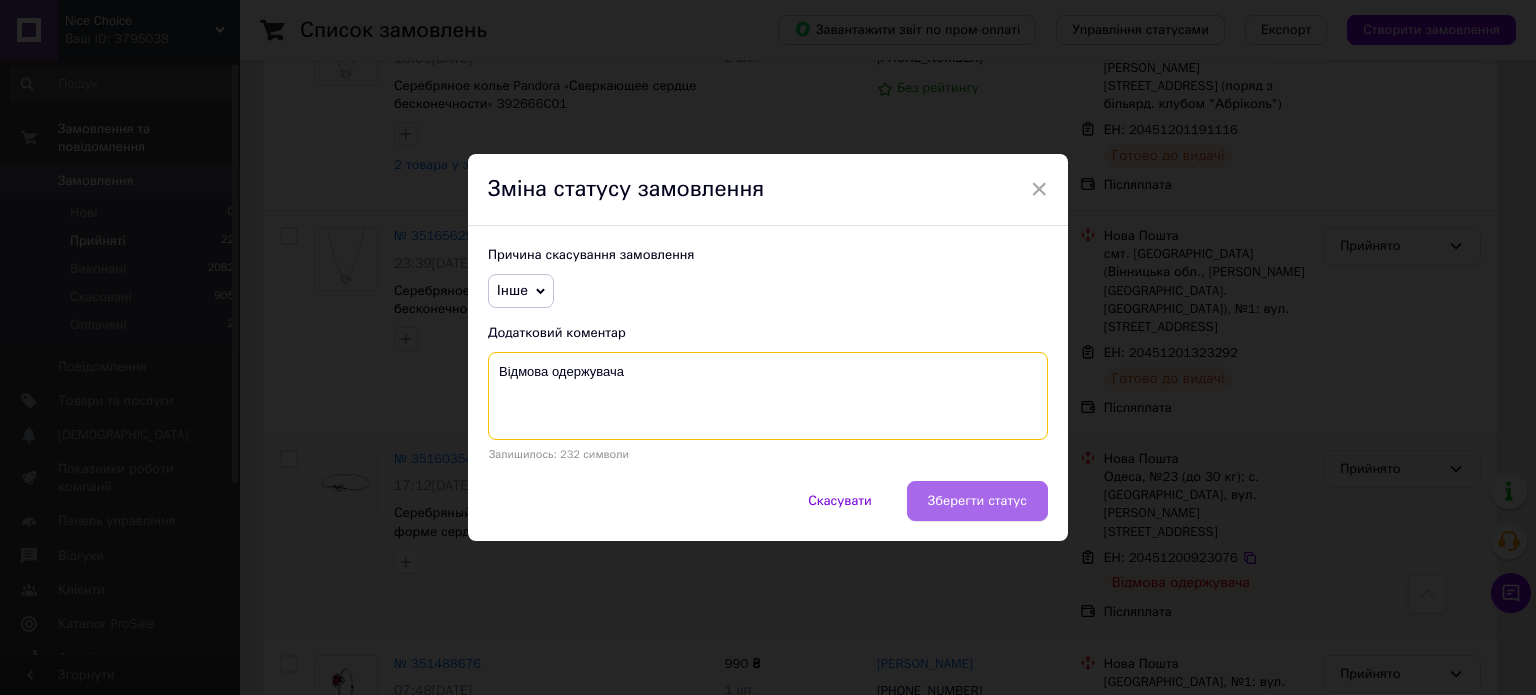 type on "Відмова одержувача" 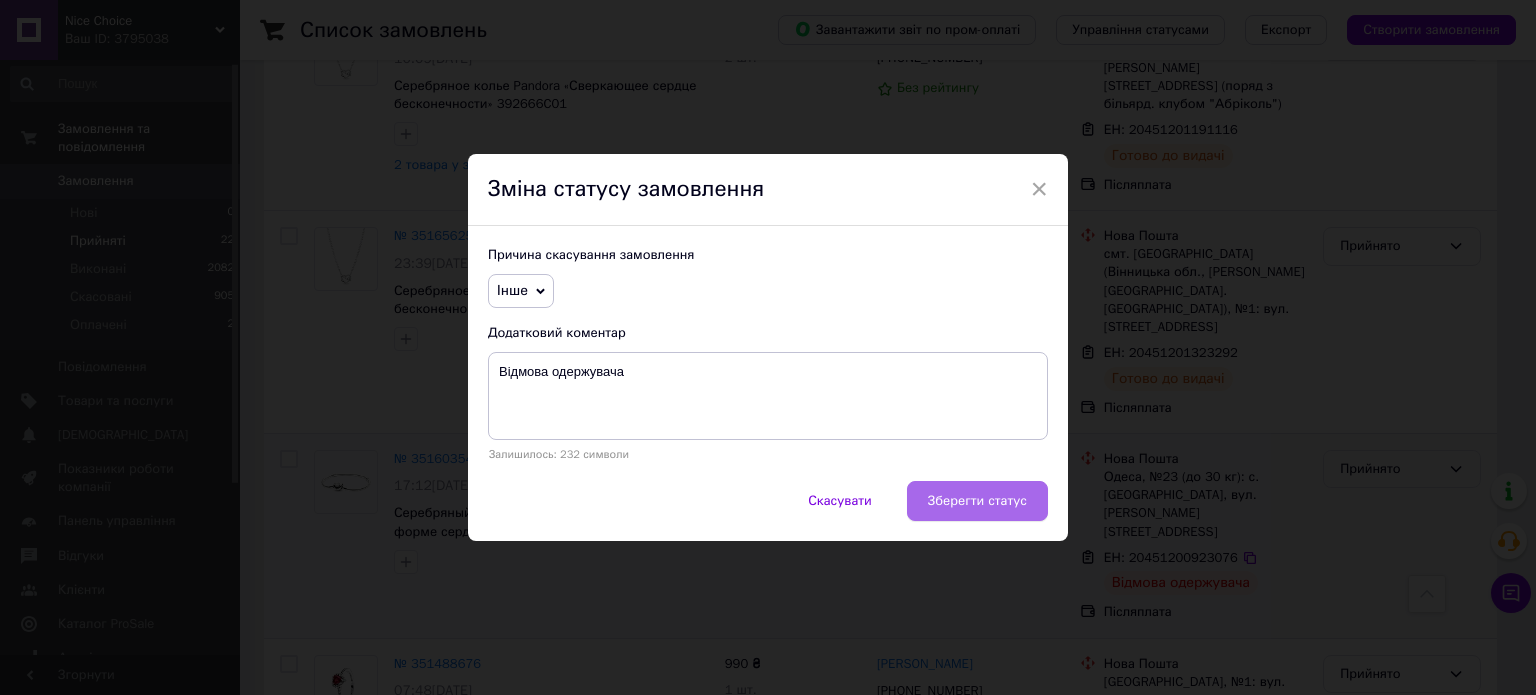 click on "Зберегти статус" at bounding box center (977, 501) 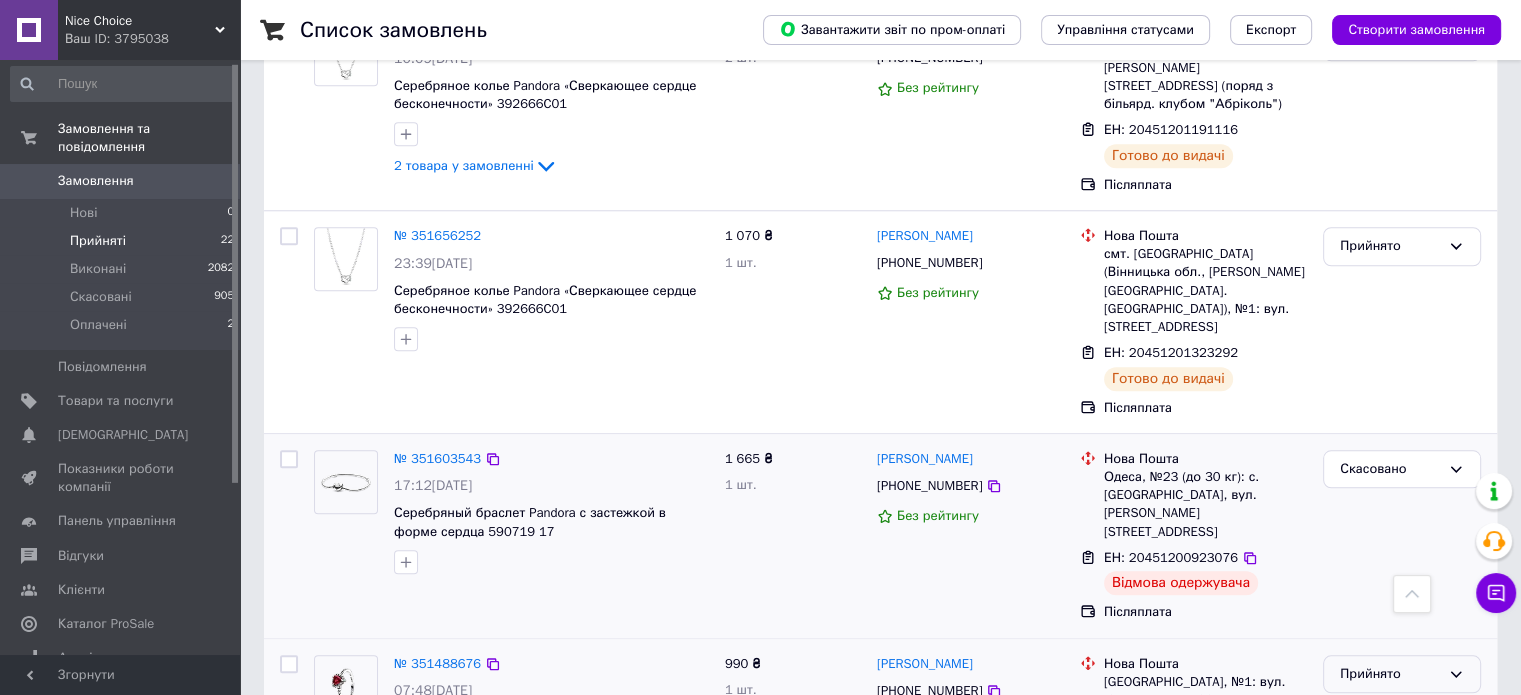 click on "Прийнято" at bounding box center (1390, 674) 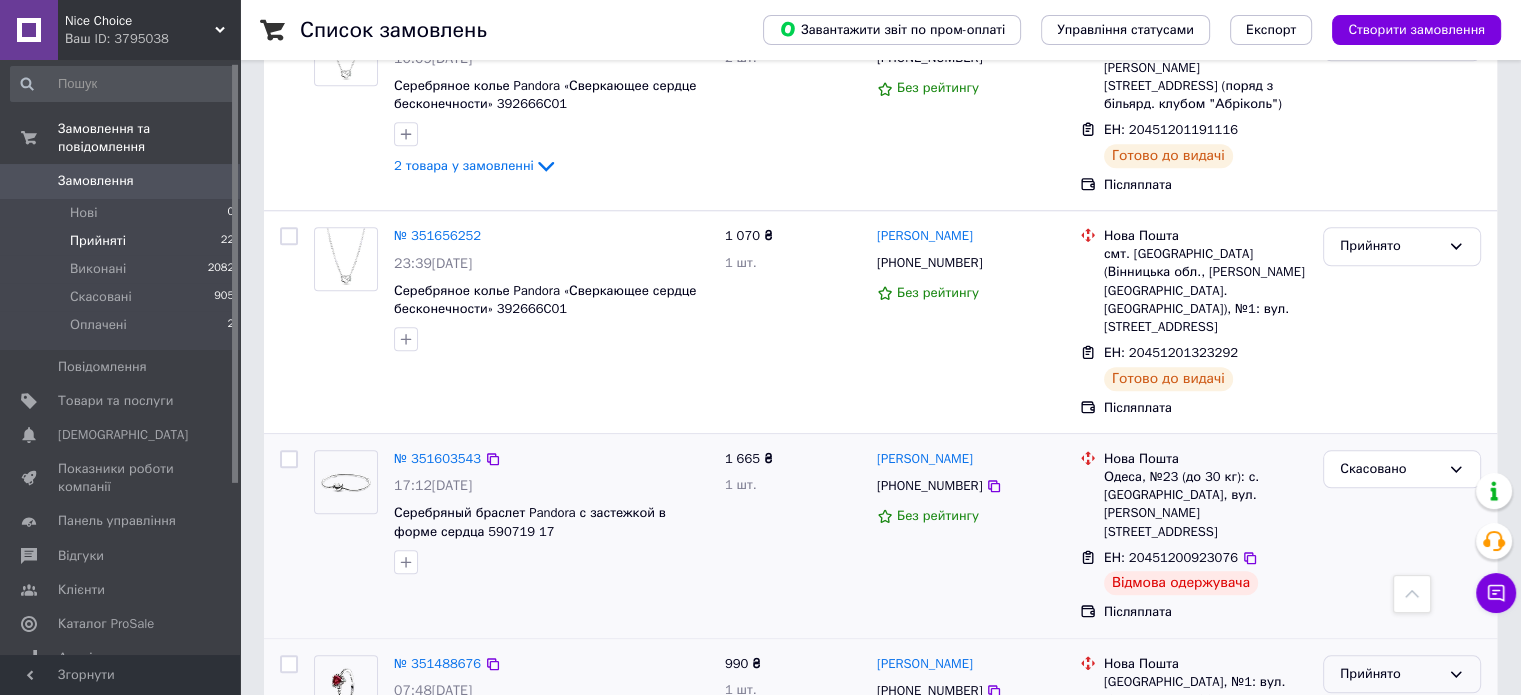click on "Виконано" at bounding box center [1402, 715] 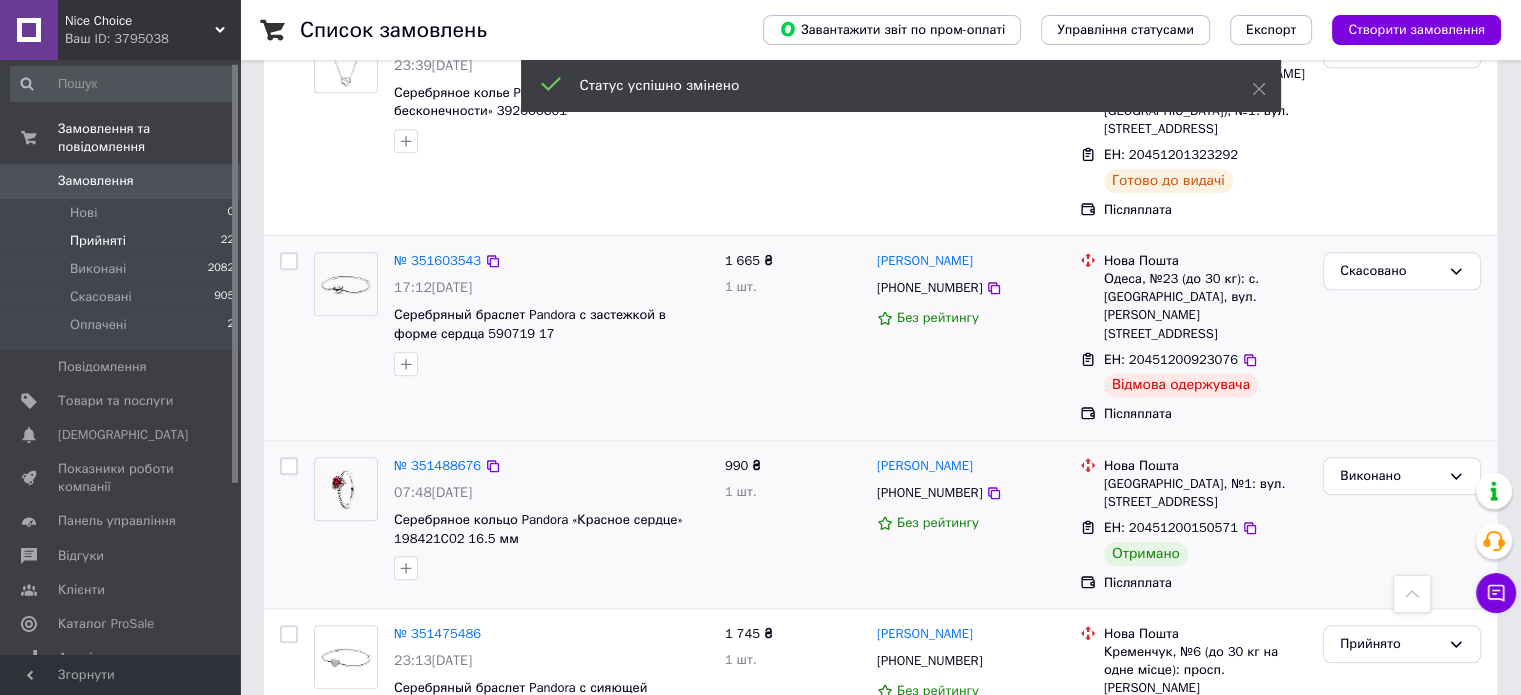 scroll, scrollTop: 2100, scrollLeft: 0, axis: vertical 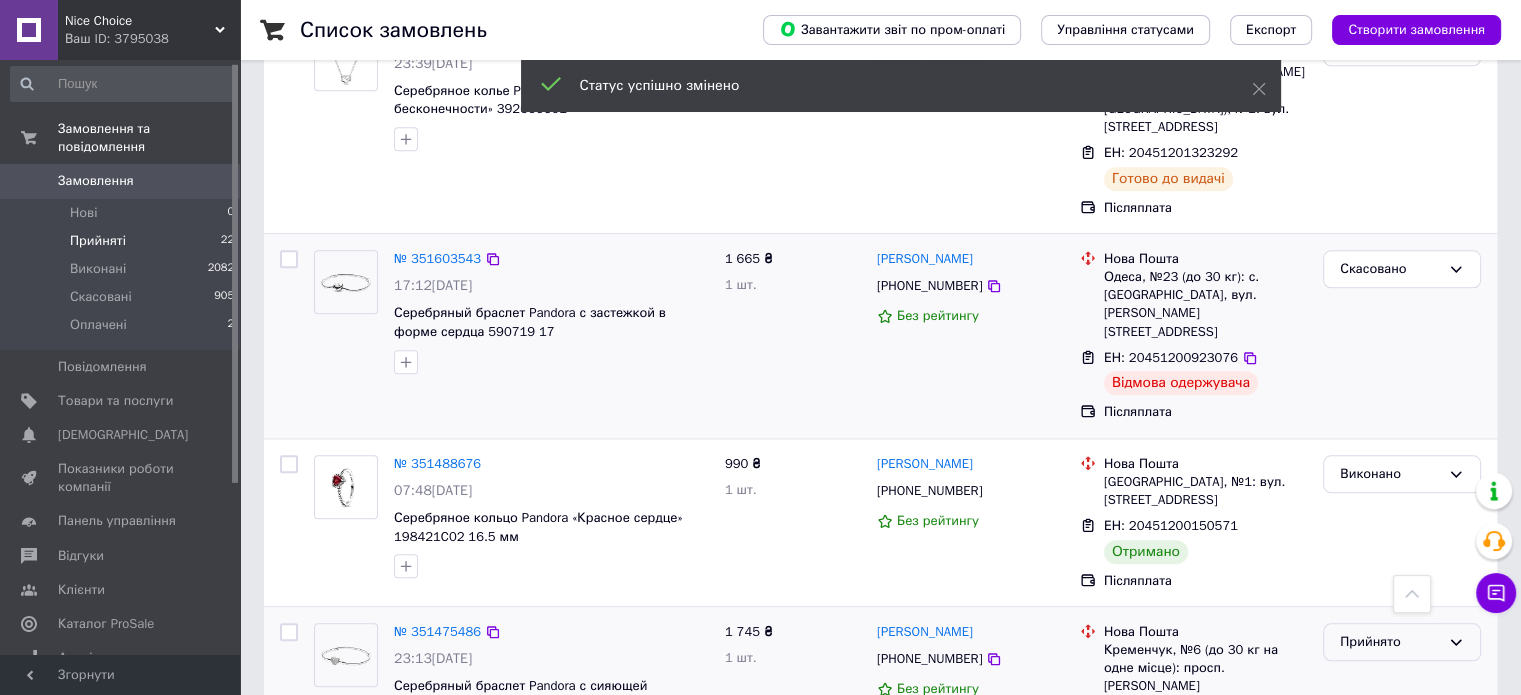 click on "Прийнято" at bounding box center (1390, 642) 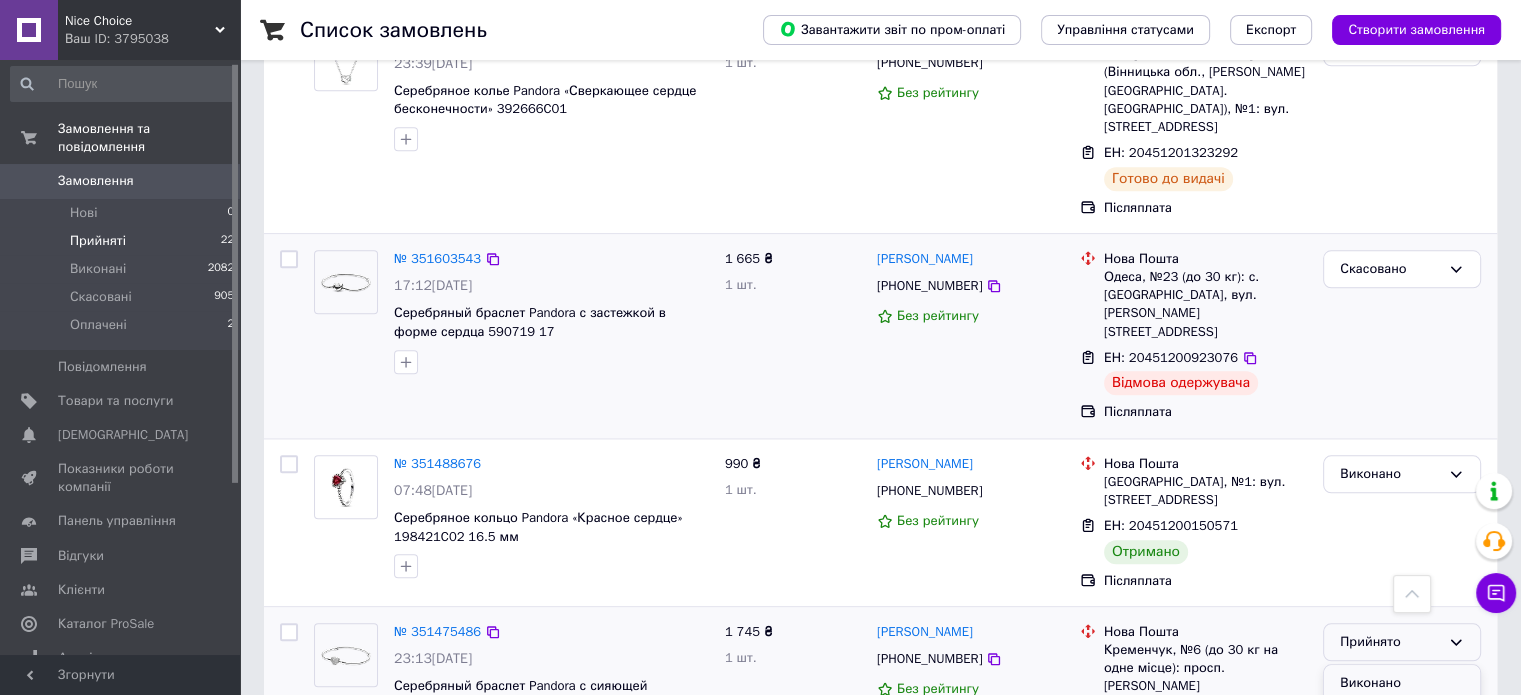 click on "Виконано" at bounding box center [1402, 683] 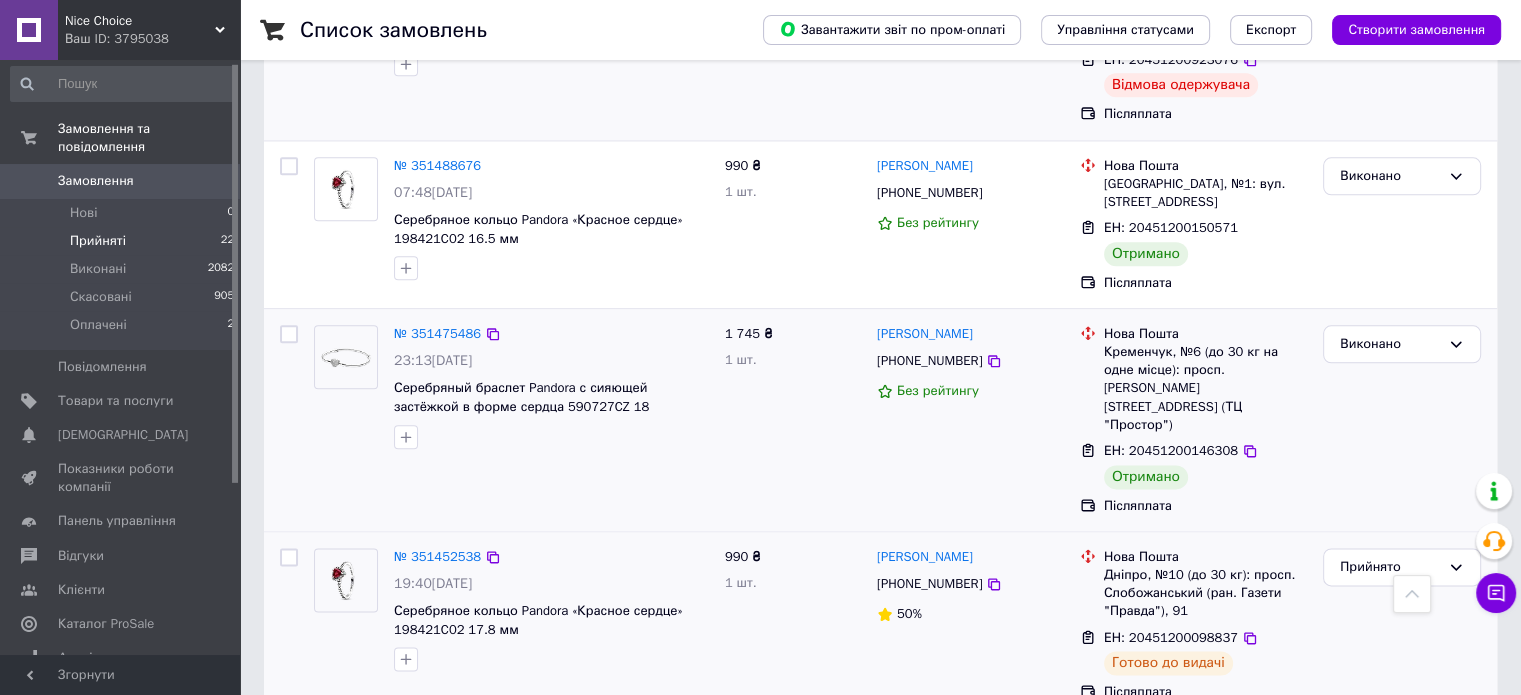 scroll, scrollTop: 2399, scrollLeft: 0, axis: vertical 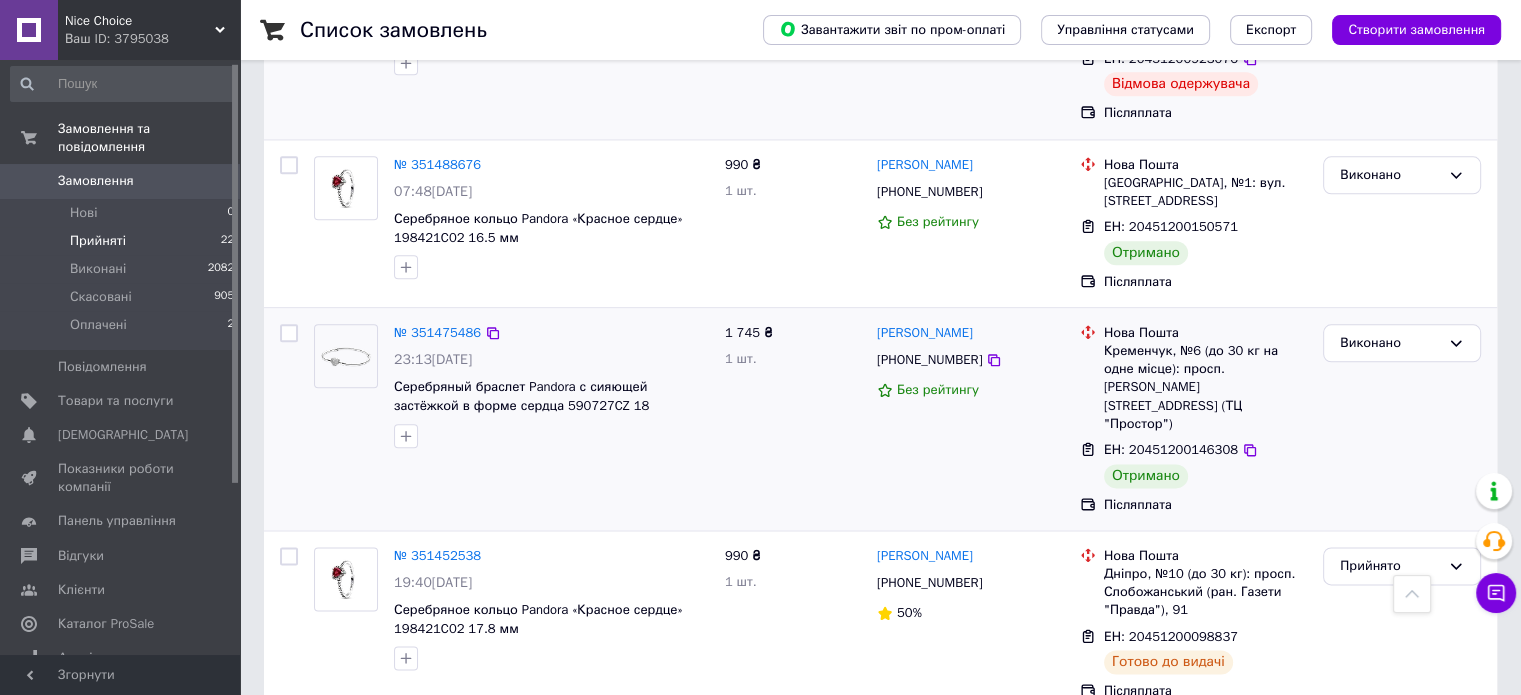 click on "Прийнято" at bounding box center [1402, 752] 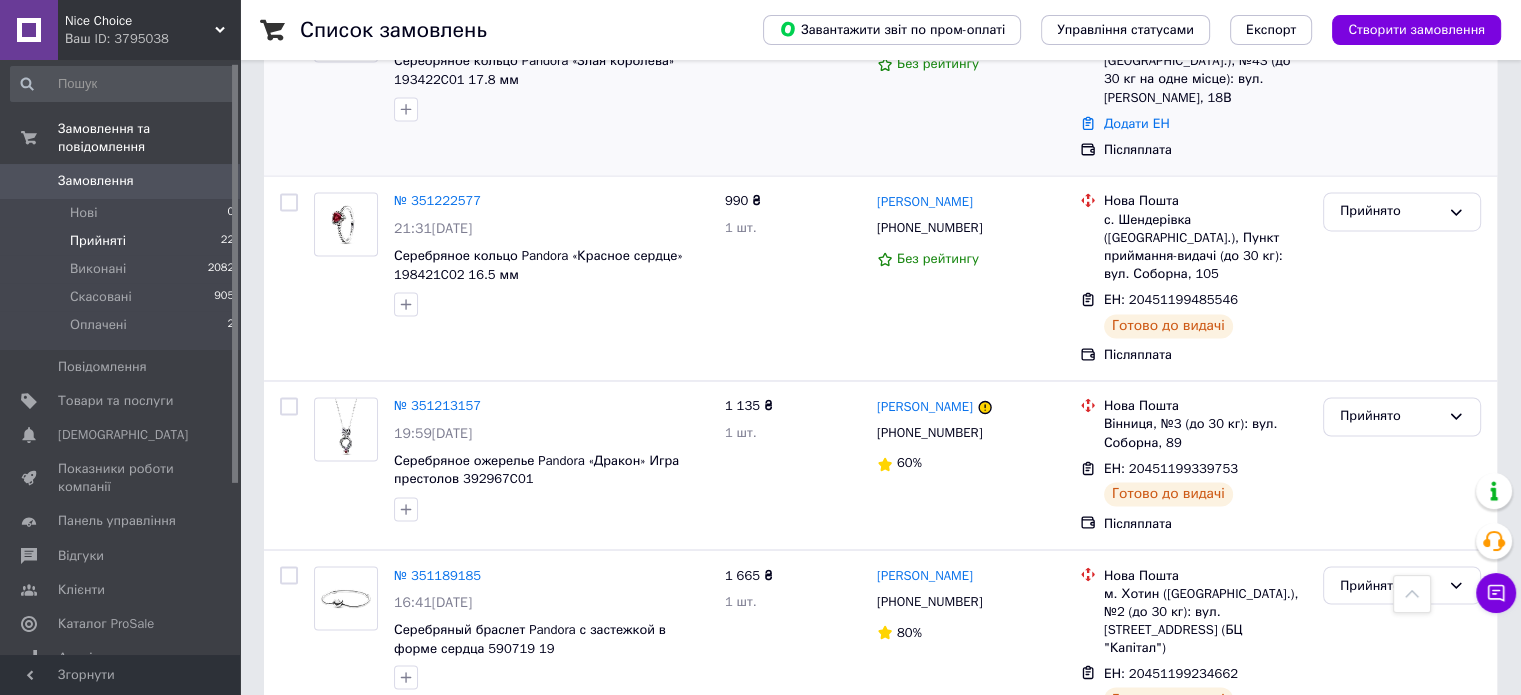 scroll, scrollTop: 3386, scrollLeft: 0, axis: vertical 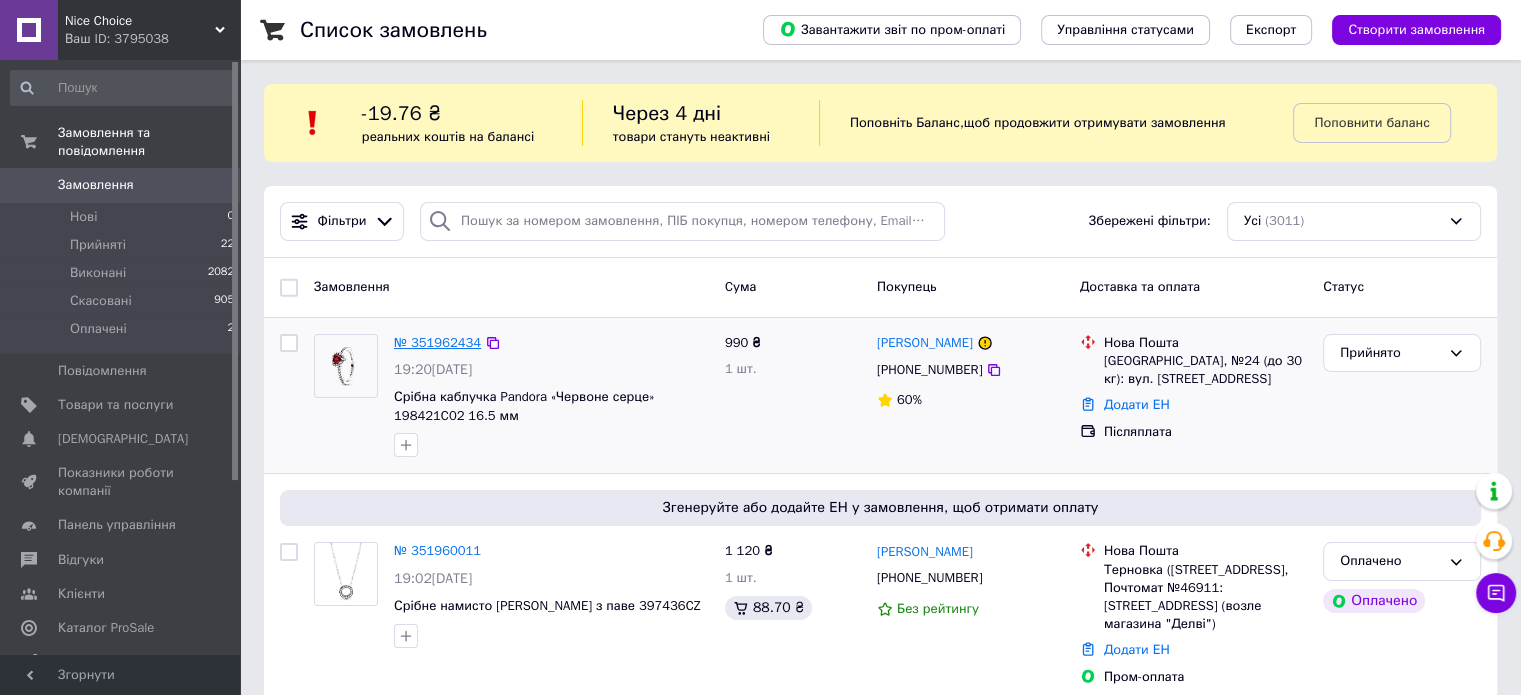 click on "№ 351962434" at bounding box center (437, 342) 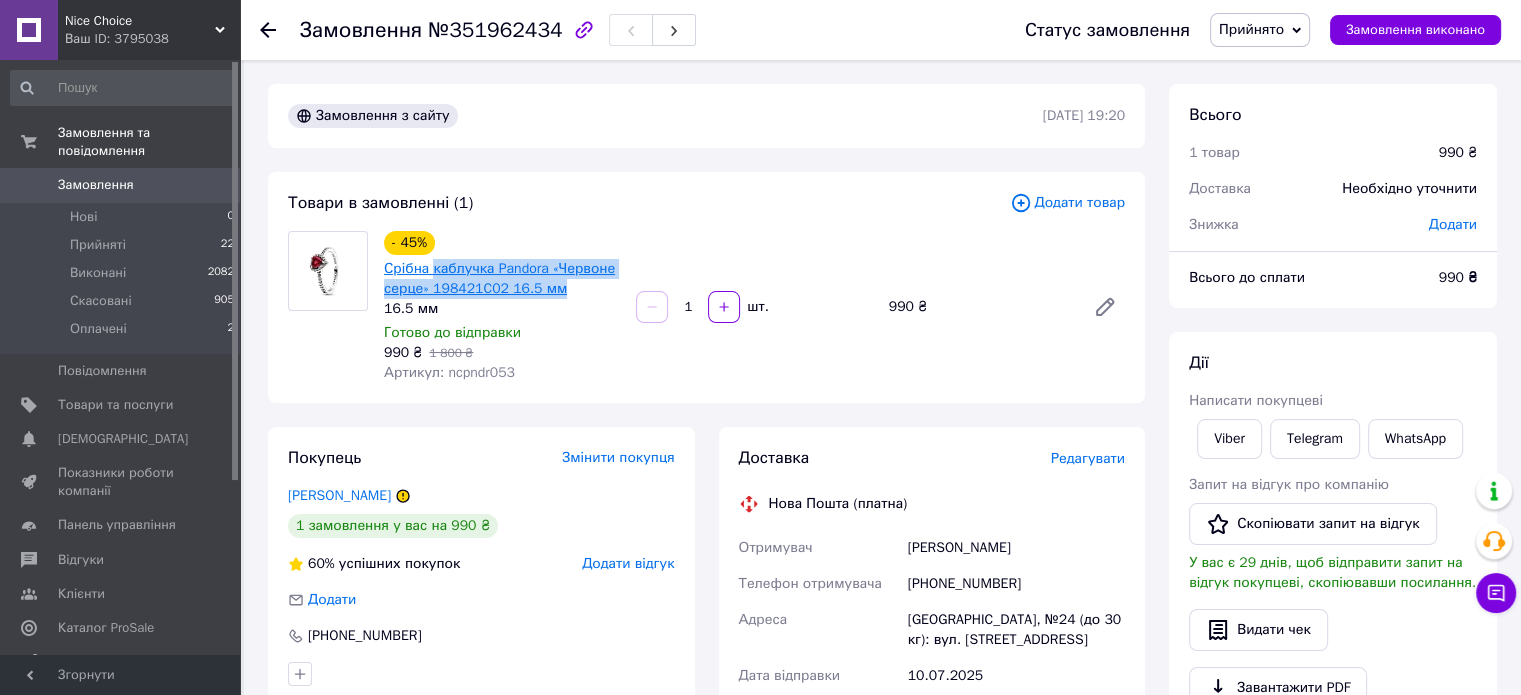 drag, startPoint x: 558, startPoint y: 294, endPoint x: 434, endPoint y: 271, distance: 126.11503 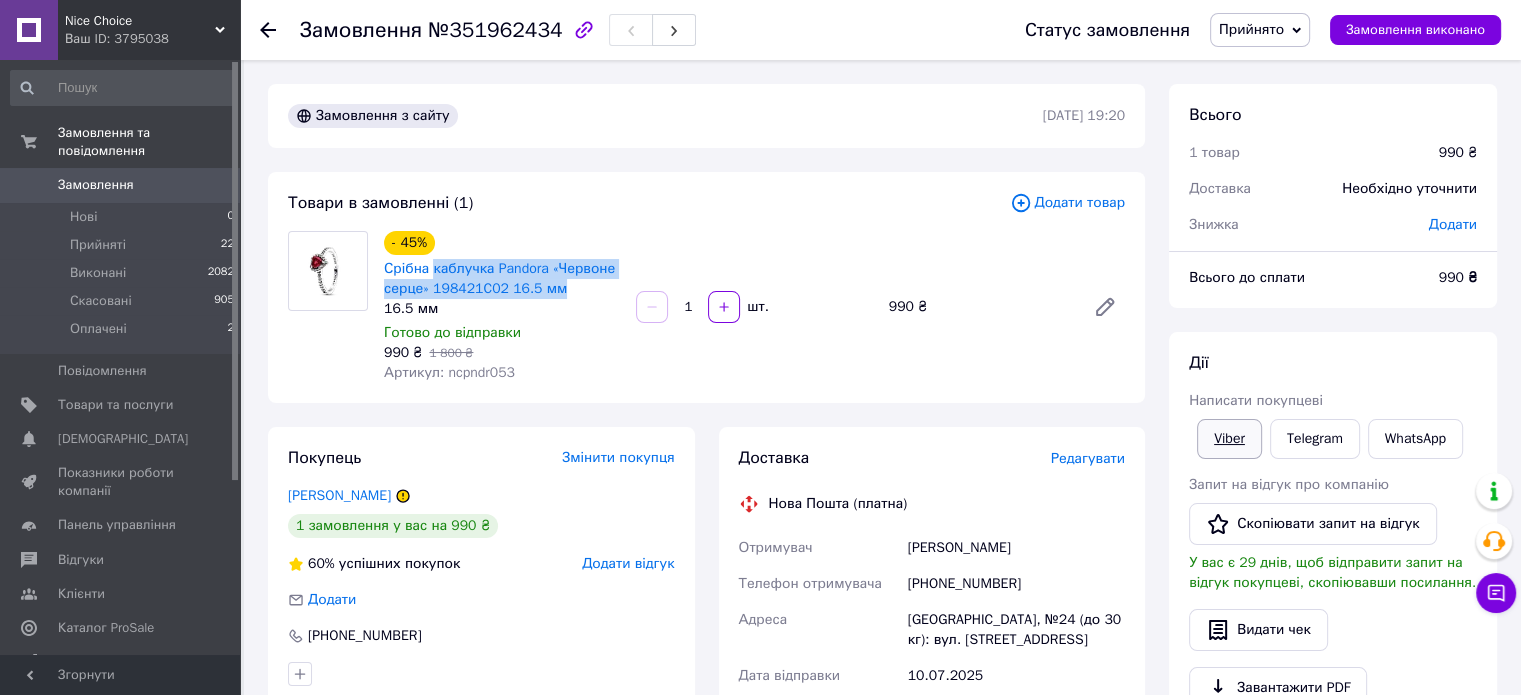 click on "Viber" at bounding box center [1229, 439] 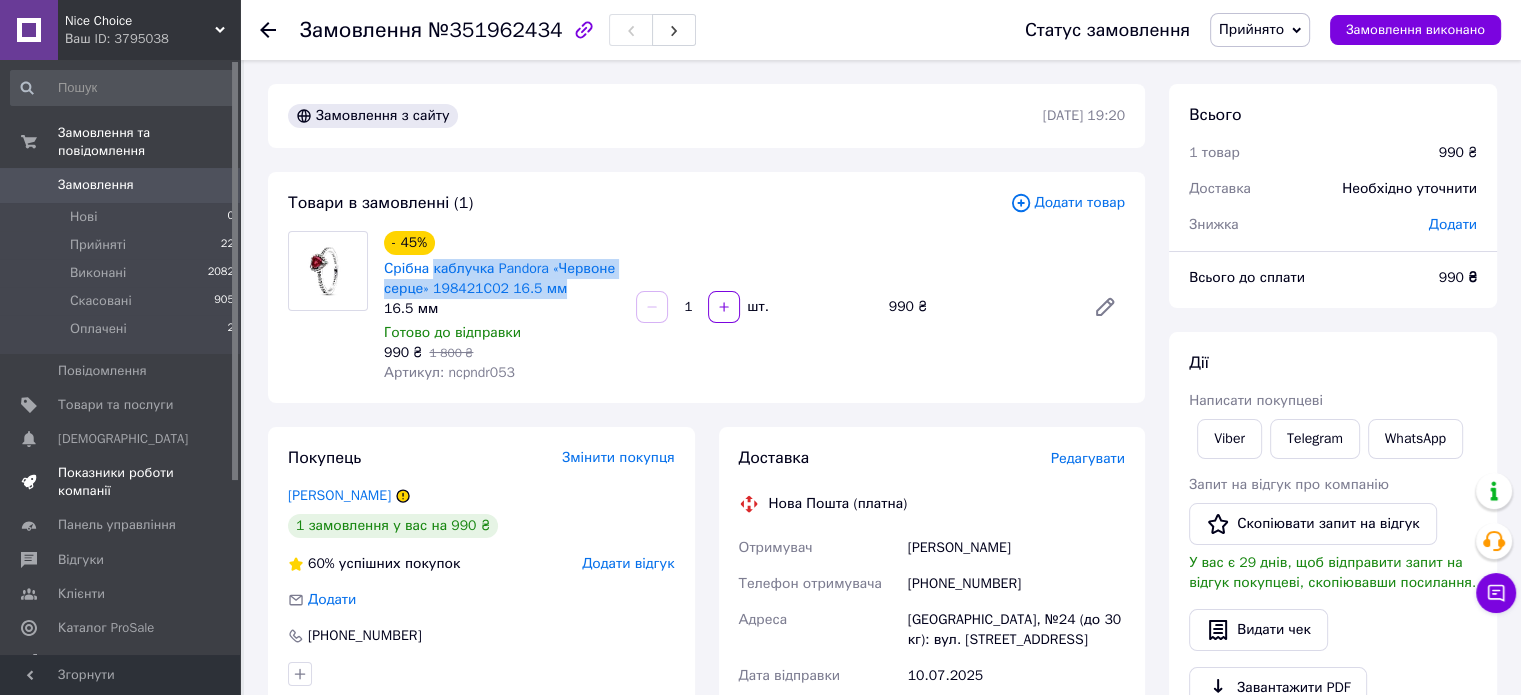 click on "Показники роботи компанії" at bounding box center [121, 482] 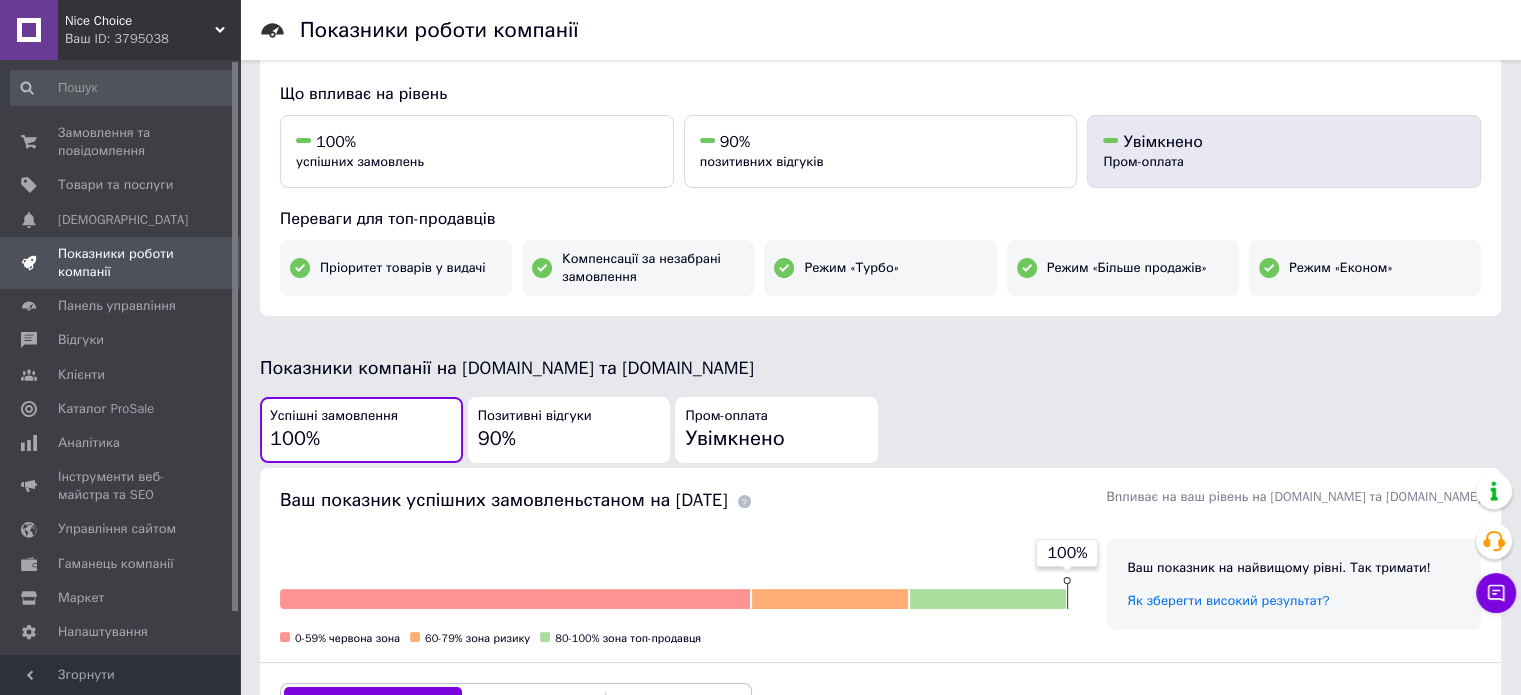 scroll, scrollTop: 199, scrollLeft: 0, axis: vertical 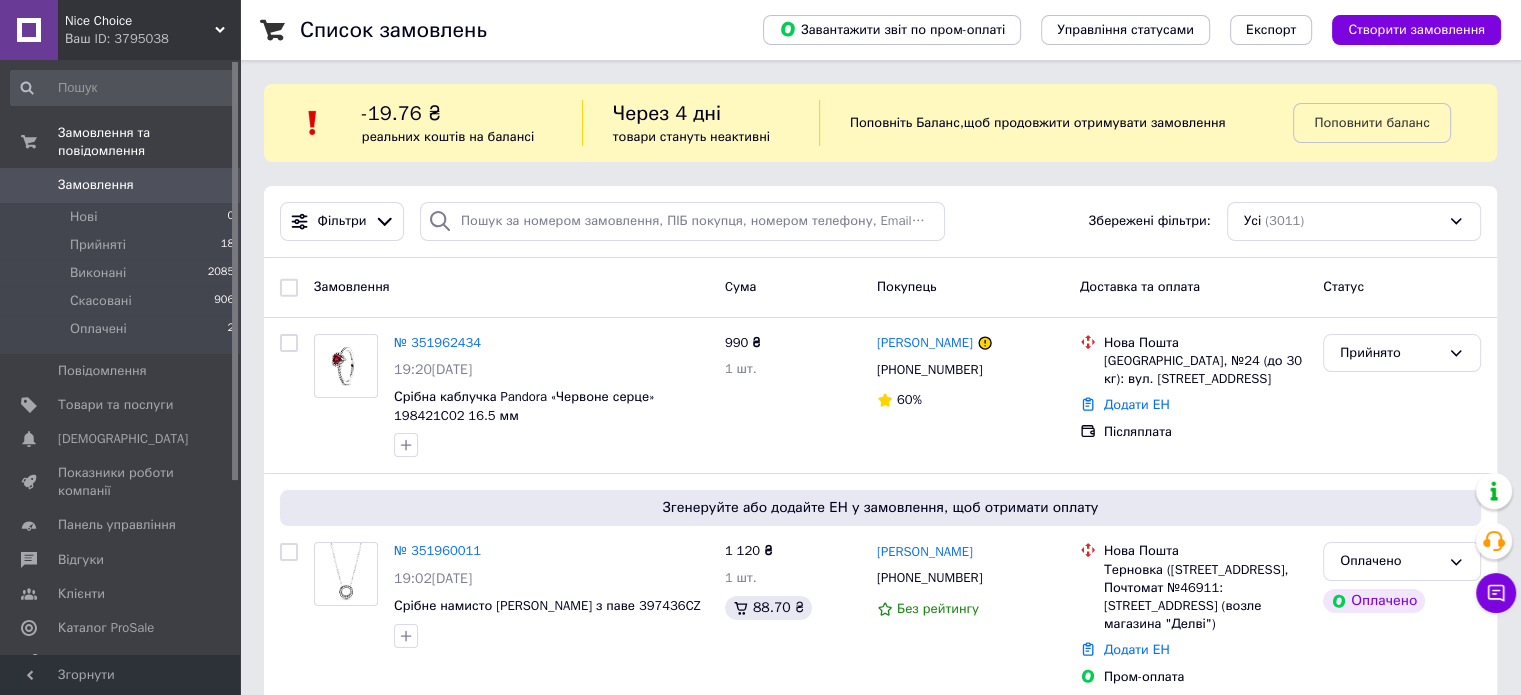 click on "Замовлення" at bounding box center (121, 185) 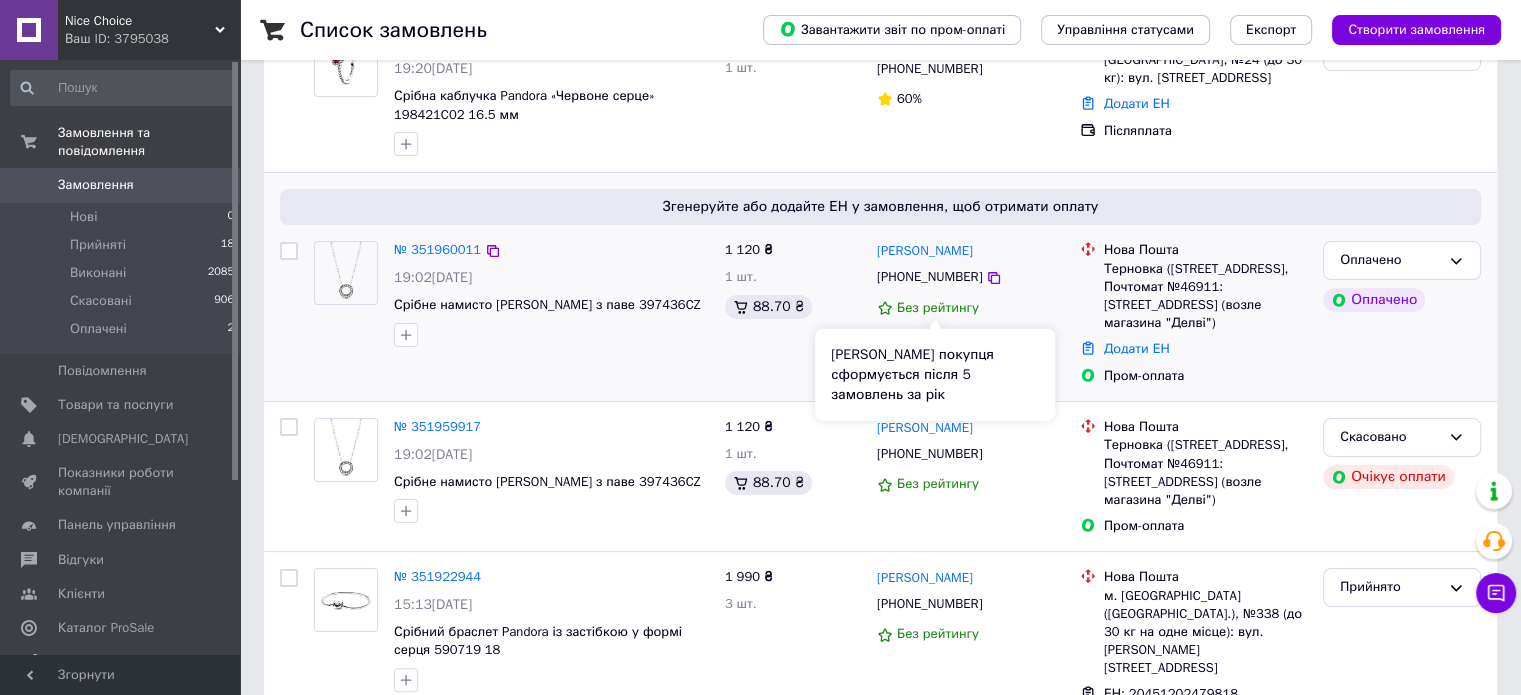 scroll, scrollTop: 300, scrollLeft: 0, axis: vertical 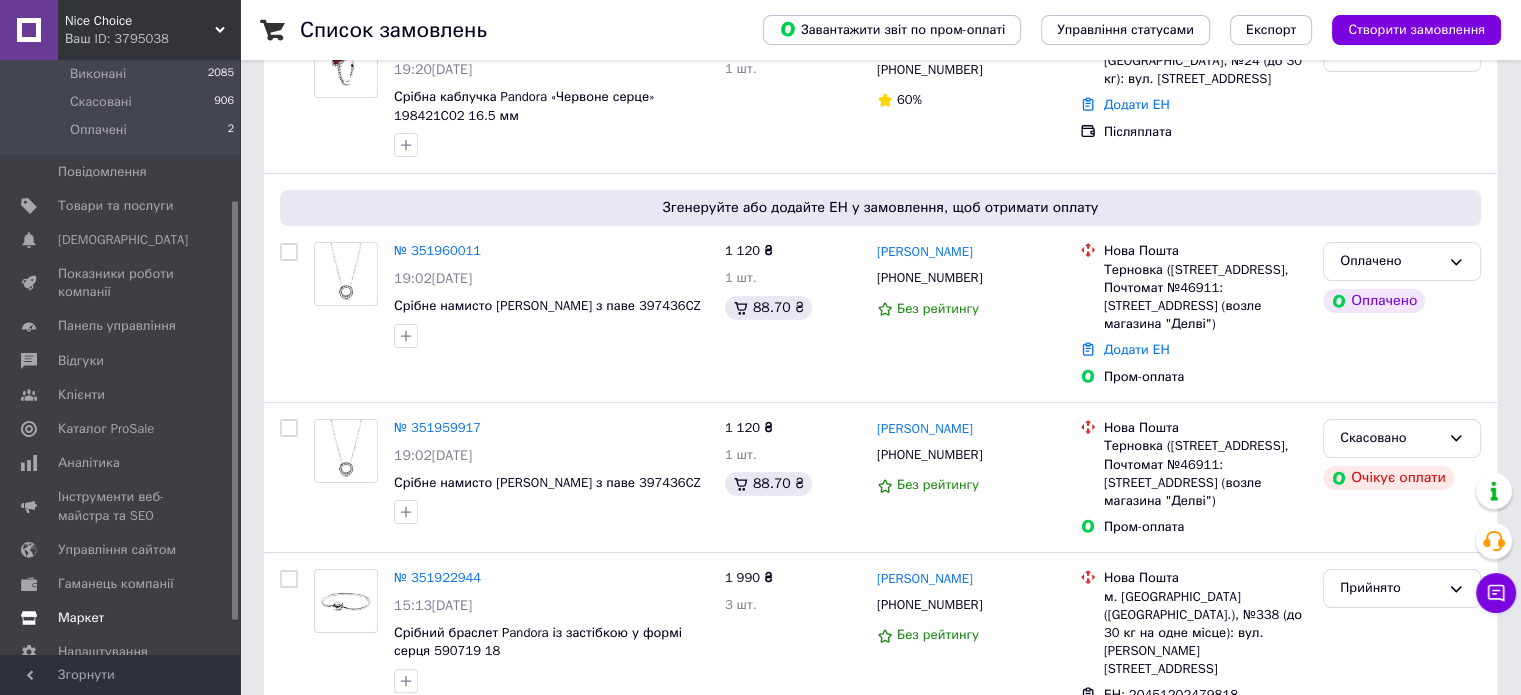 click on "Маркет" at bounding box center (123, 618) 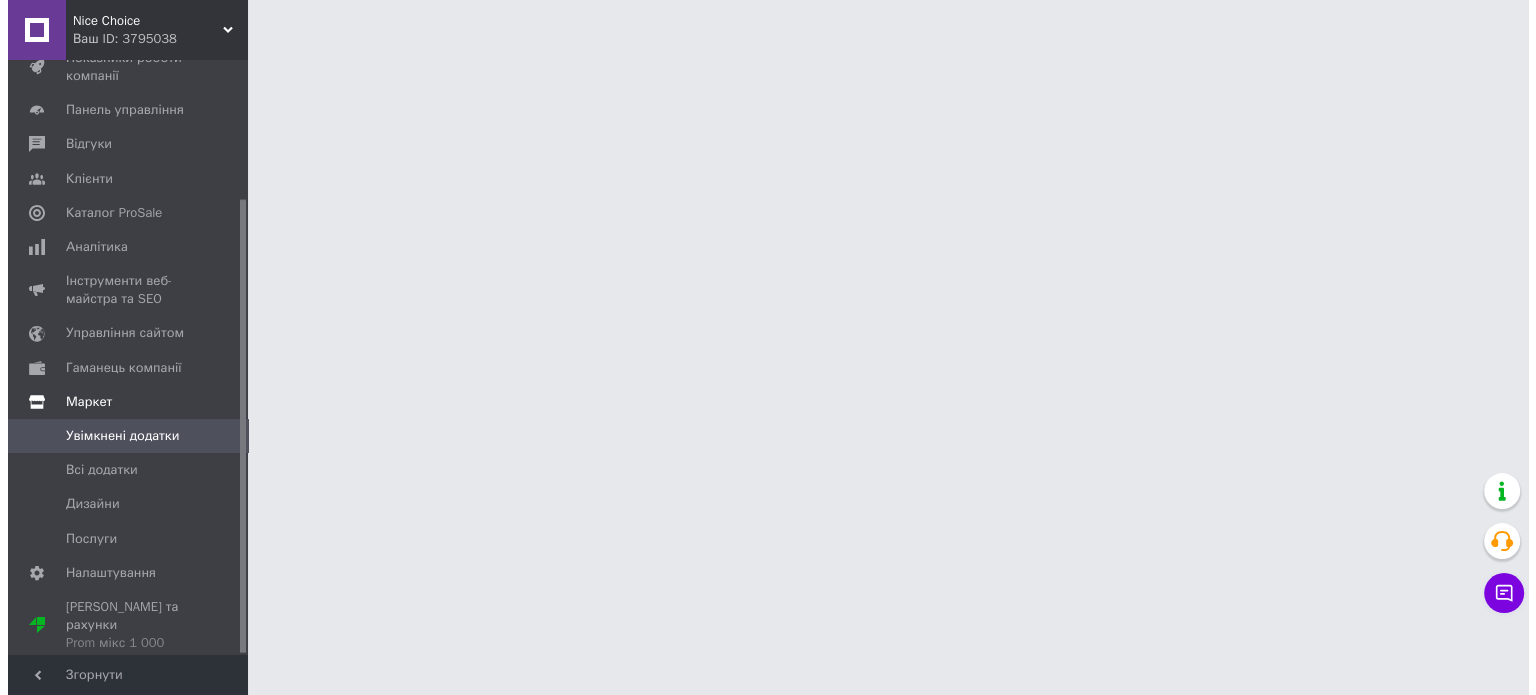 scroll, scrollTop: 0, scrollLeft: 0, axis: both 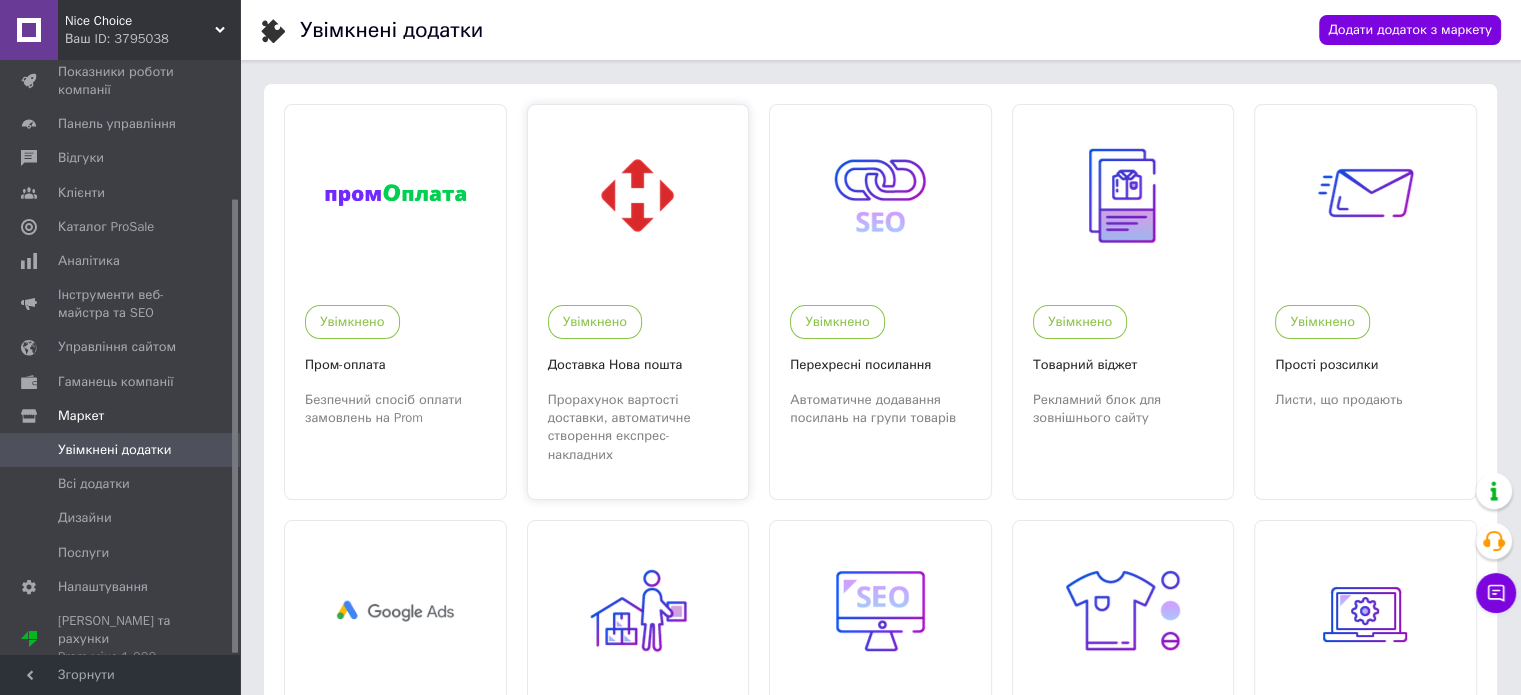 click at bounding box center [637, 195] 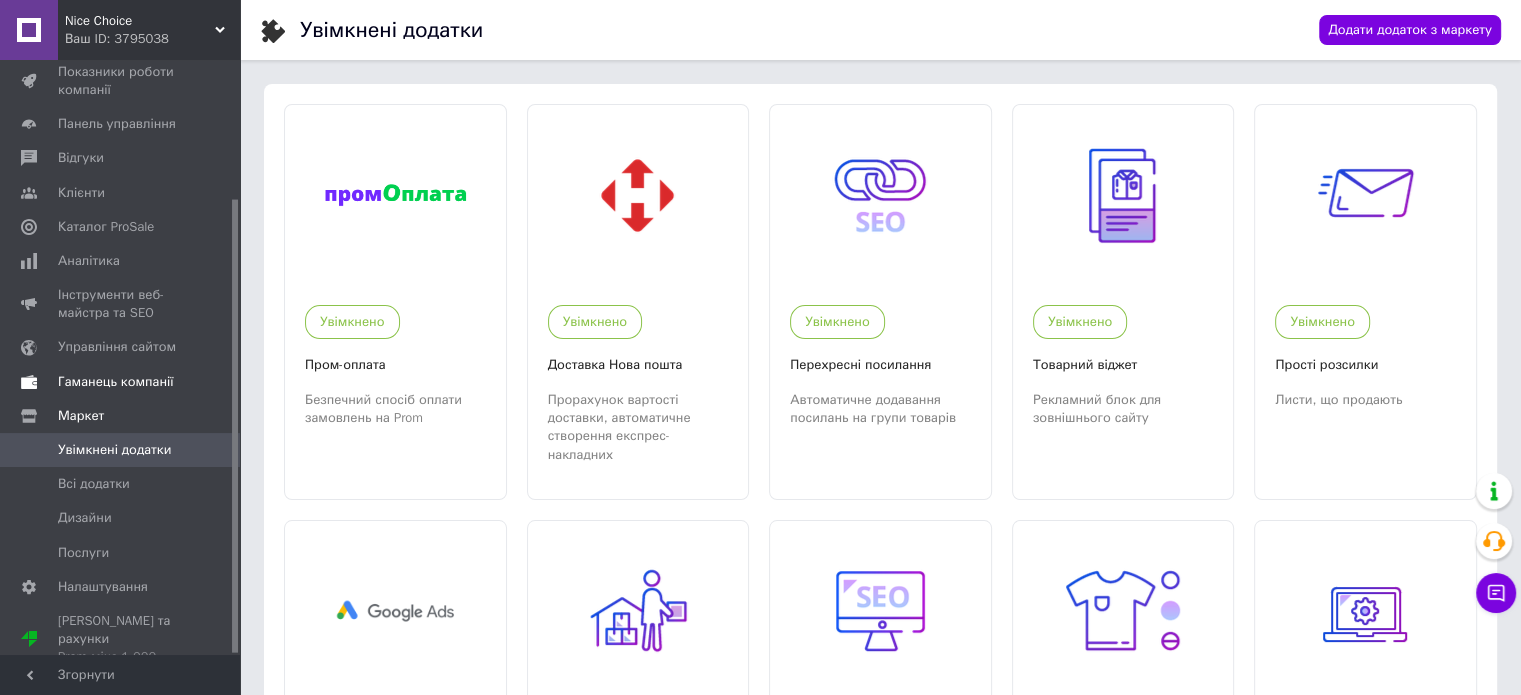 click on "Гаманець компанії" at bounding box center (116, 382) 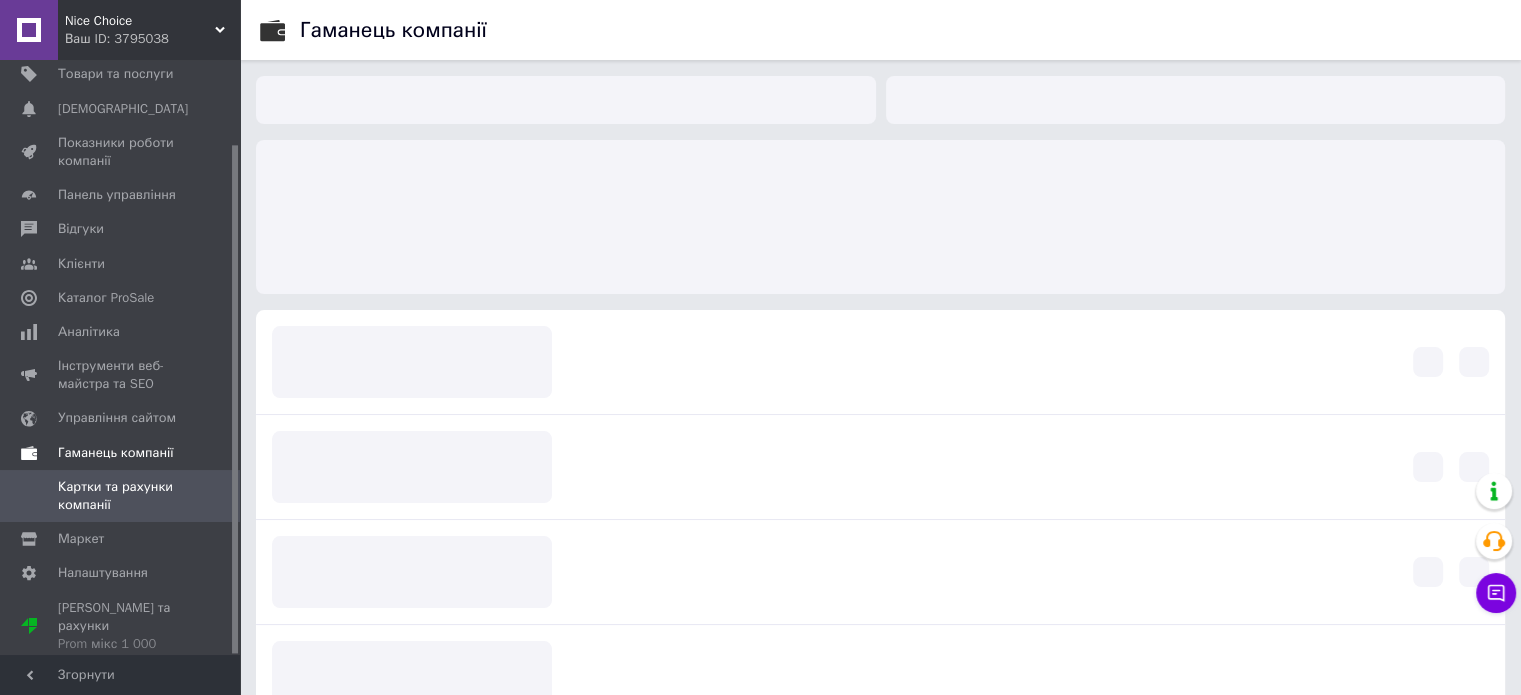 scroll, scrollTop: 98, scrollLeft: 0, axis: vertical 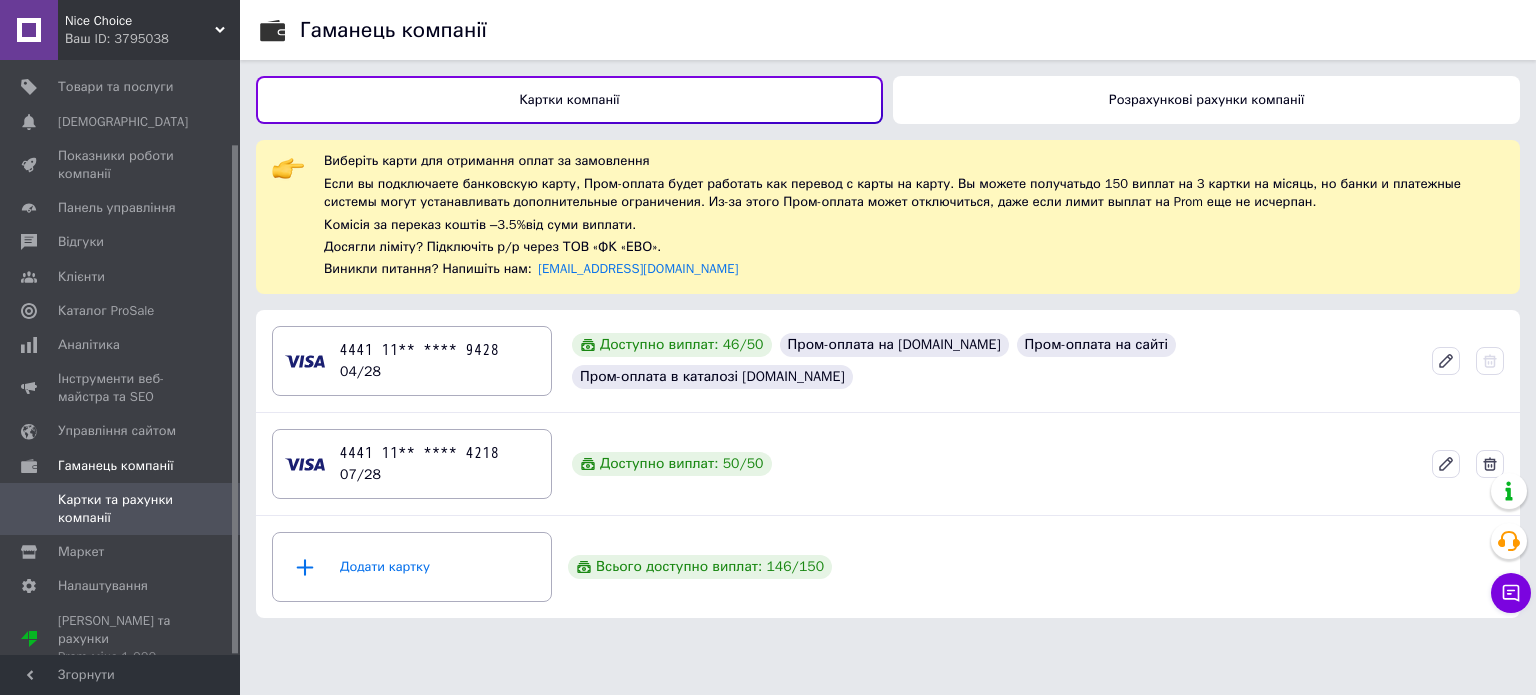 click on "Розрахункові рахунки компанії" at bounding box center [1206, 100] 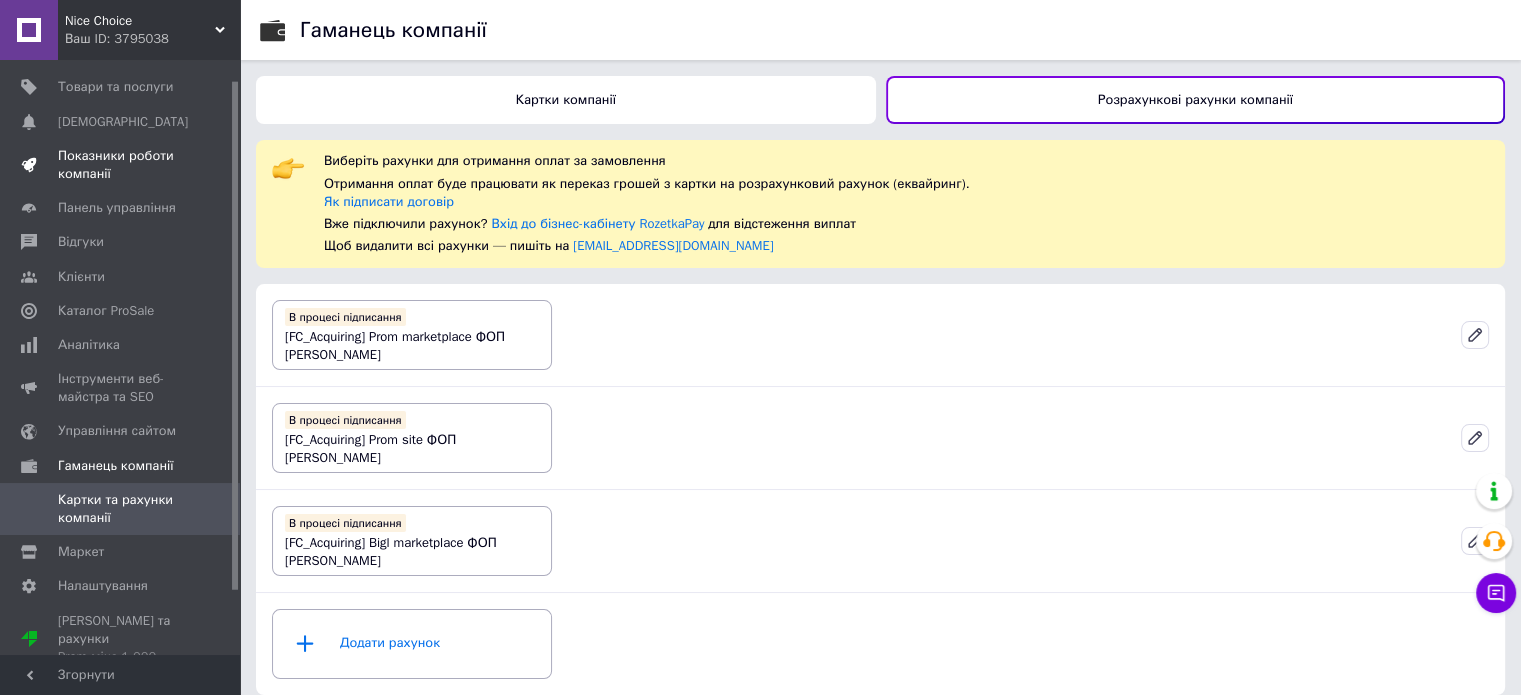 scroll, scrollTop: 0, scrollLeft: 0, axis: both 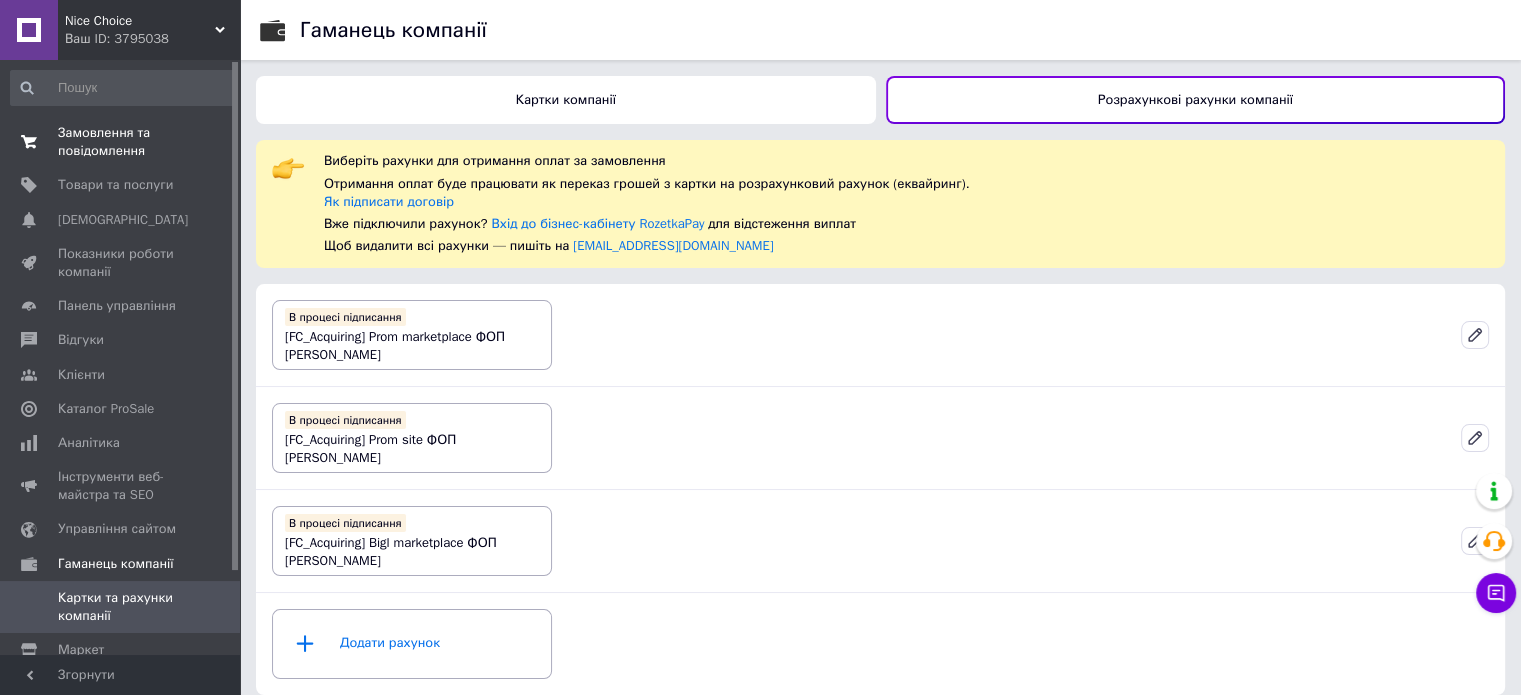 click on "Замовлення та повідомлення" at bounding box center (121, 142) 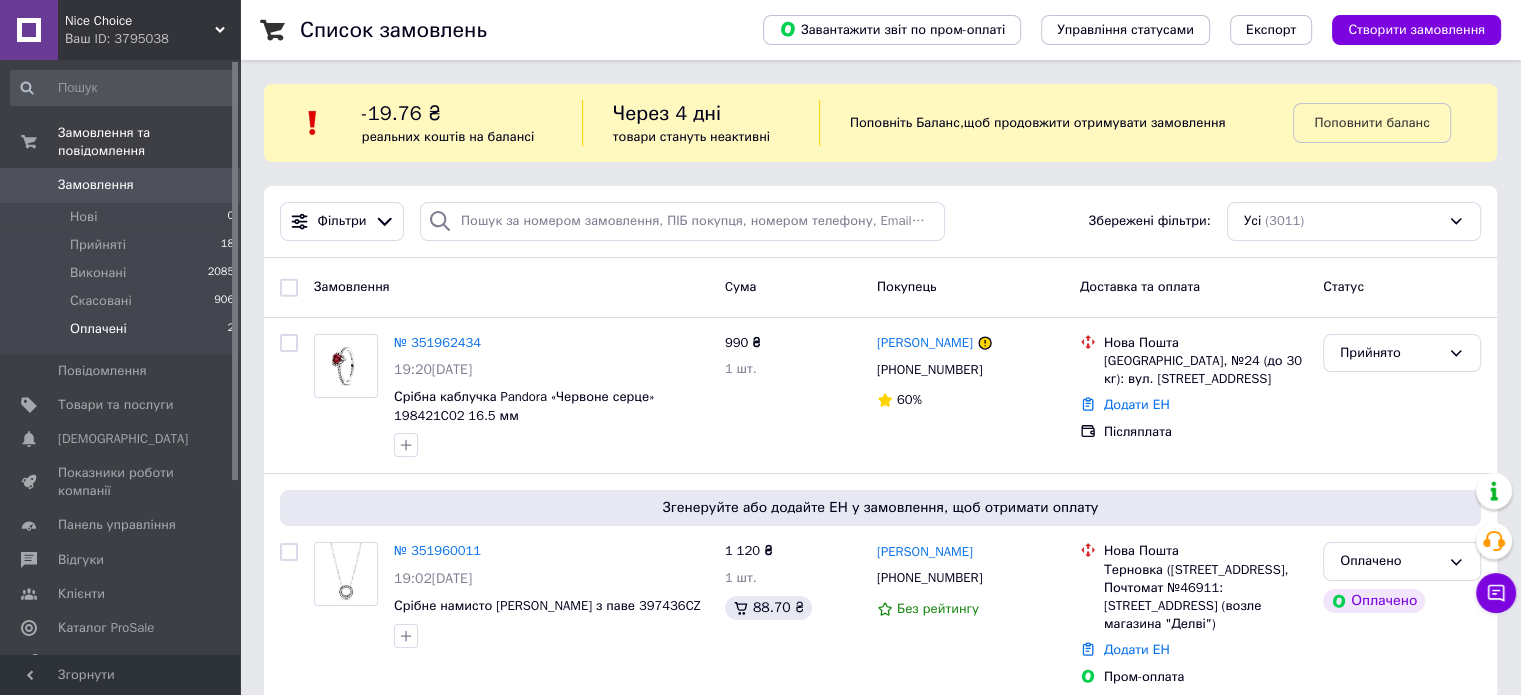 click on "Оплачені" at bounding box center (98, 329) 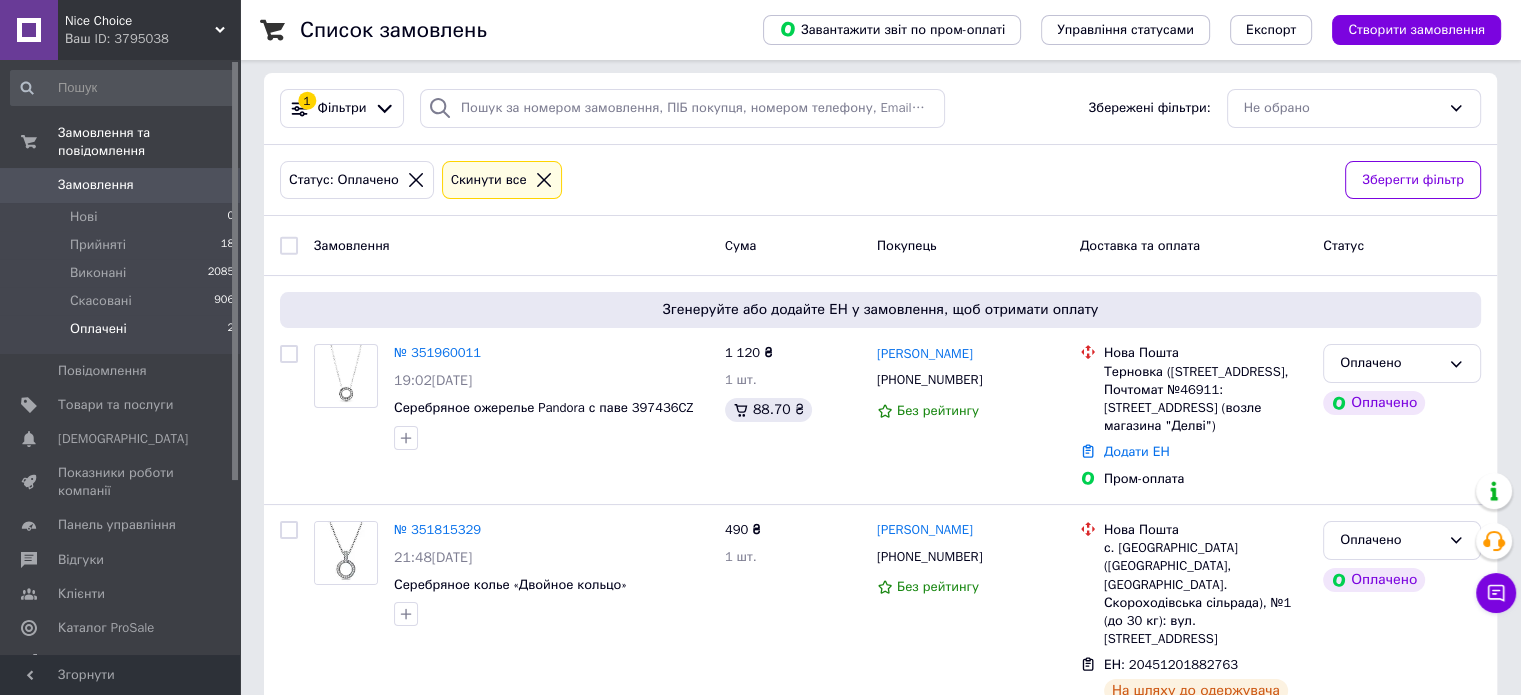 scroll, scrollTop: 167, scrollLeft: 0, axis: vertical 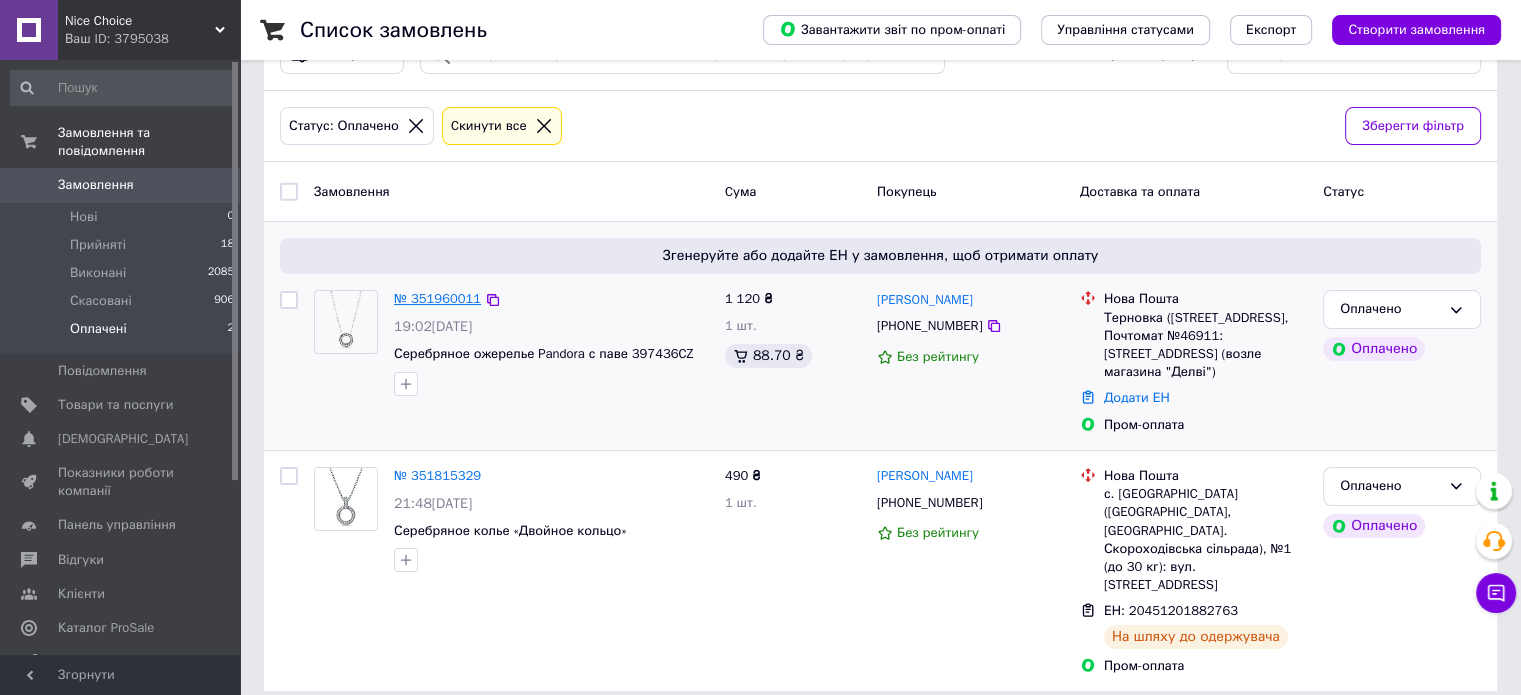 click on "№ 351960011" at bounding box center [437, 298] 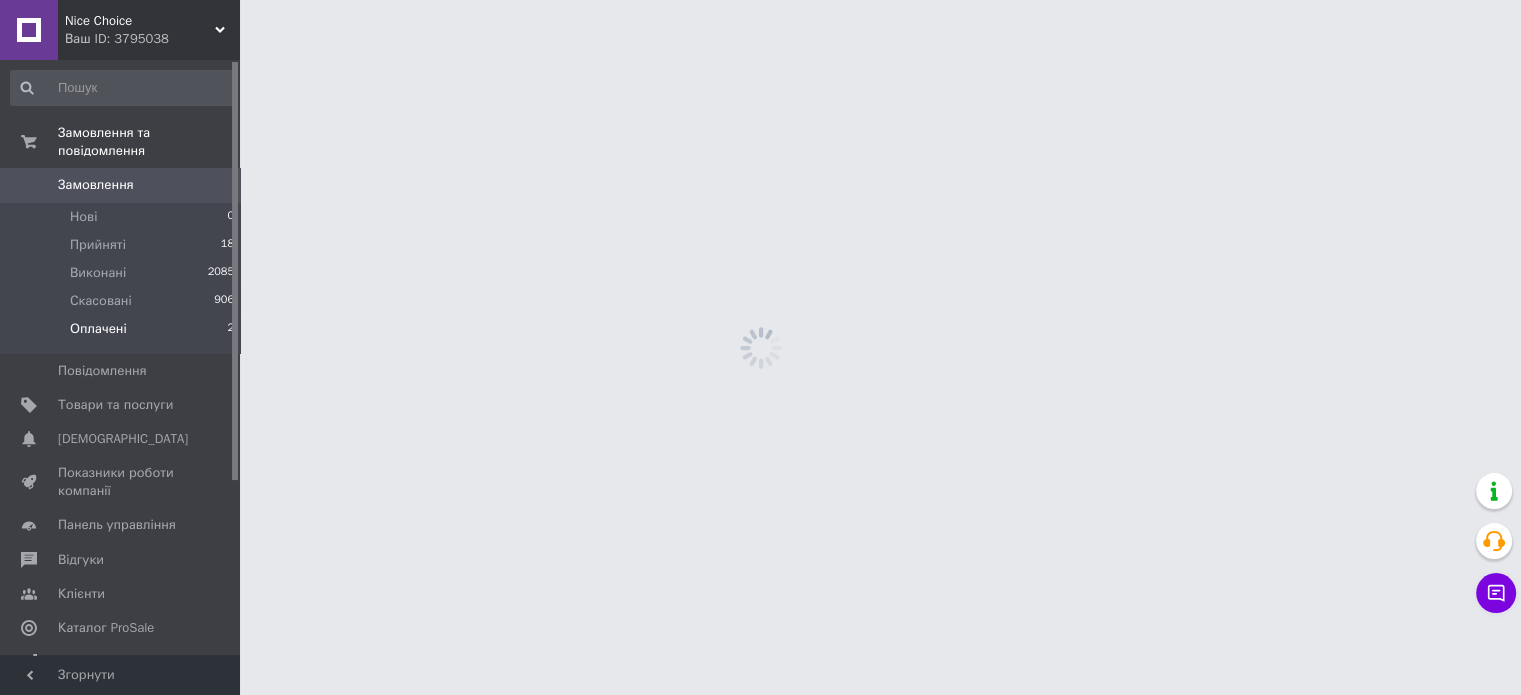 scroll, scrollTop: 0, scrollLeft: 0, axis: both 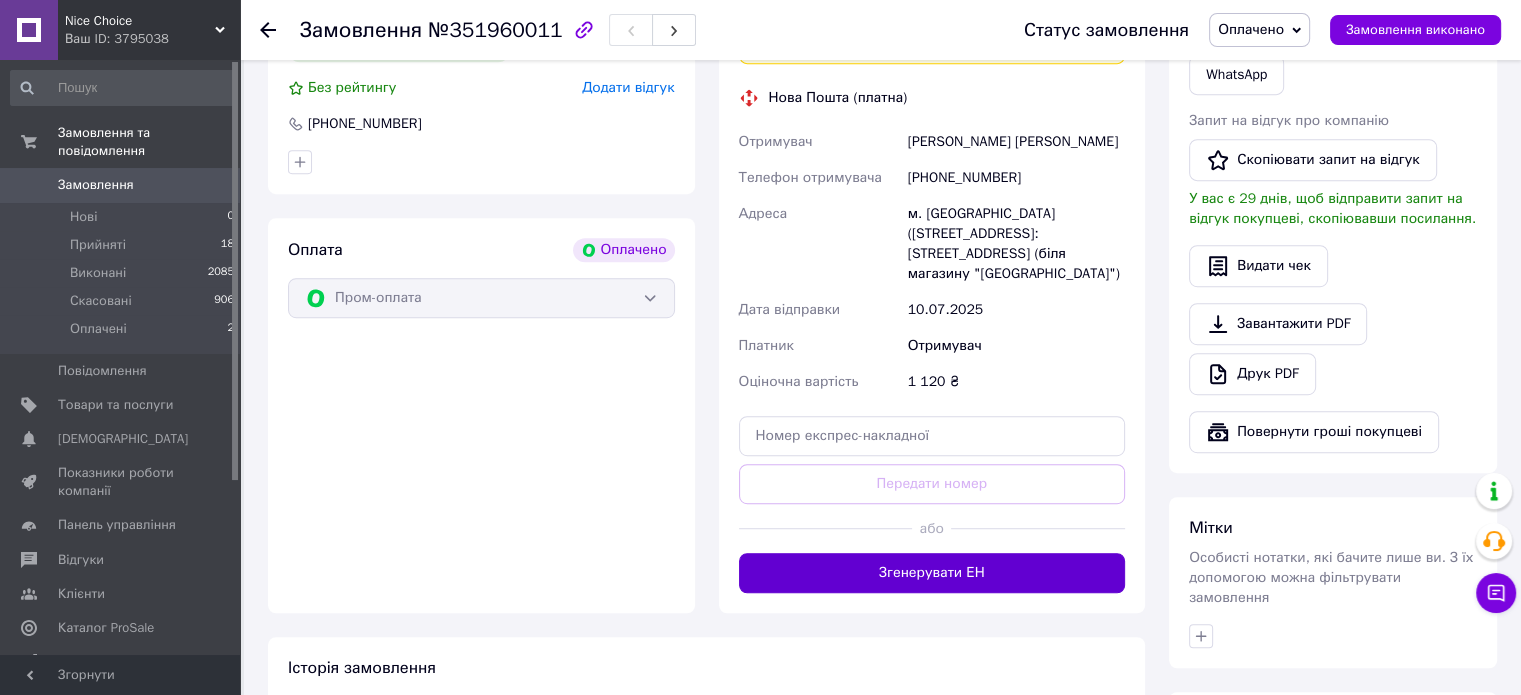 click on "Згенерувати ЕН" at bounding box center [932, 573] 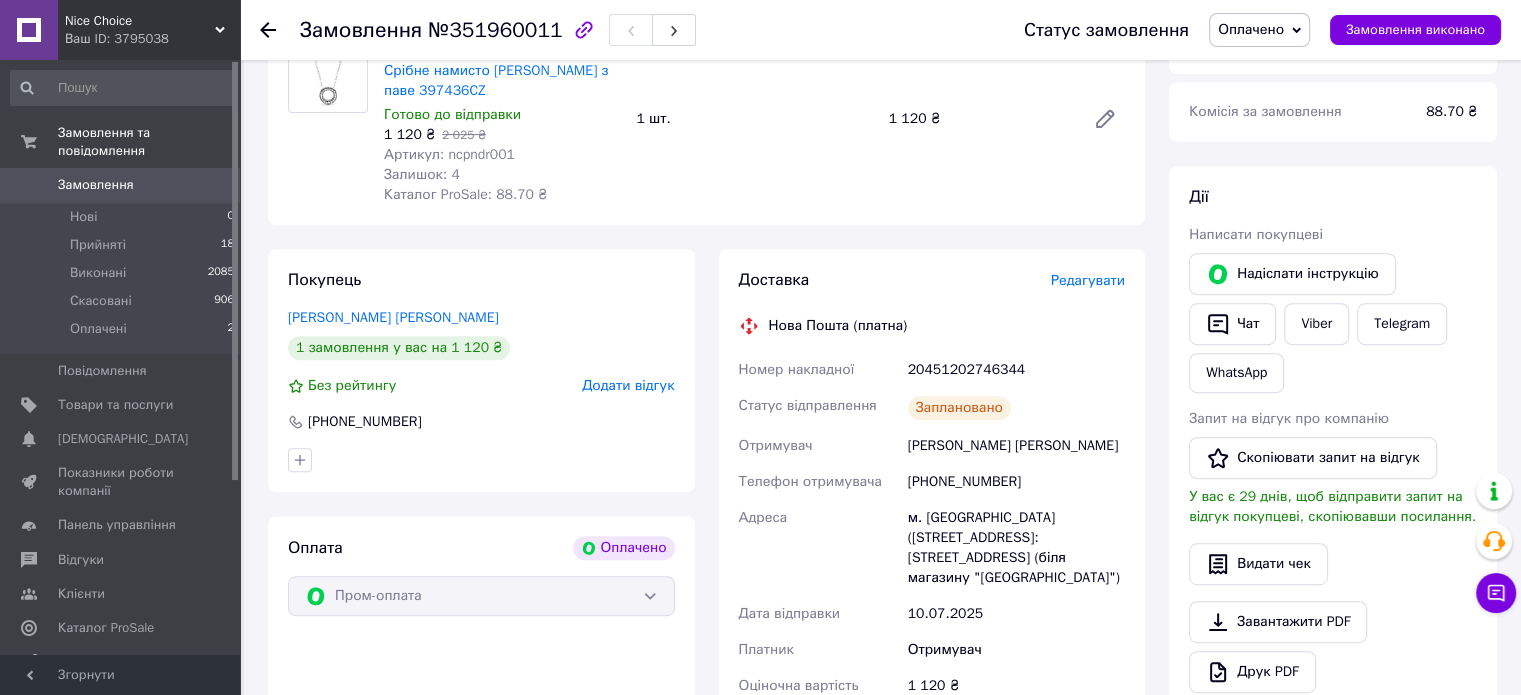 scroll, scrollTop: 800, scrollLeft: 0, axis: vertical 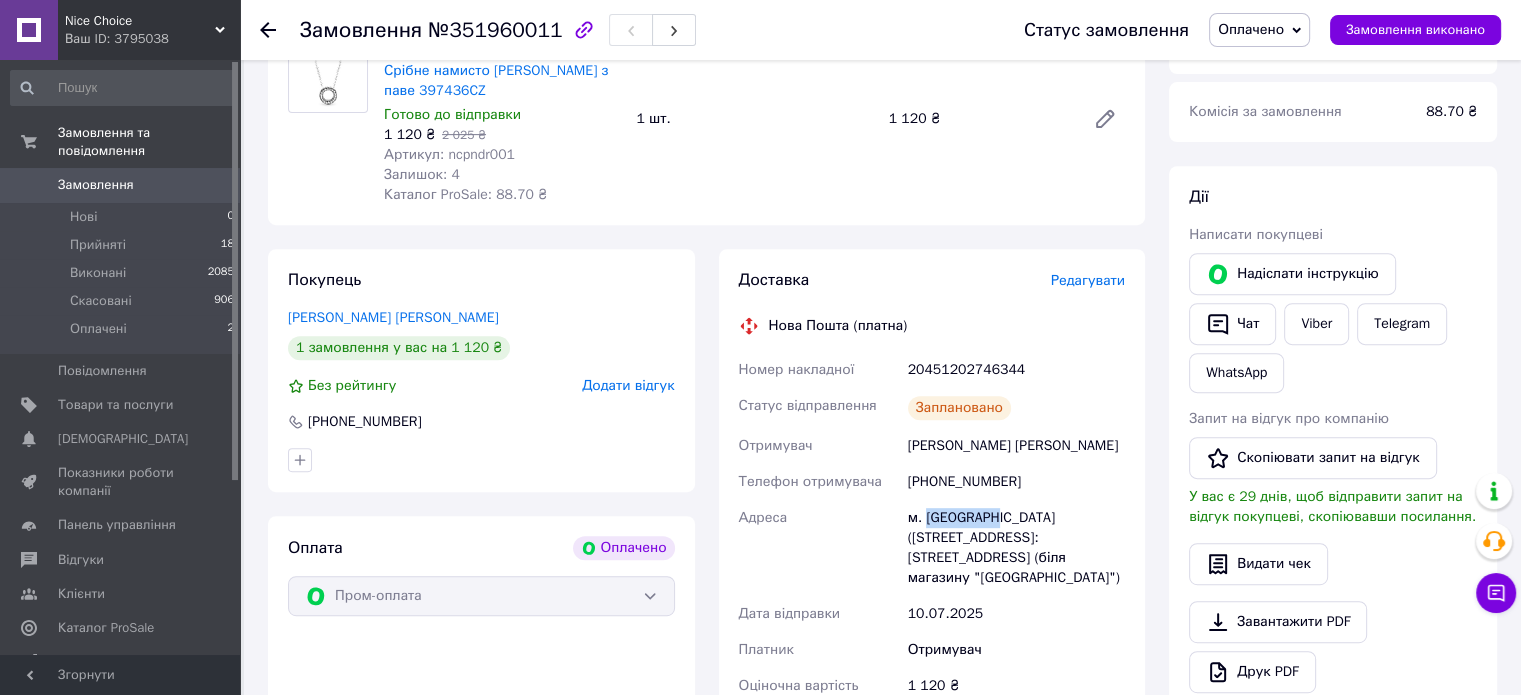 click on "м. Тернівка (Дніпропетровська обл., Павлоградський р-н.), Поштомат №46911: б-р Героїв Космосу, 5а (біля магазину "Делві")" at bounding box center (1016, 548) 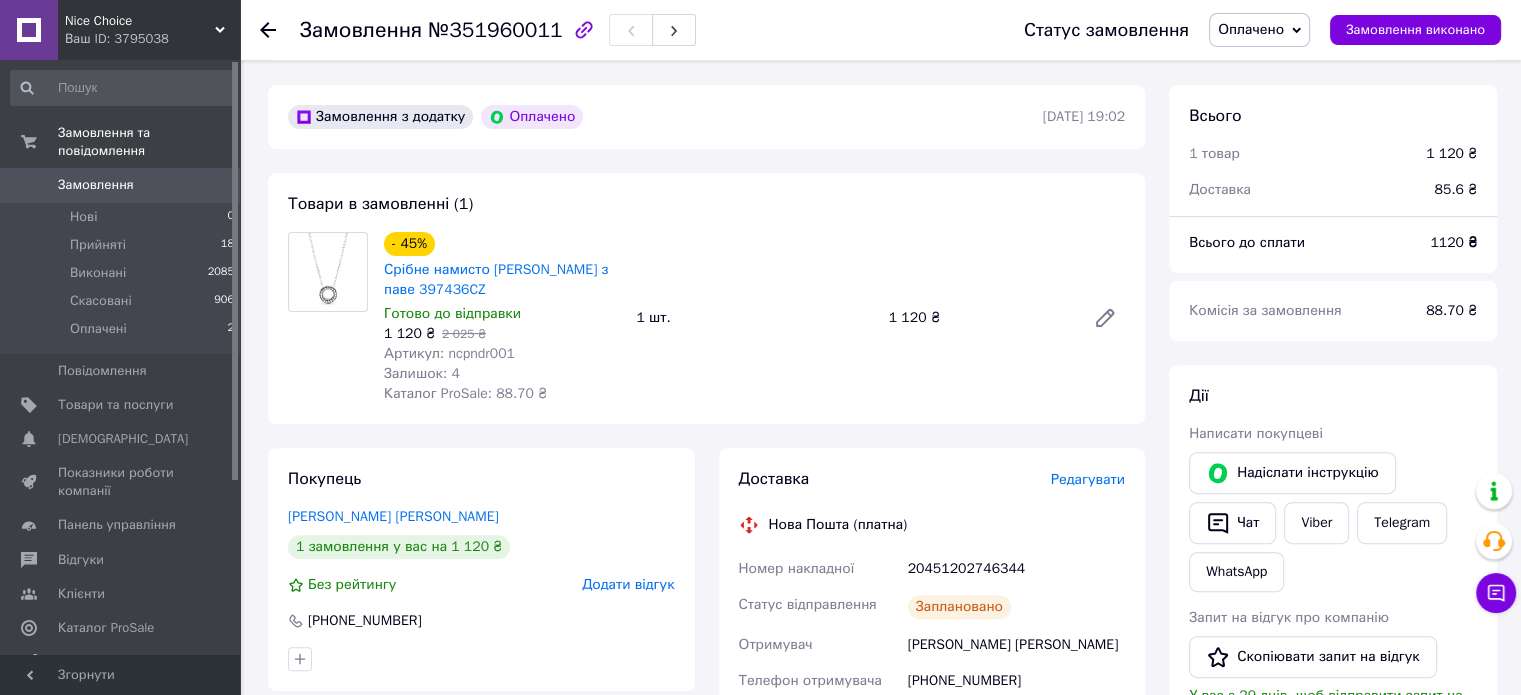scroll, scrollTop: 600, scrollLeft: 0, axis: vertical 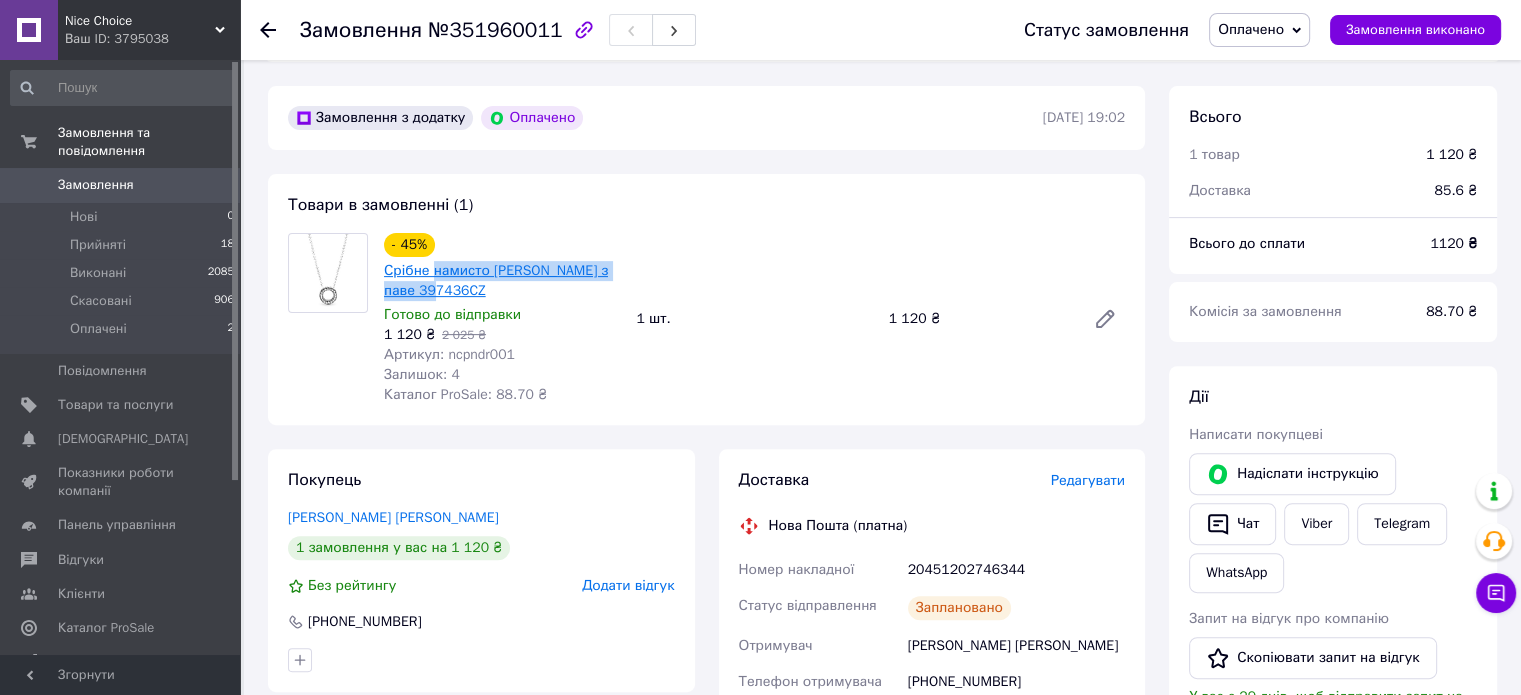 drag, startPoint x: 492, startPoint y: 295, endPoint x: 433, endPoint y: 274, distance: 62.625874 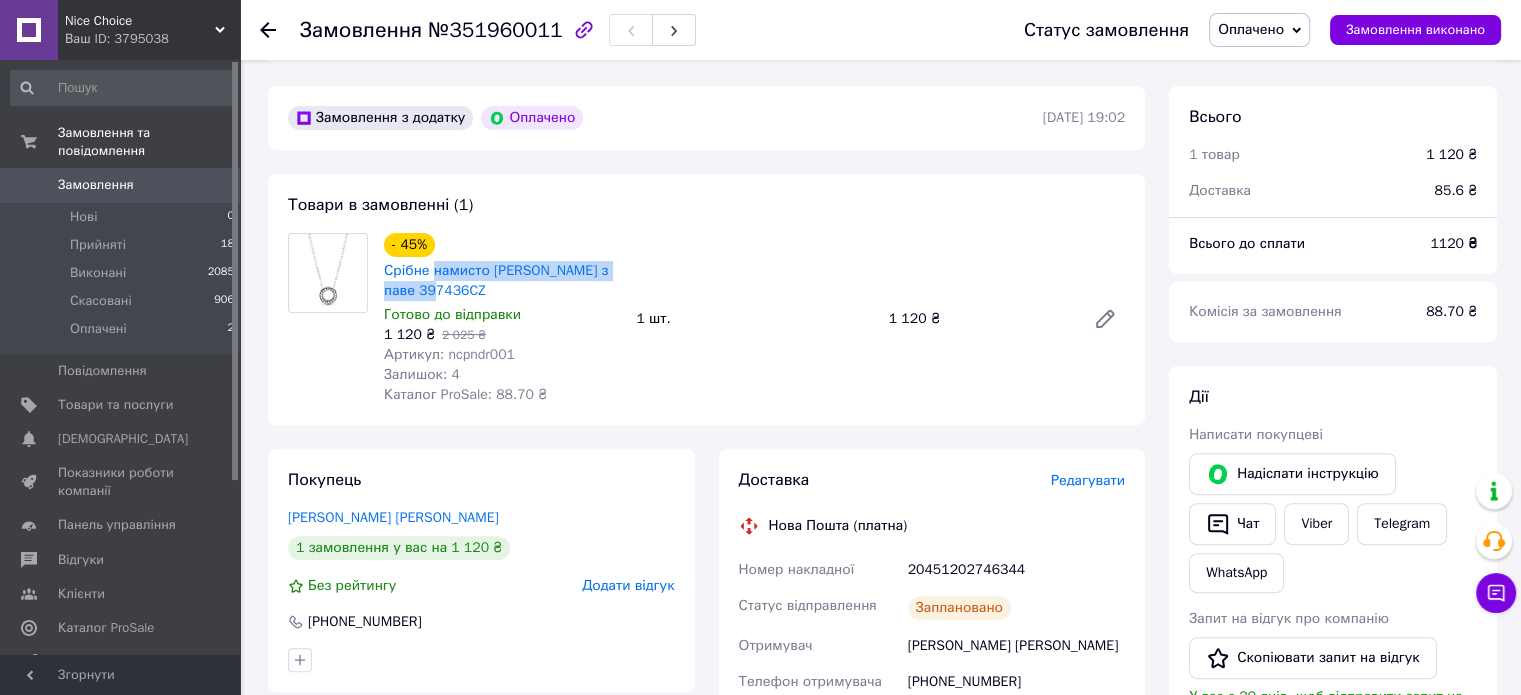 copy on "намисто Pandora з паве 397436CZ" 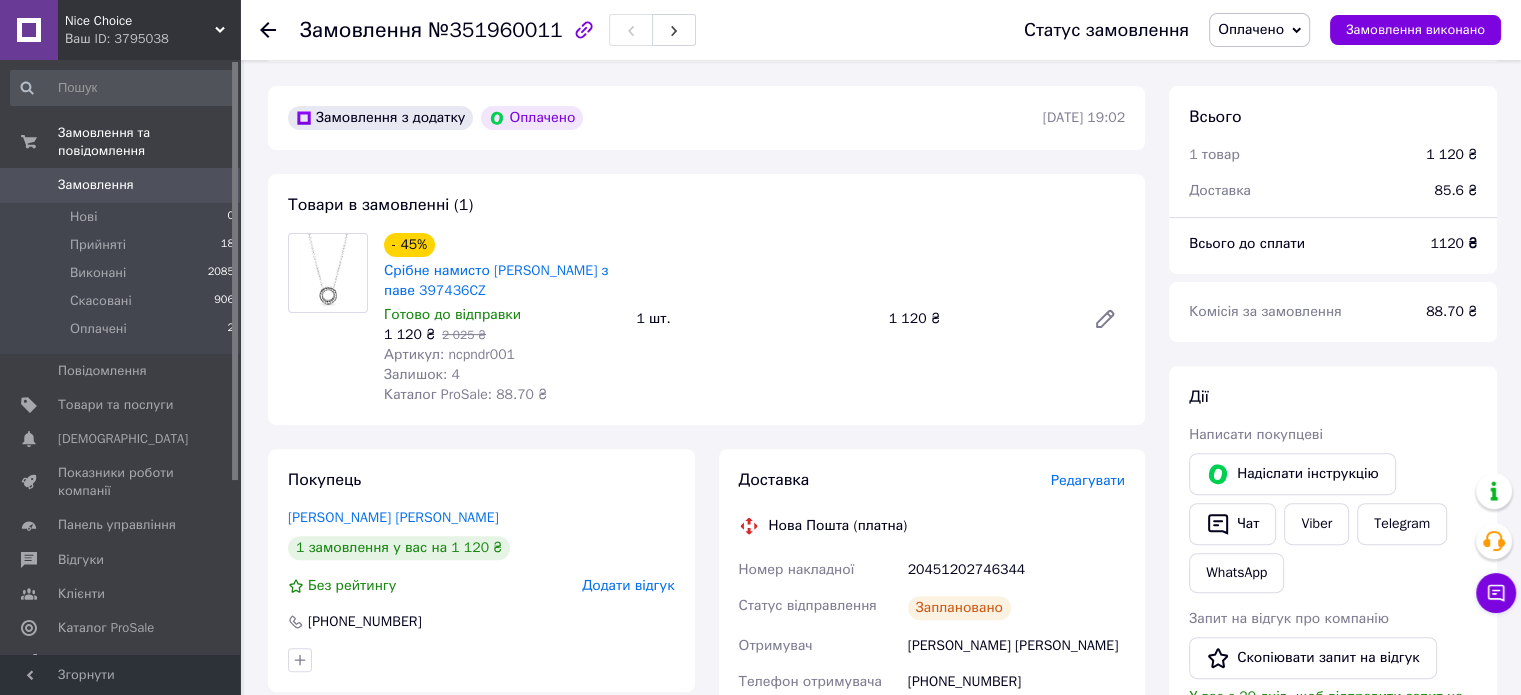 click on "20451202746344" at bounding box center (1016, 570) 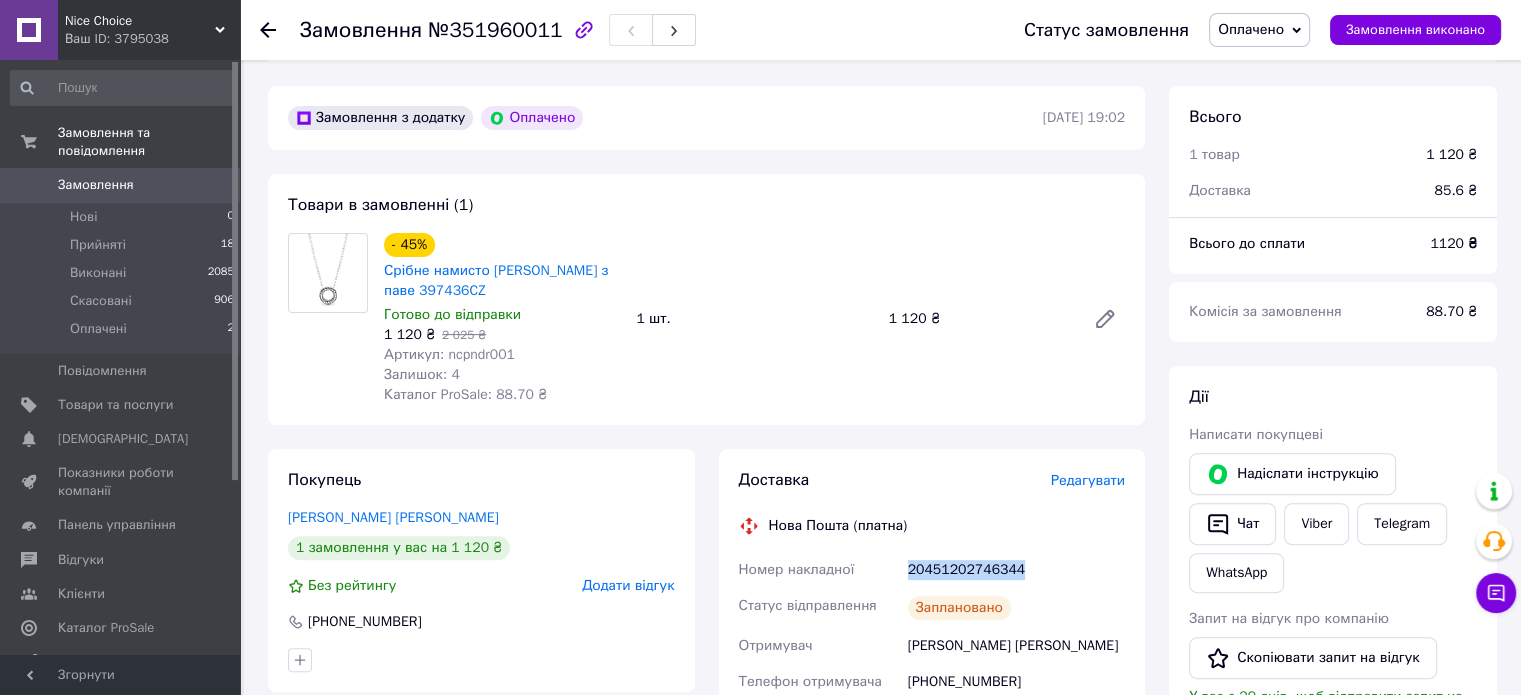 click on "20451202746344" at bounding box center (1016, 570) 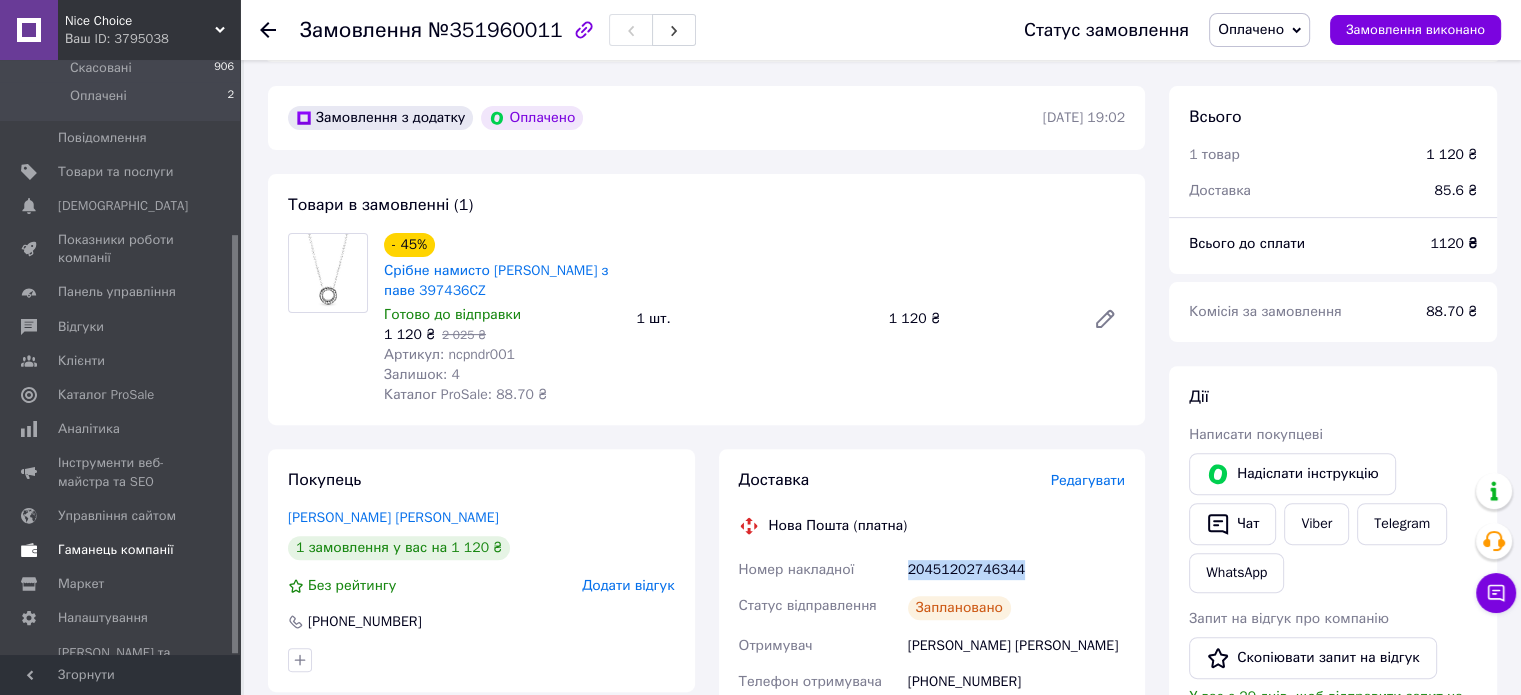 scroll, scrollTop: 247, scrollLeft: 0, axis: vertical 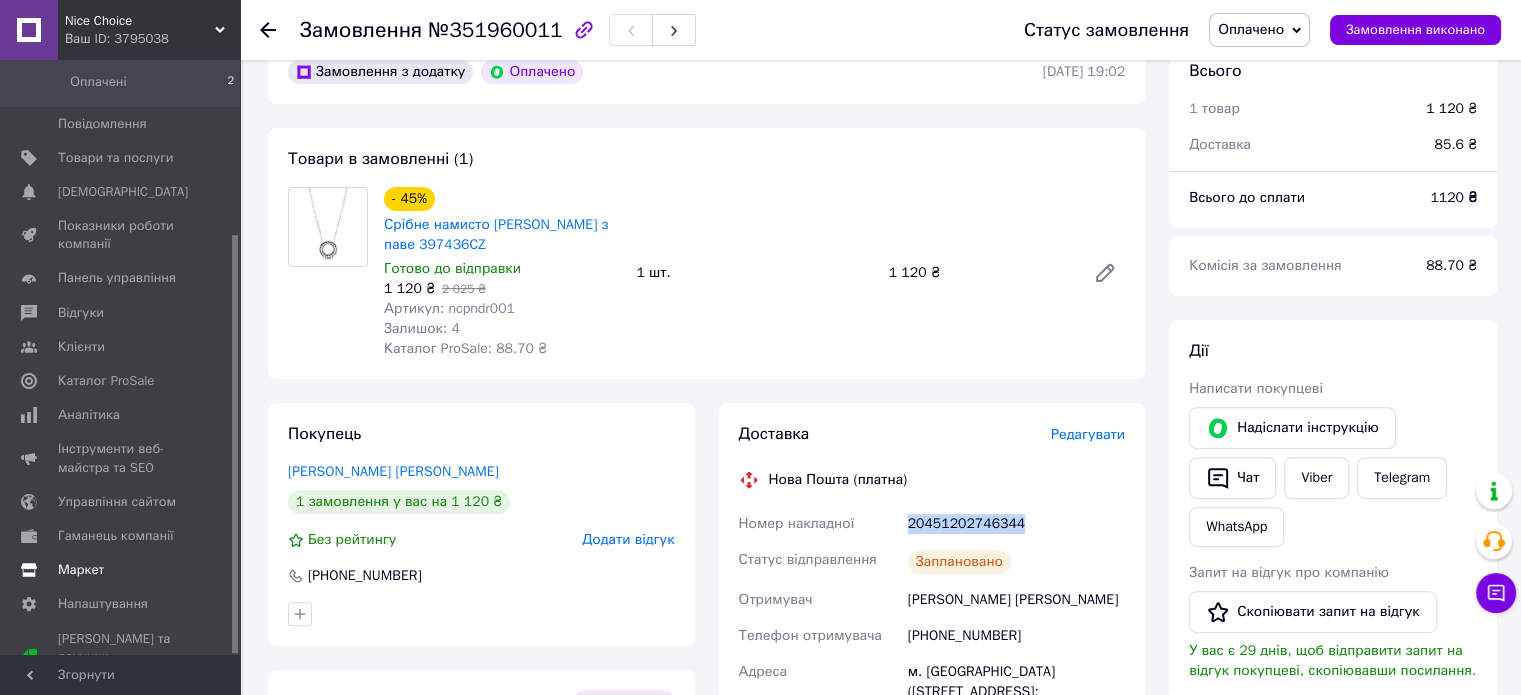 click on "Маркет" at bounding box center (81, 570) 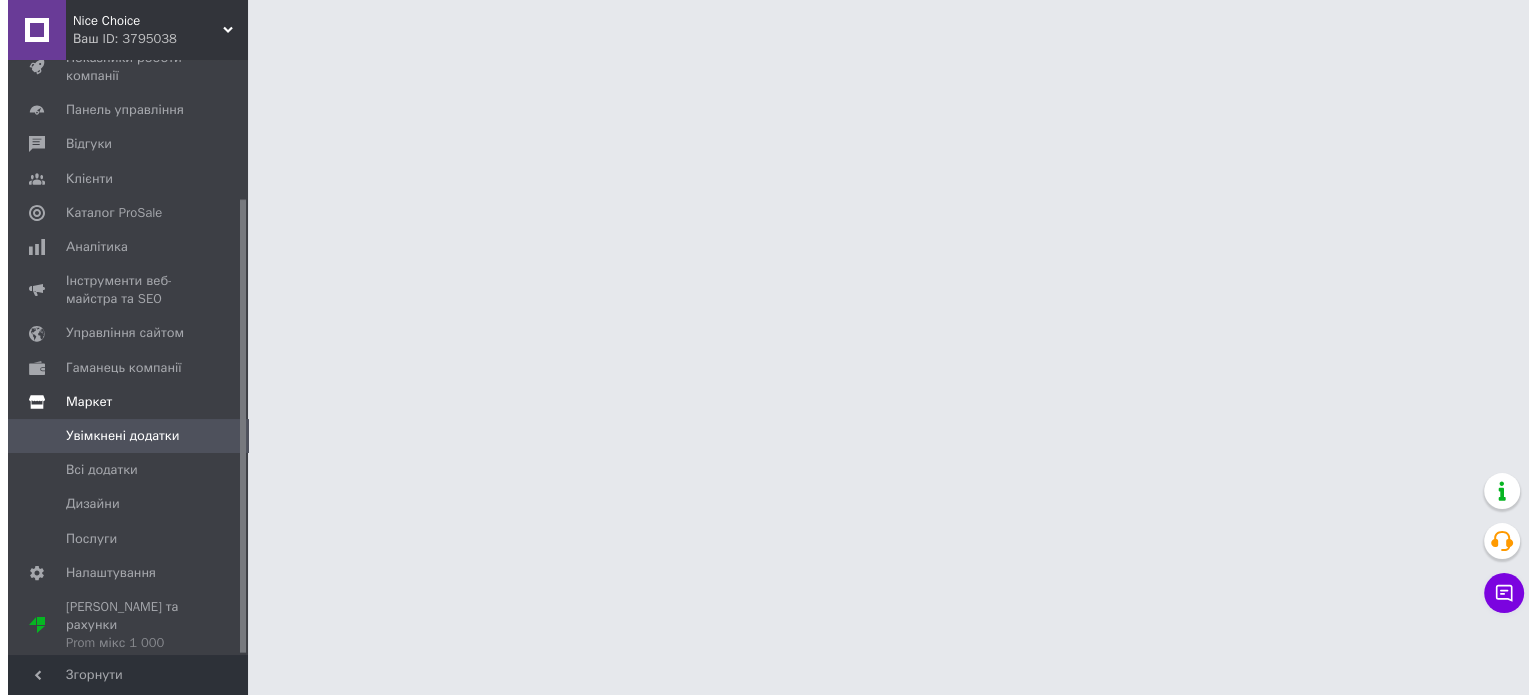 scroll, scrollTop: 0, scrollLeft: 0, axis: both 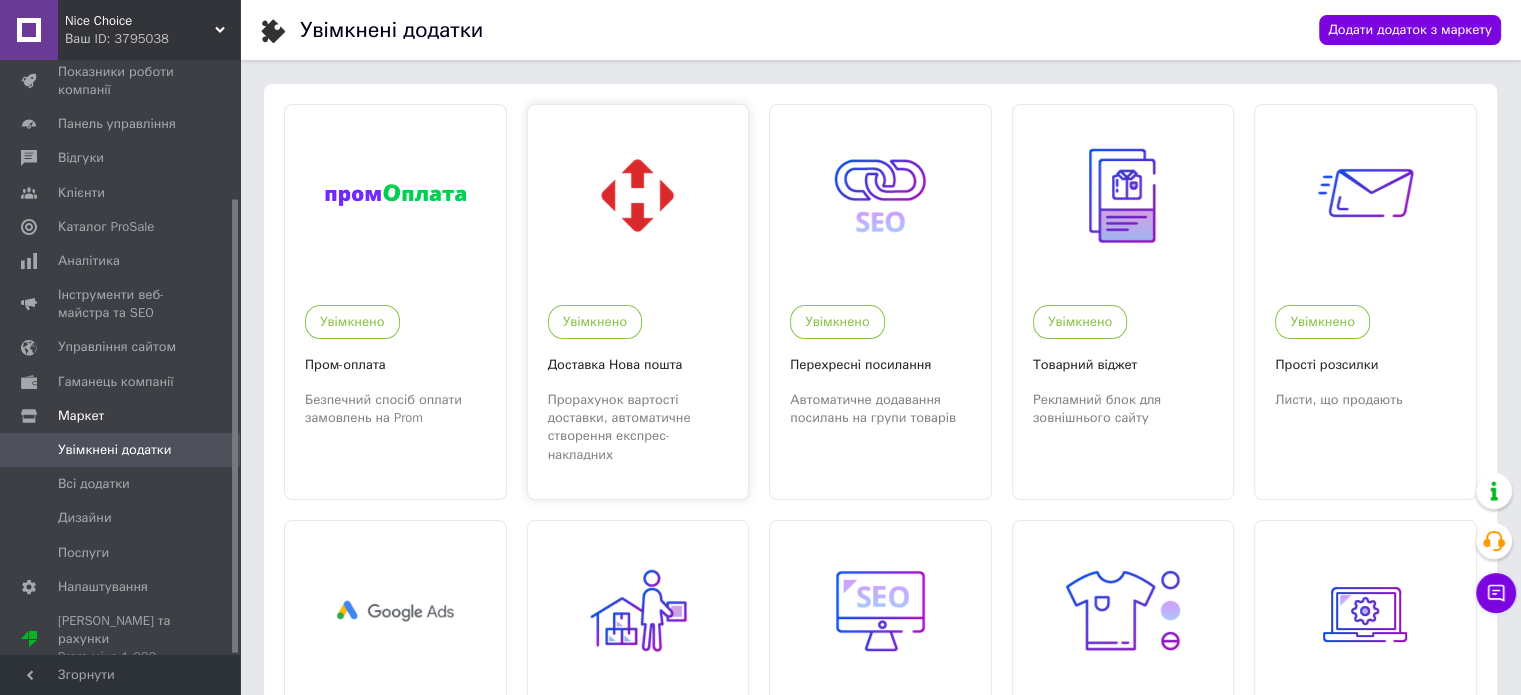 click at bounding box center (637, 195) 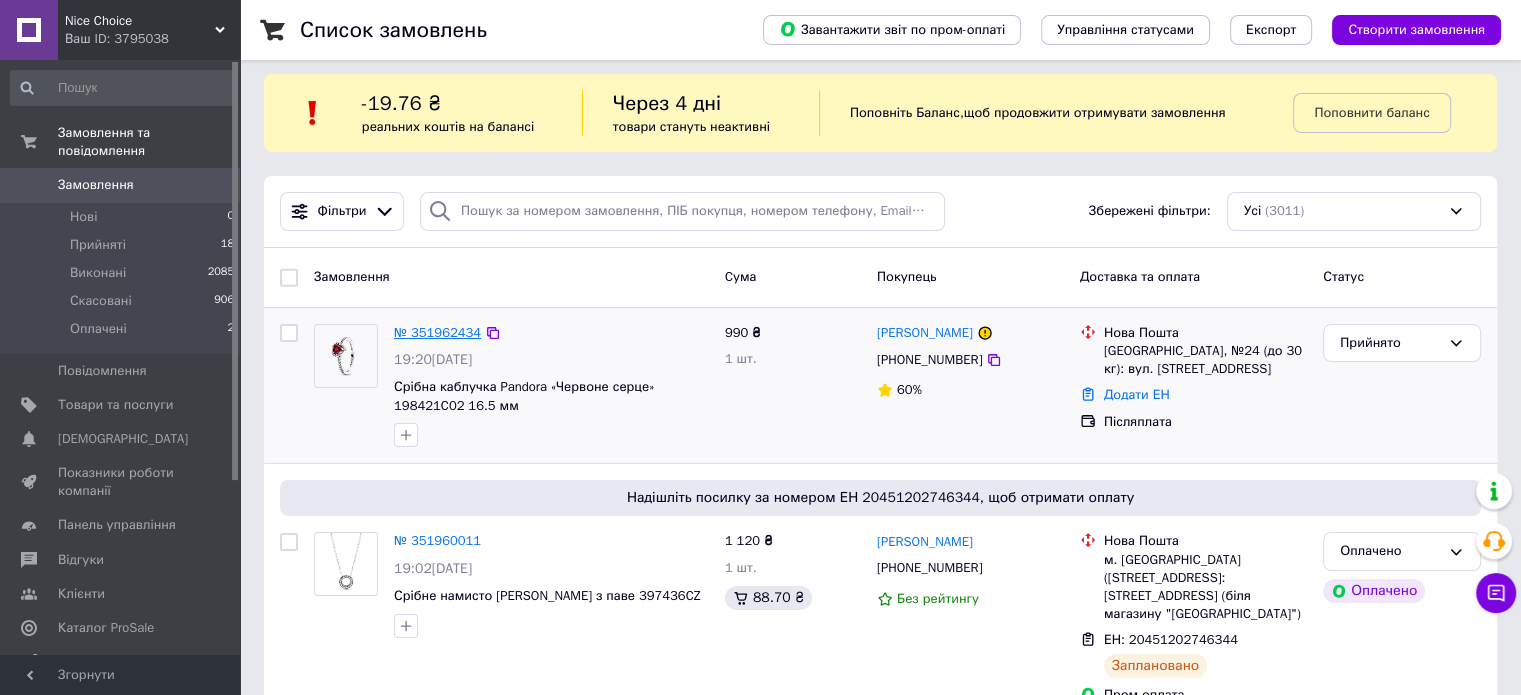 scroll, scrollTop: 8, scrollLeft: 0, axis: vertical 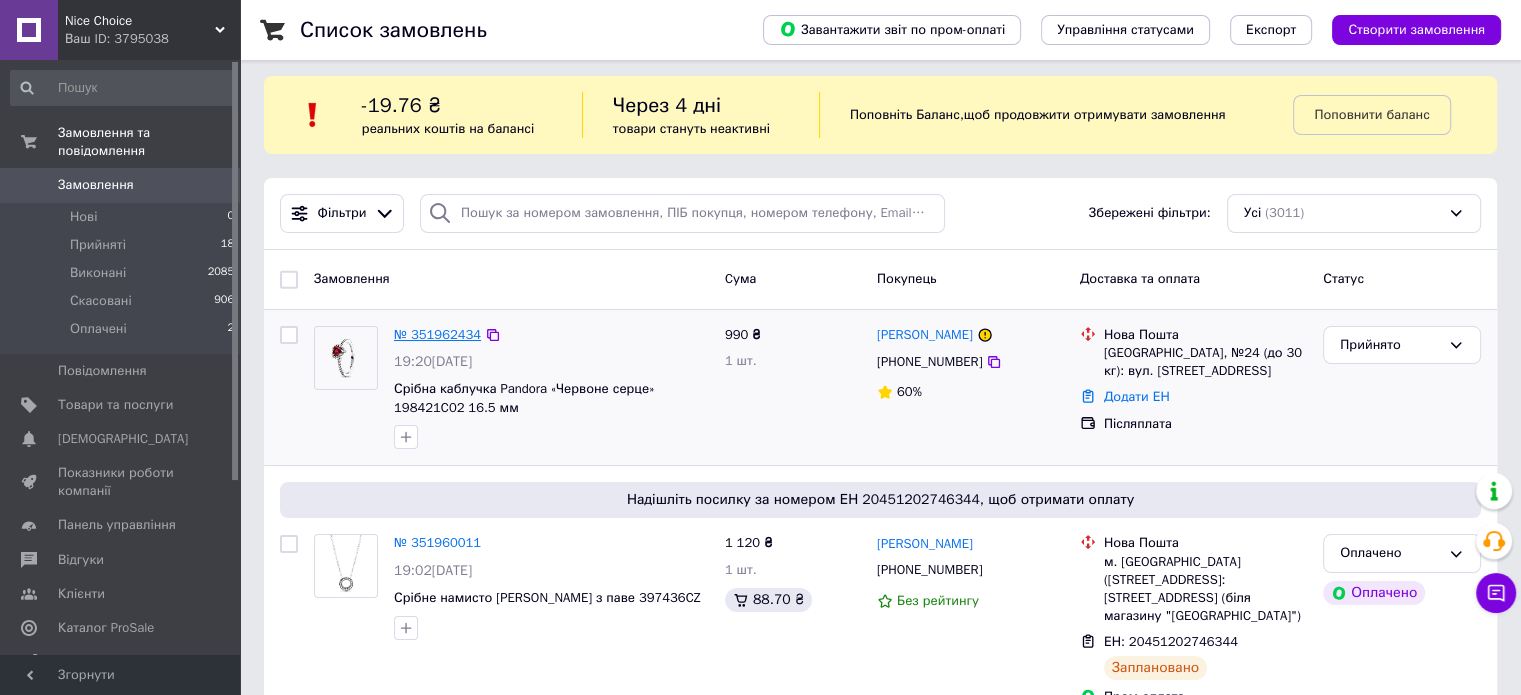 click on "№ 351962434" at bounding box center (437, 334) 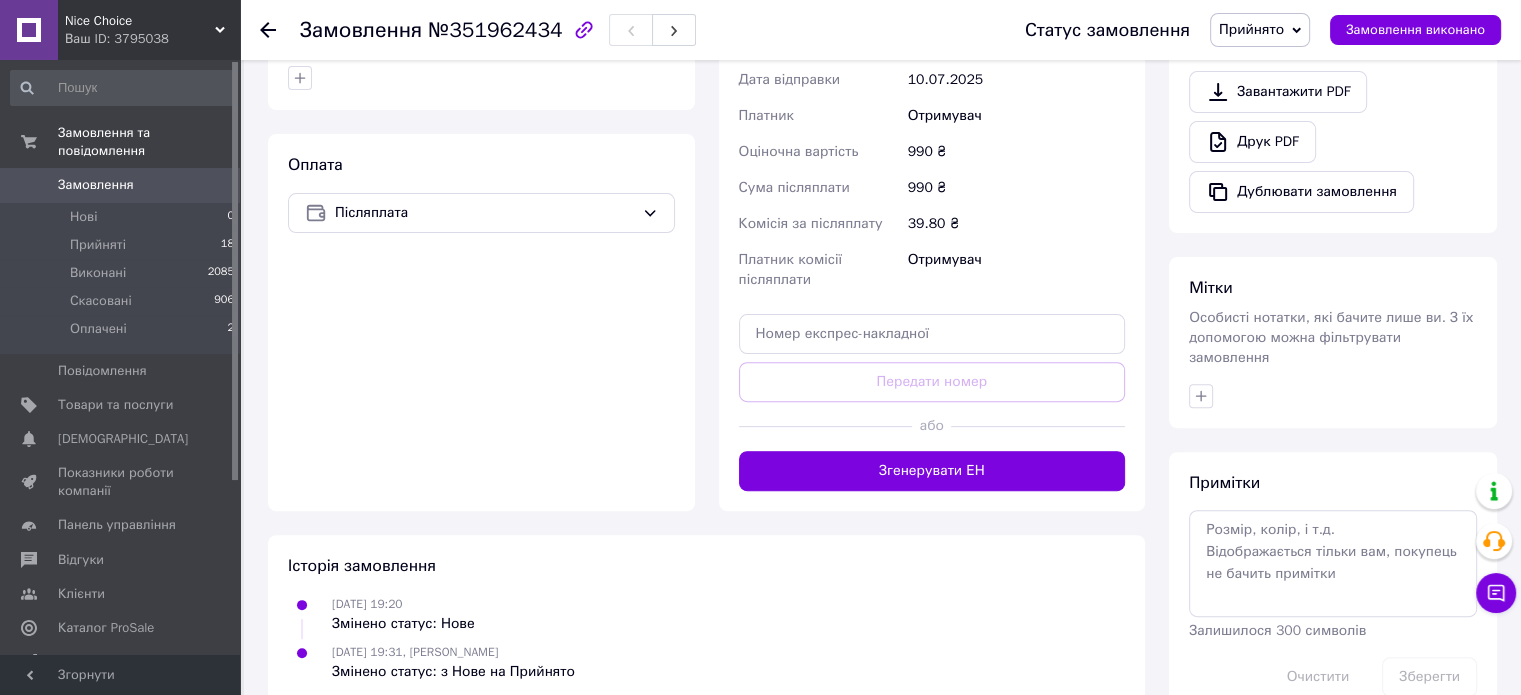 scroll, scrollTop: 598, scrollLeft: 0, axis: vertical 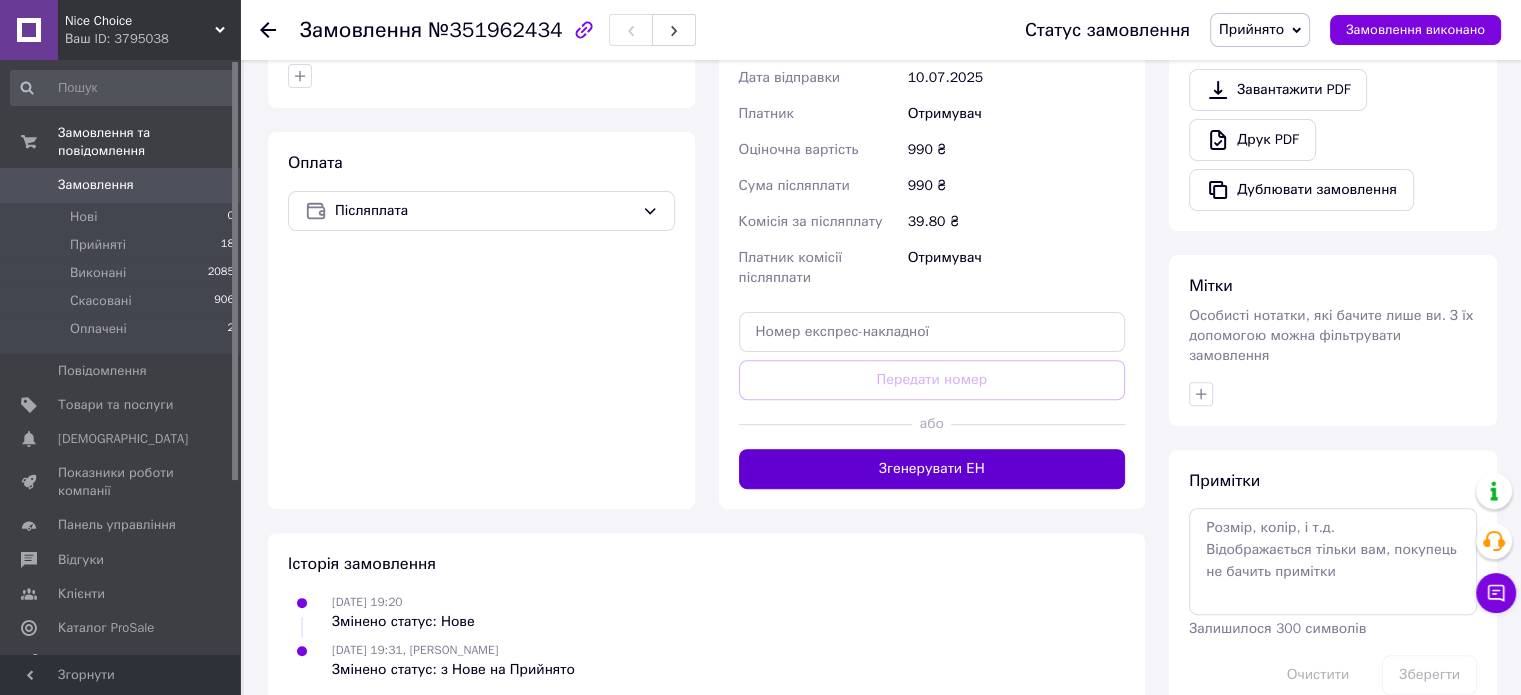 click on "Згенерувати ЕН" at bounding box center (932, 469) 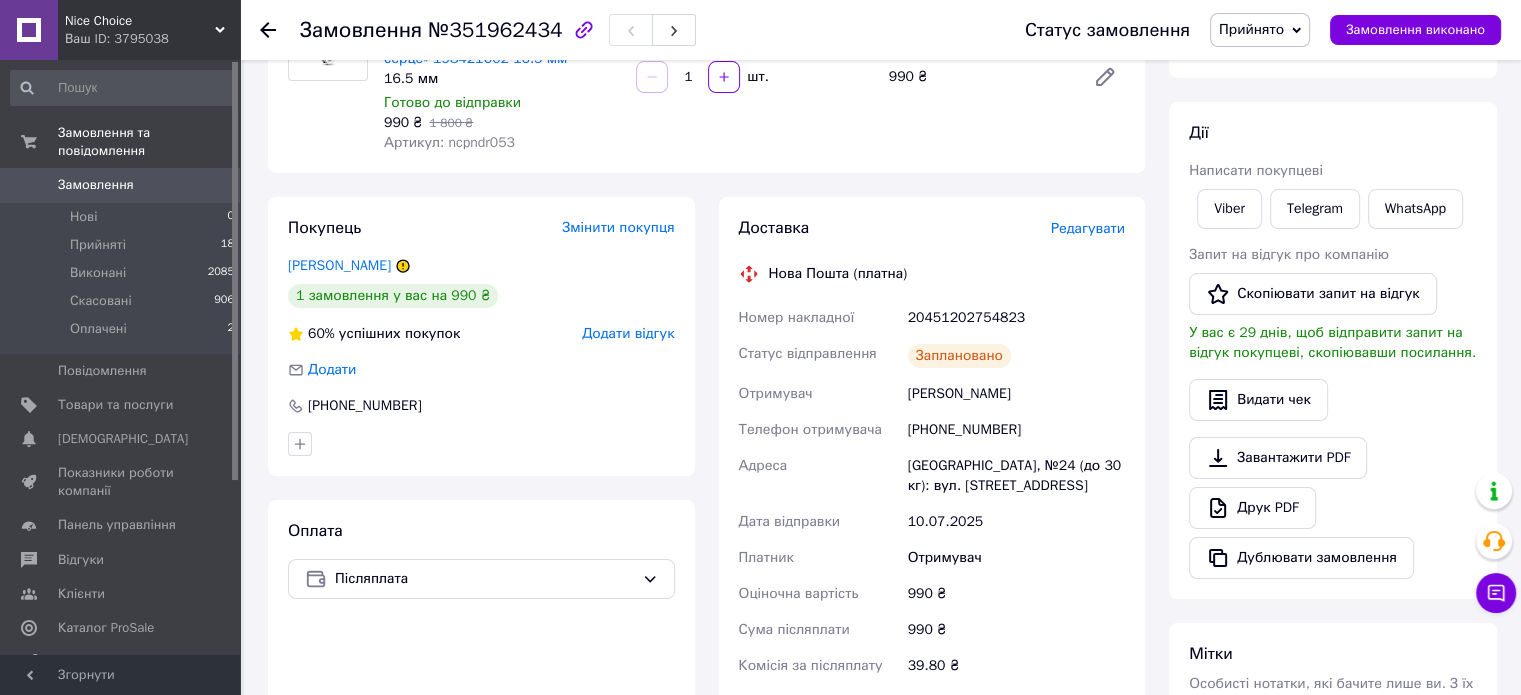 scroll, scrollTop: 210, scrollLeft: 0, axis: vertical 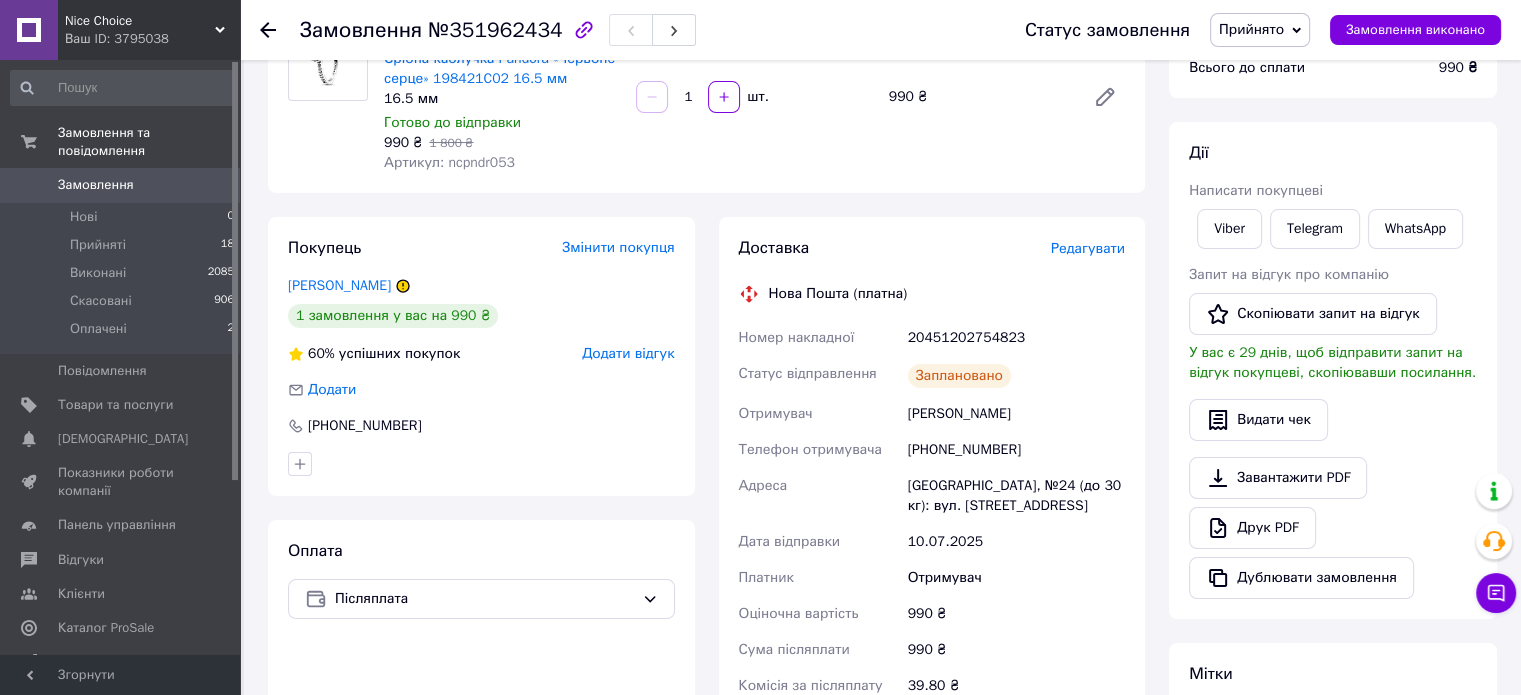 click on "Замовлення" at bounding box center (121, 185) 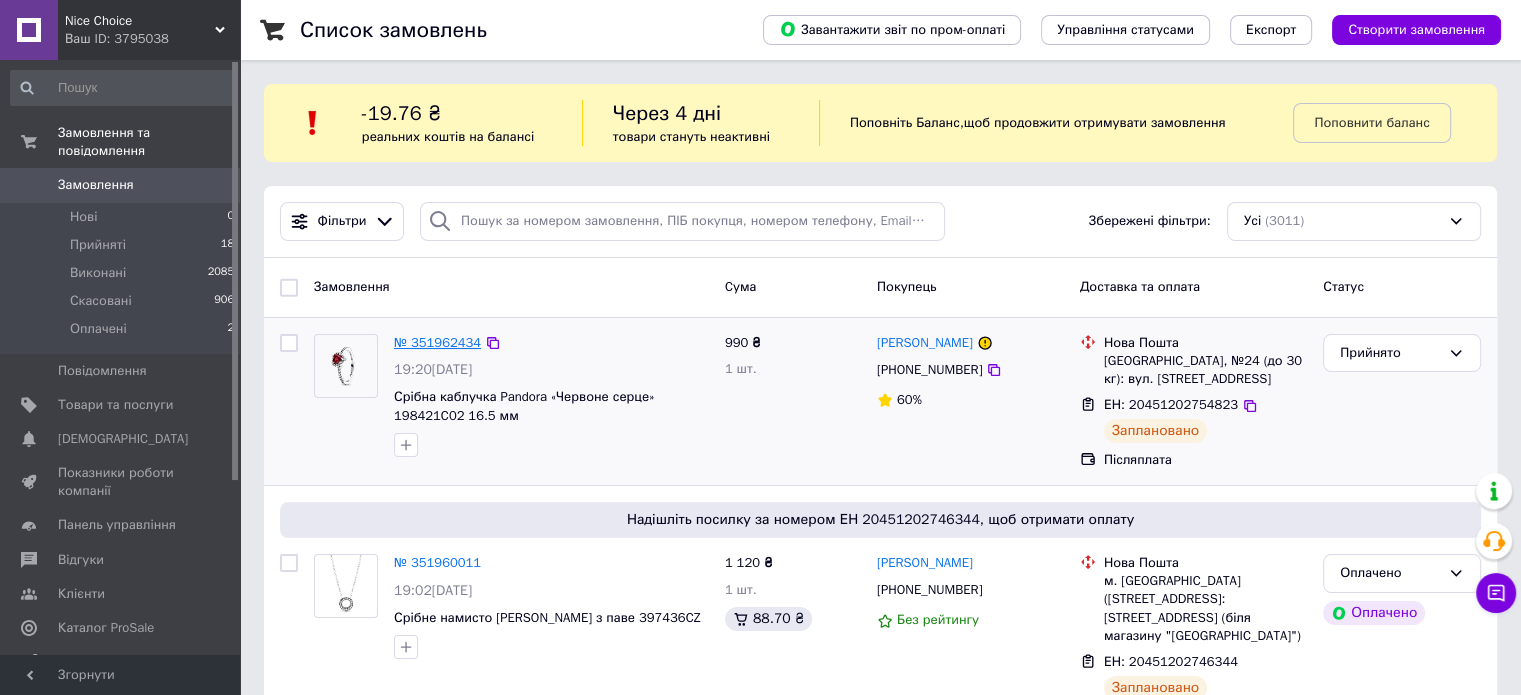 click on "№ 351962434" at bounding box center (437, 342) 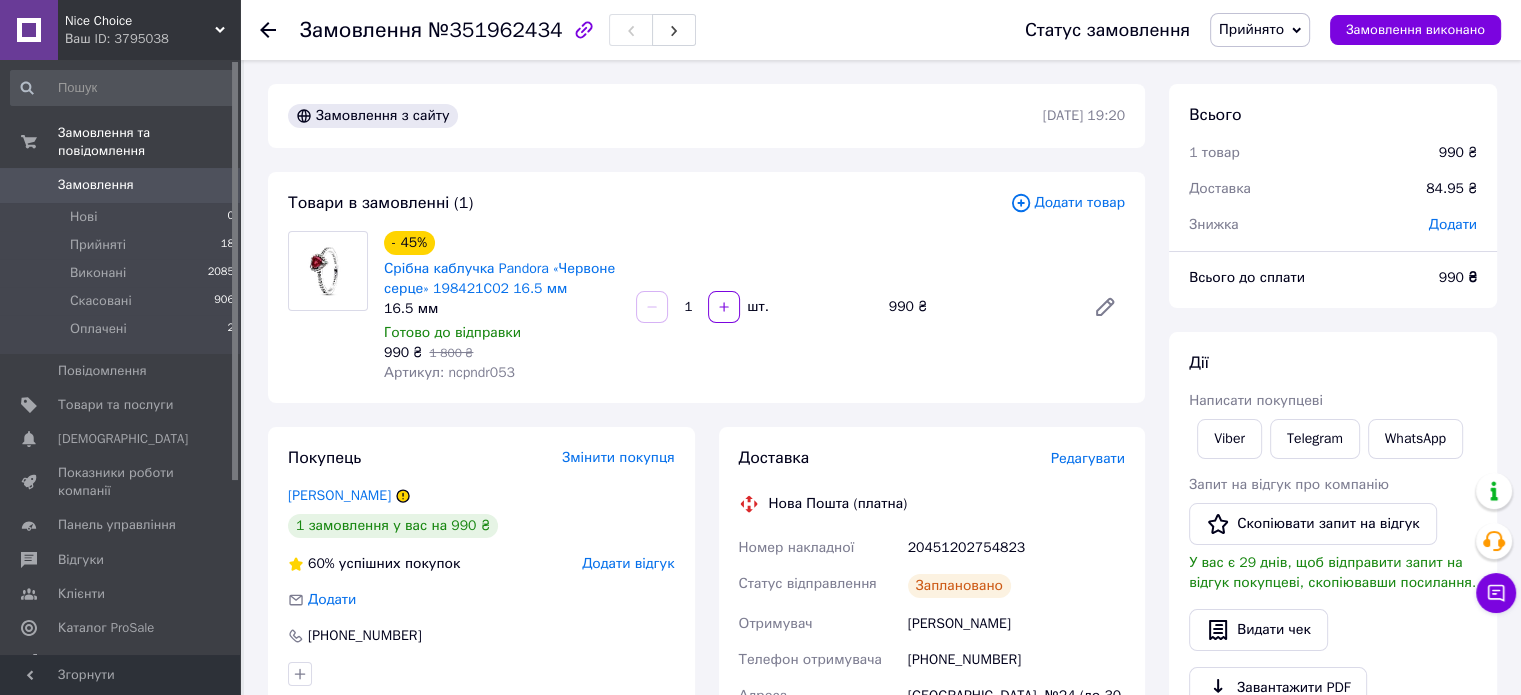click on "20451202754823" at bounding box center (1016, 548) 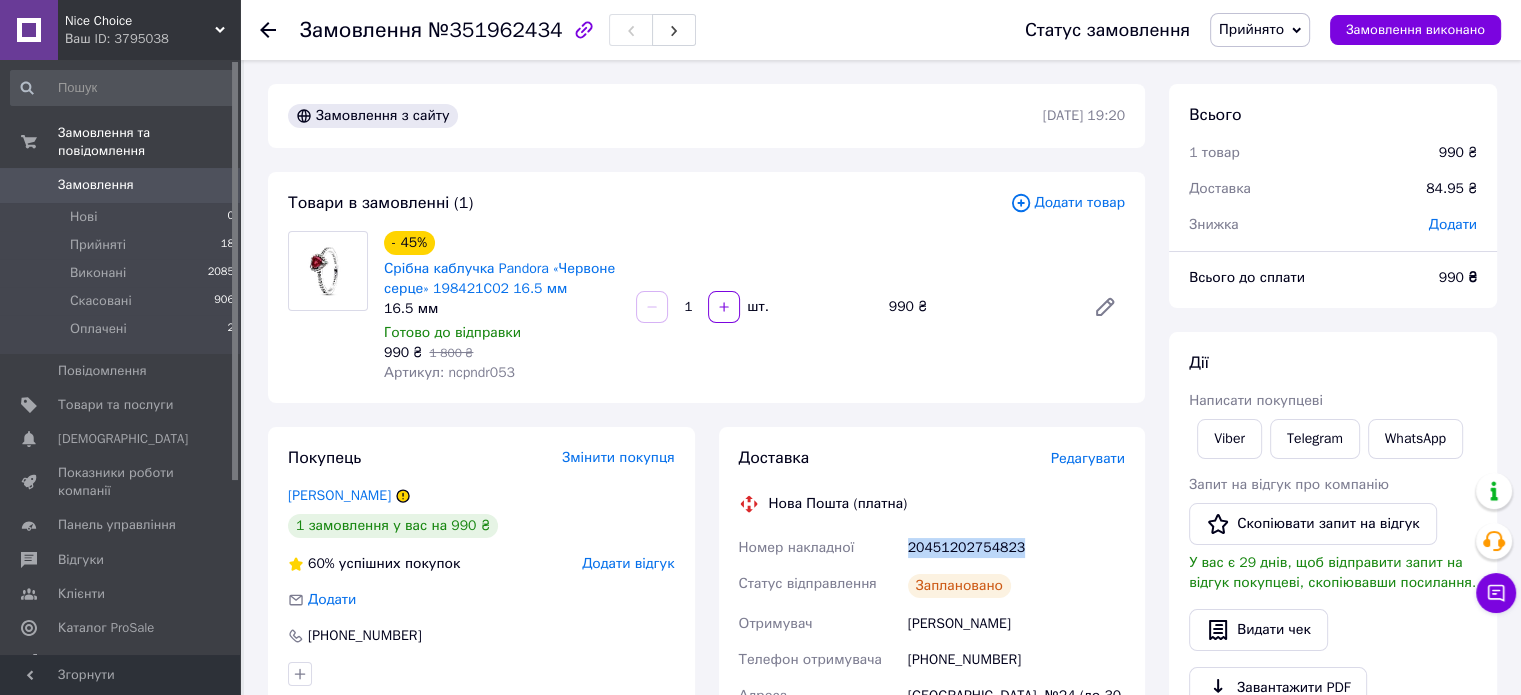 click on "20451202754823" at bounding box center (1016, 548) 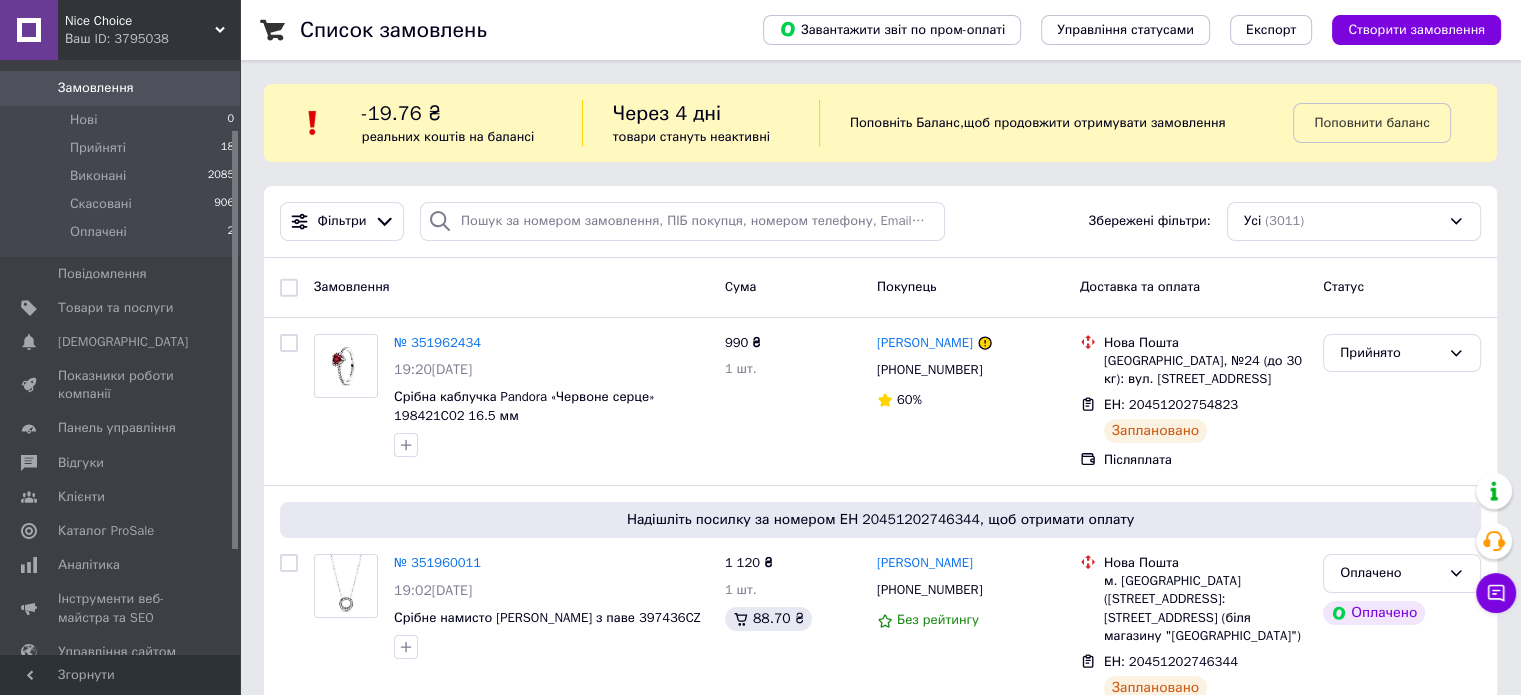scroll, scrollTop: 99, scrollLeft: 0, axis: vertical 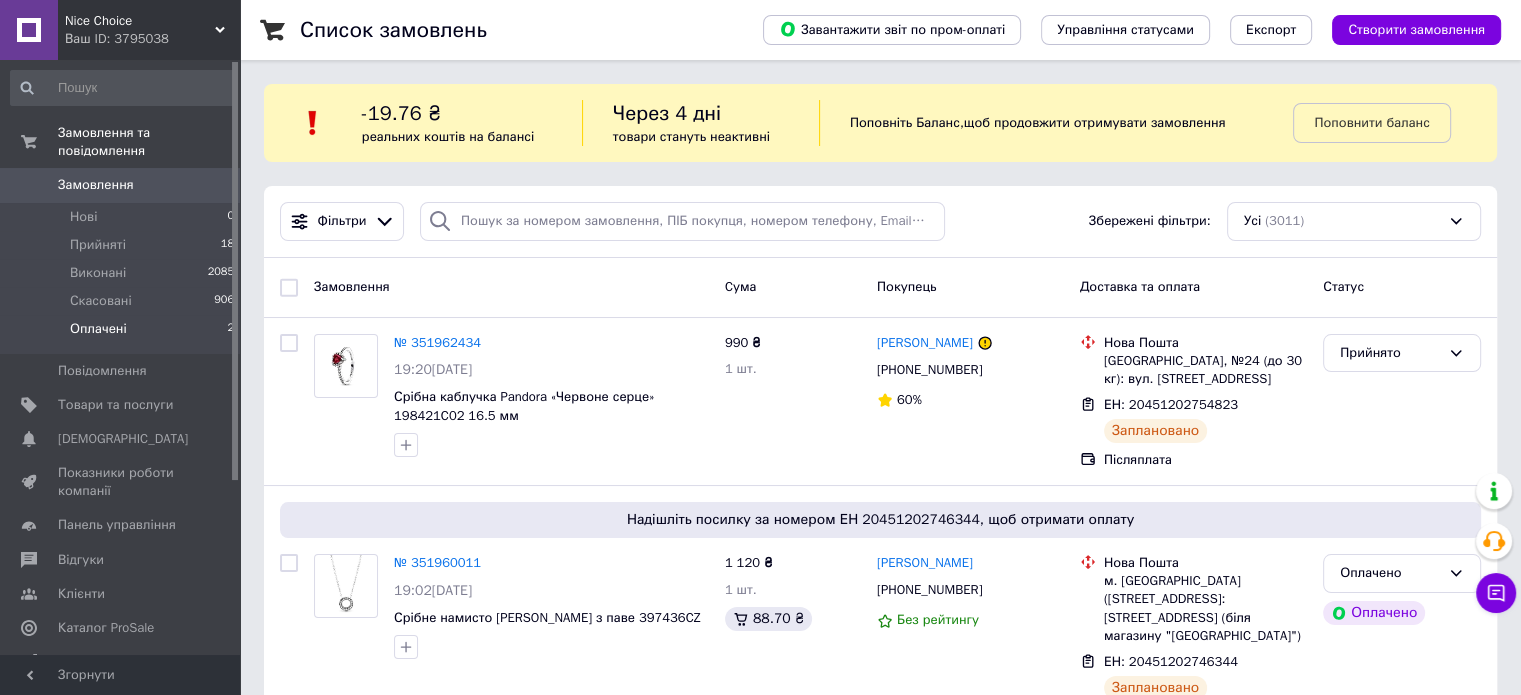 click on "Оплачені" at bounding box center (98, 329) 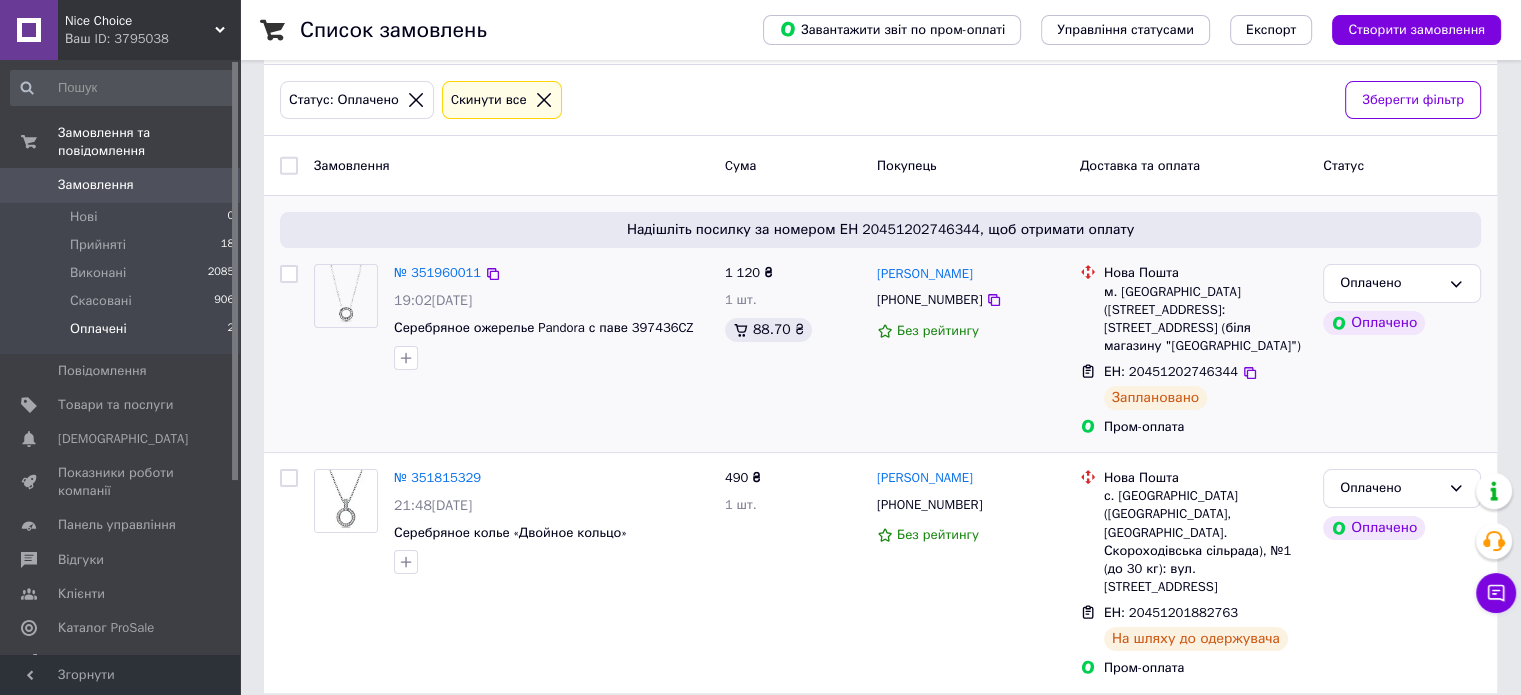 scroll, scrollTop: 195, scrollLeft: 0, axis: vertical 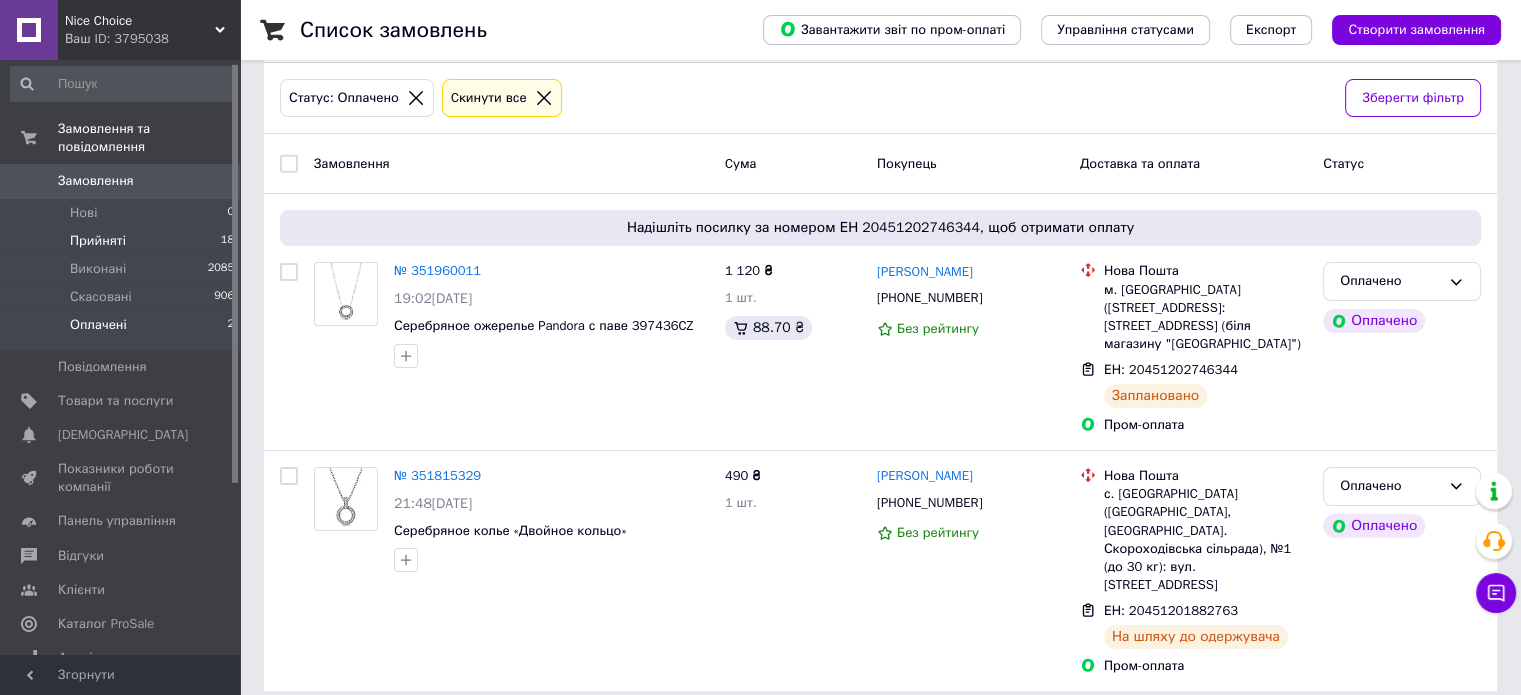 click on "Прийняті" at bounding box center (98, 241) 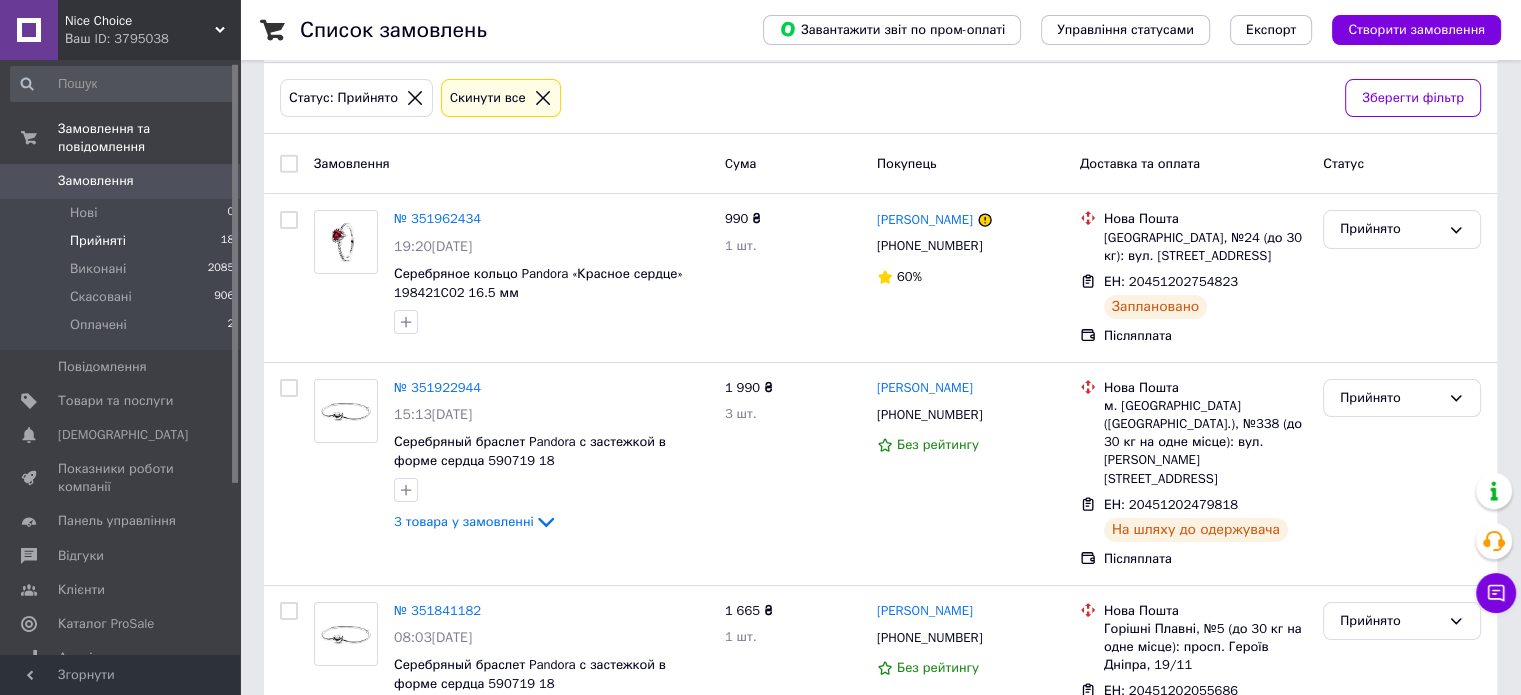 scroll, scrollTop: 0, scrollLeft: 0, axis: both 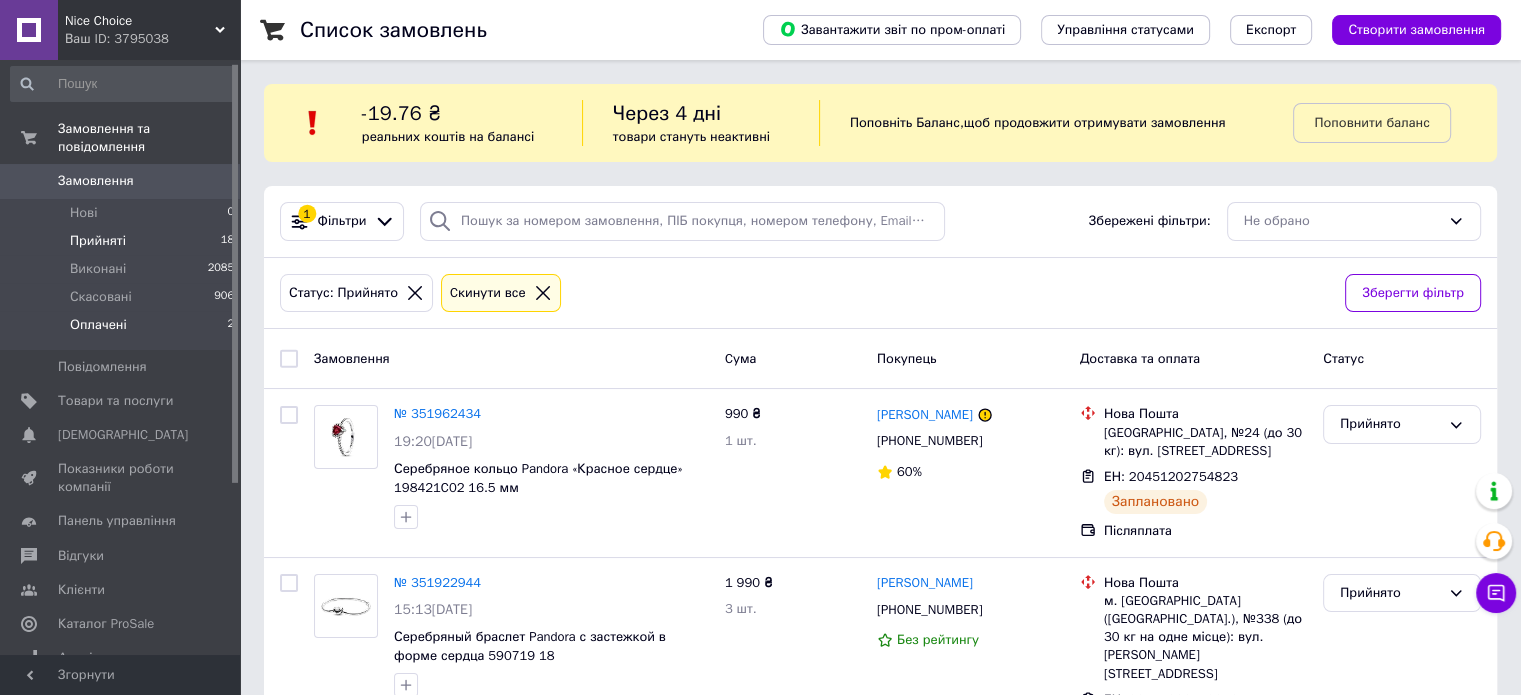 click on "Оплачені" at bounding box center (98, 325) 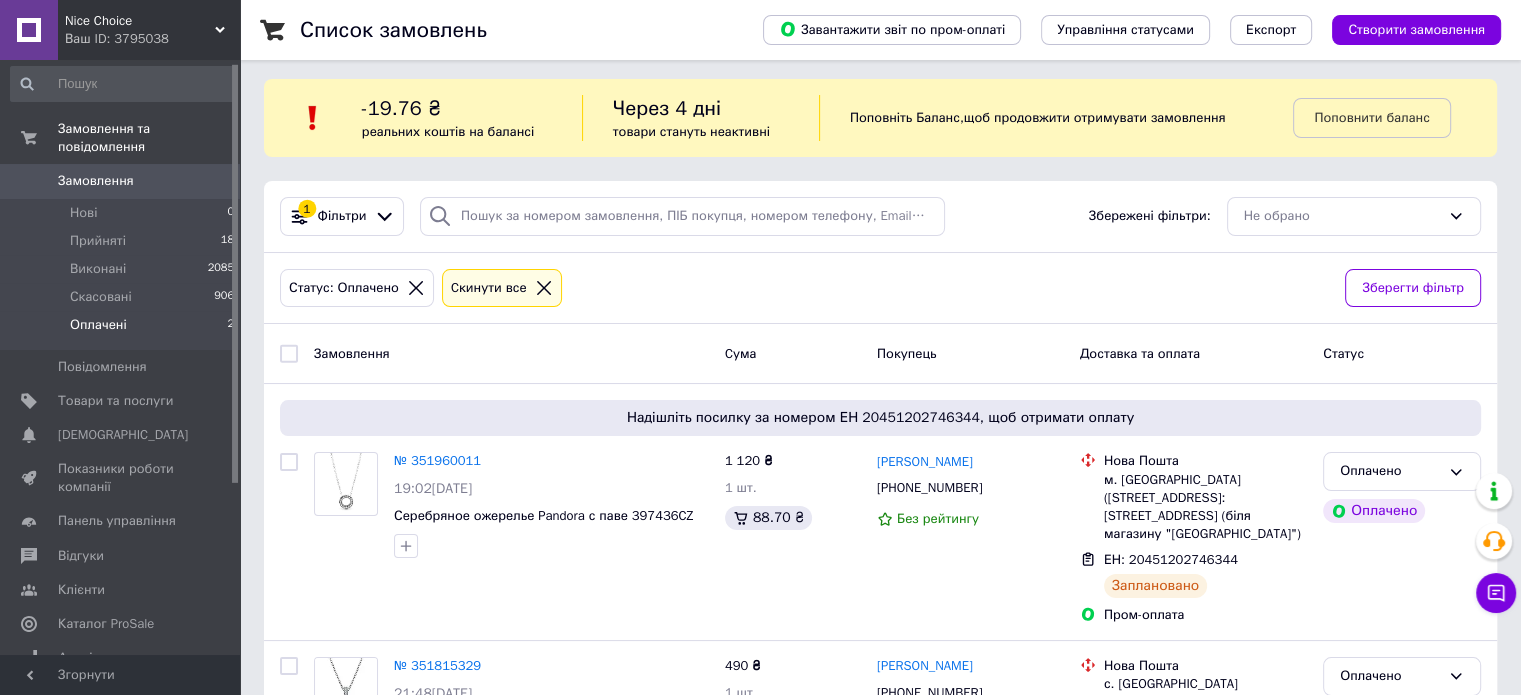 scroll, scrollTop: 0, scrollLeft: 0, axis: both 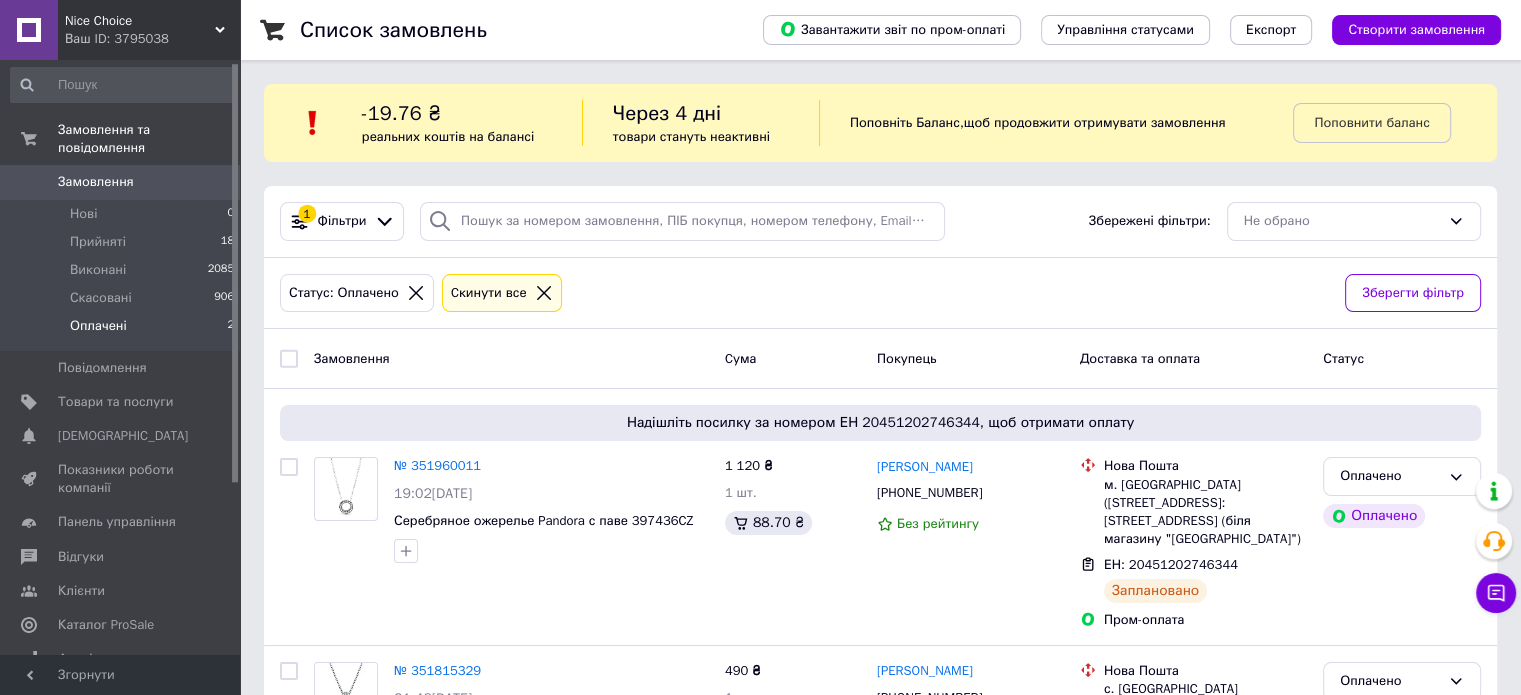 click on "Замовлення" at bounding box center (96, 182) 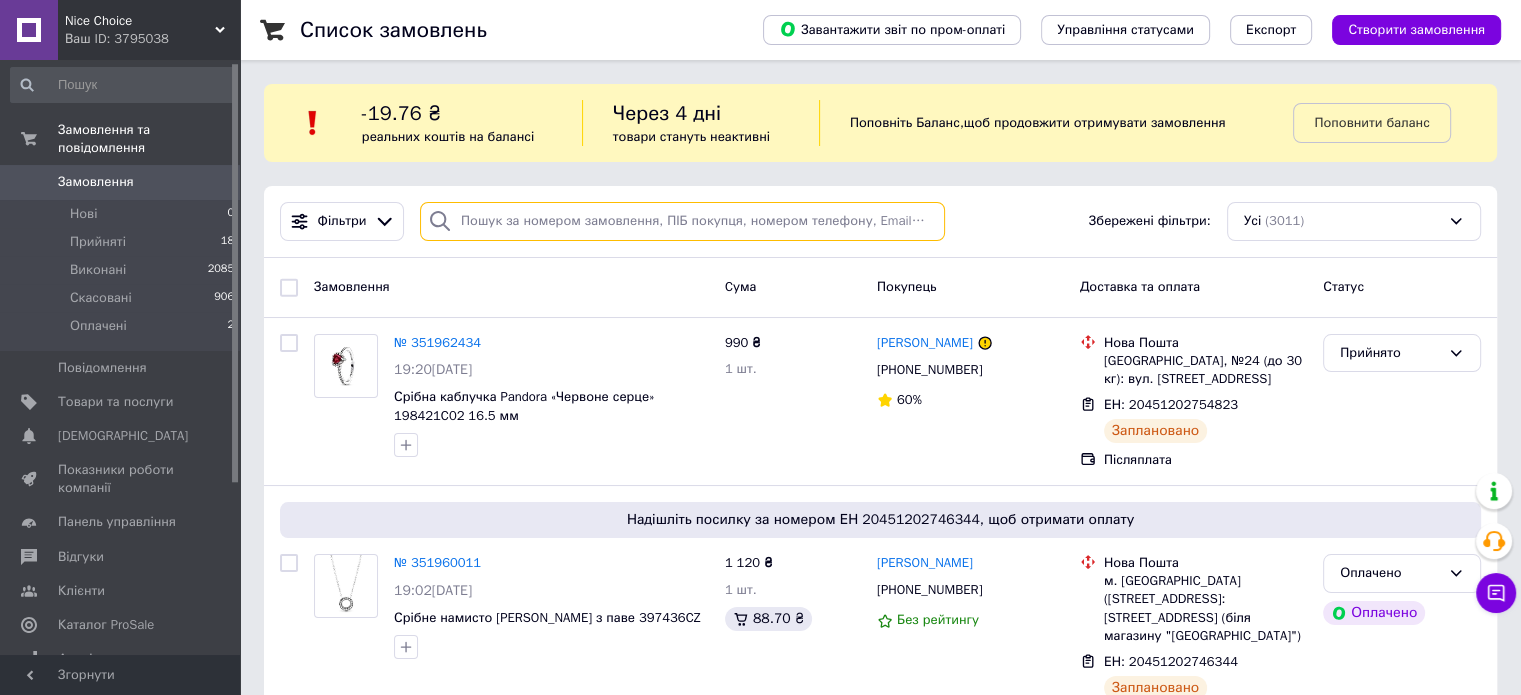 click at bounding box center (682, 221) 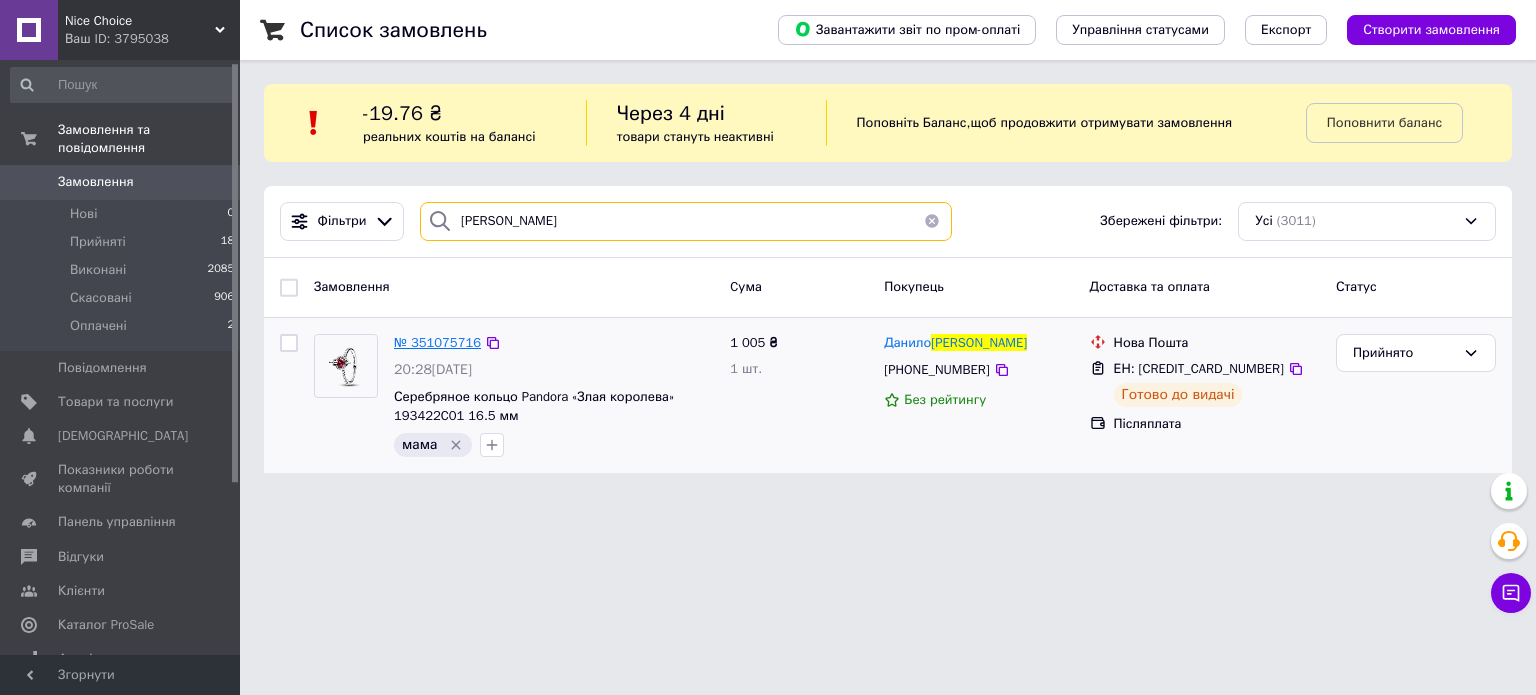 type on "Горват" 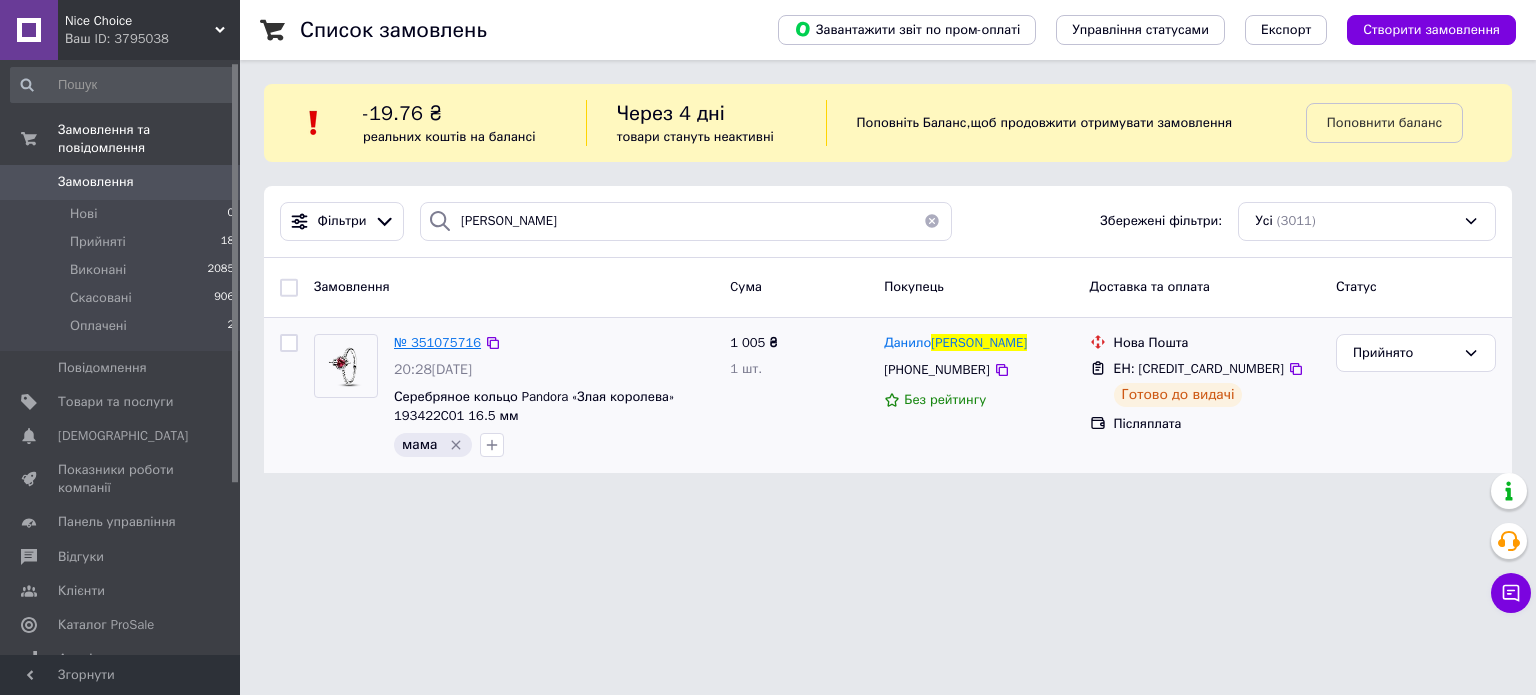 click on "№ 351075716" at bounding box center [437, 342] 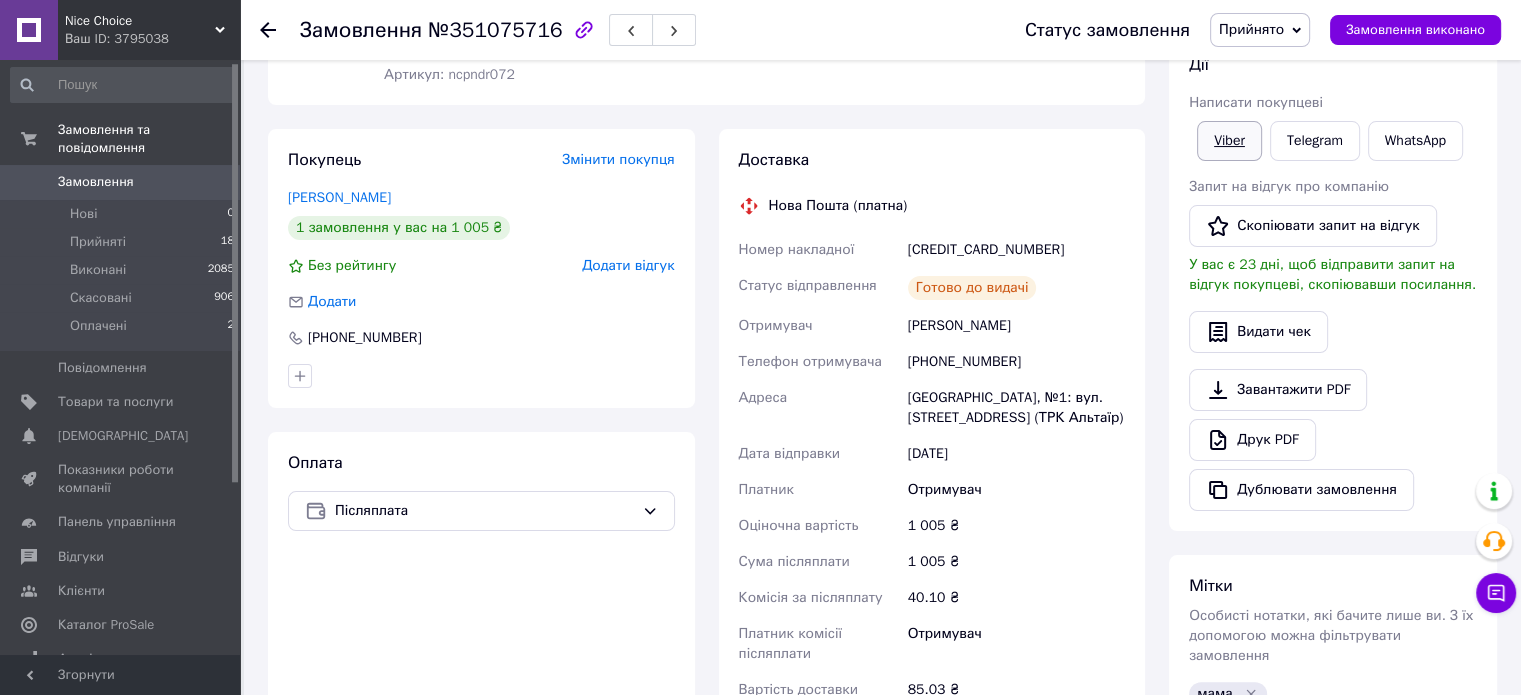 scroll, scrollTop: 299, scrollLeft: 0, axis: vertical 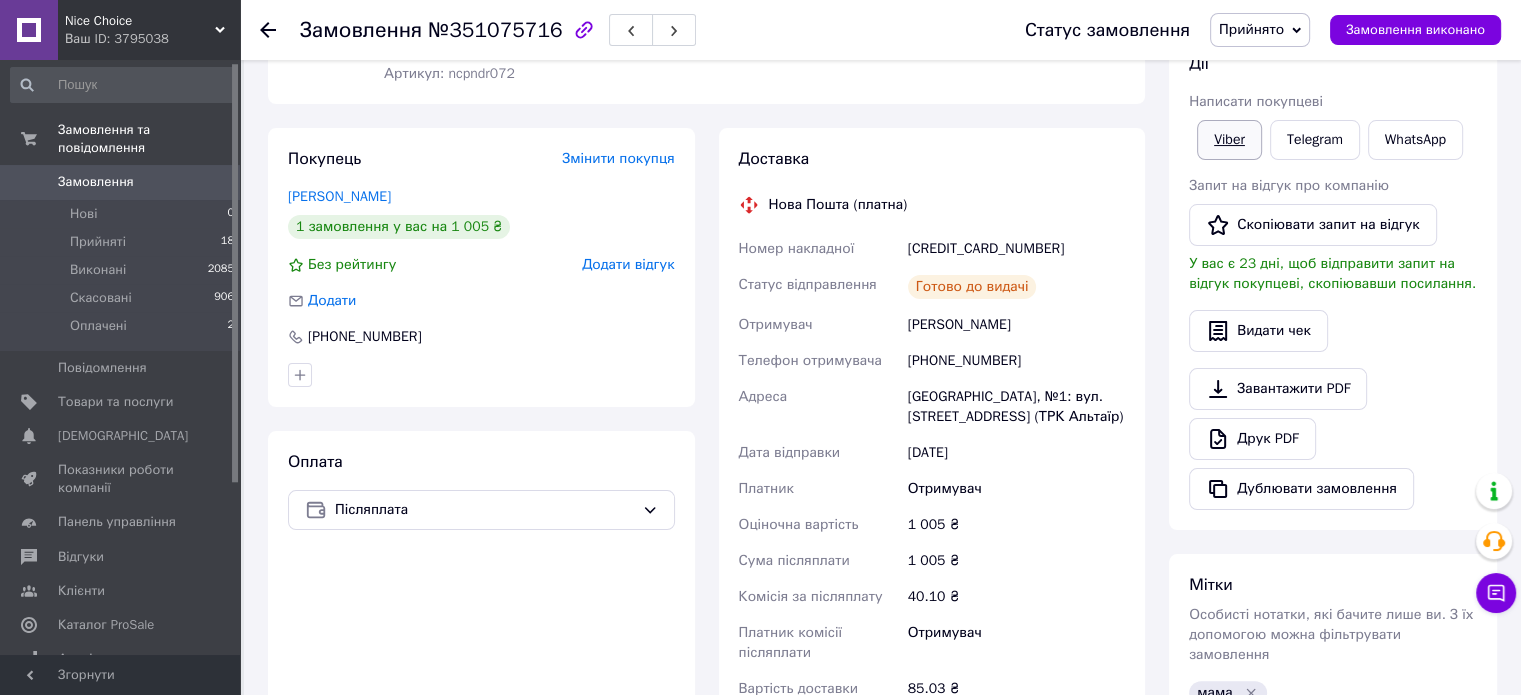 click on "Viber" at bounding box center [1229, 140] 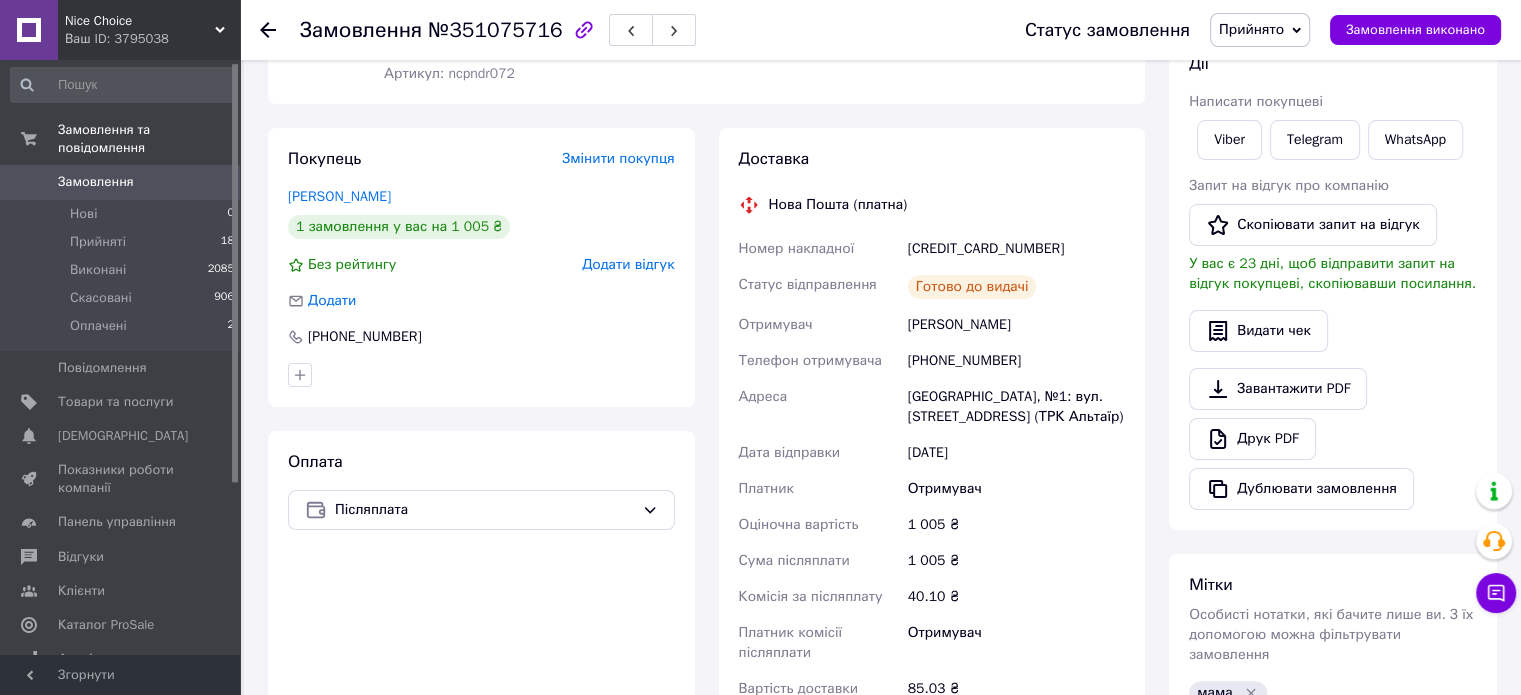 click on "59001409291802" at bounding box center [1016, 249] 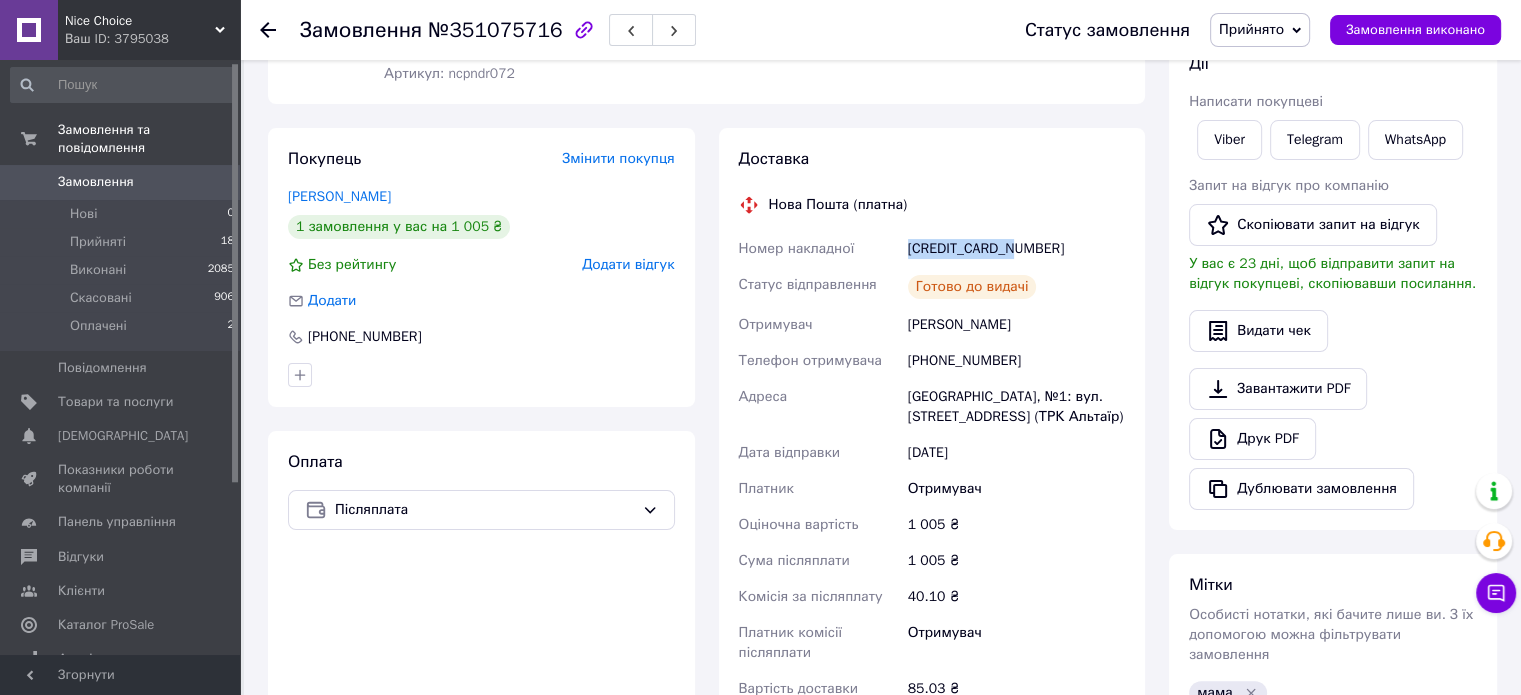 click on "59001409291802" at bounding box center [1016, 249] 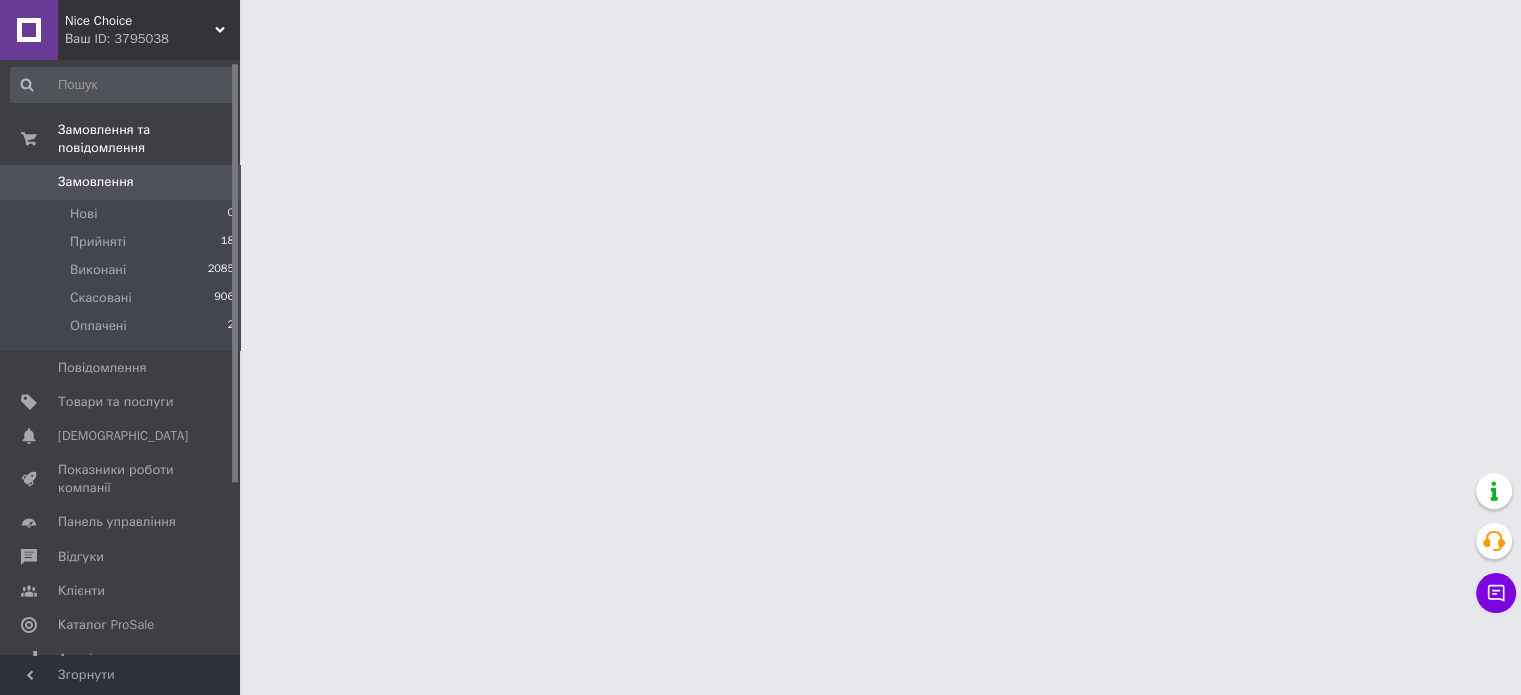 scroll, scrollTop: 0, scrollLeft: 0, axis: both 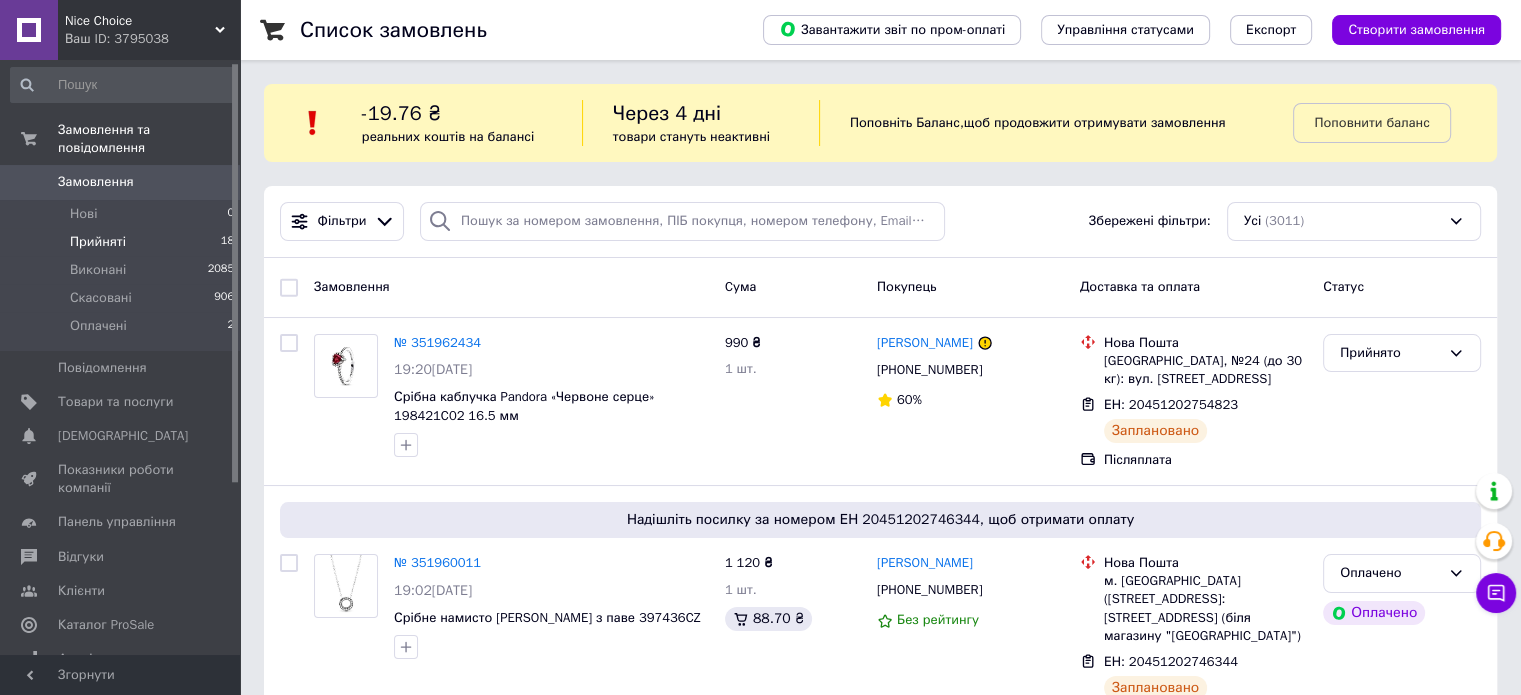 click on "Прийняті" at bounding box center [98, 242] 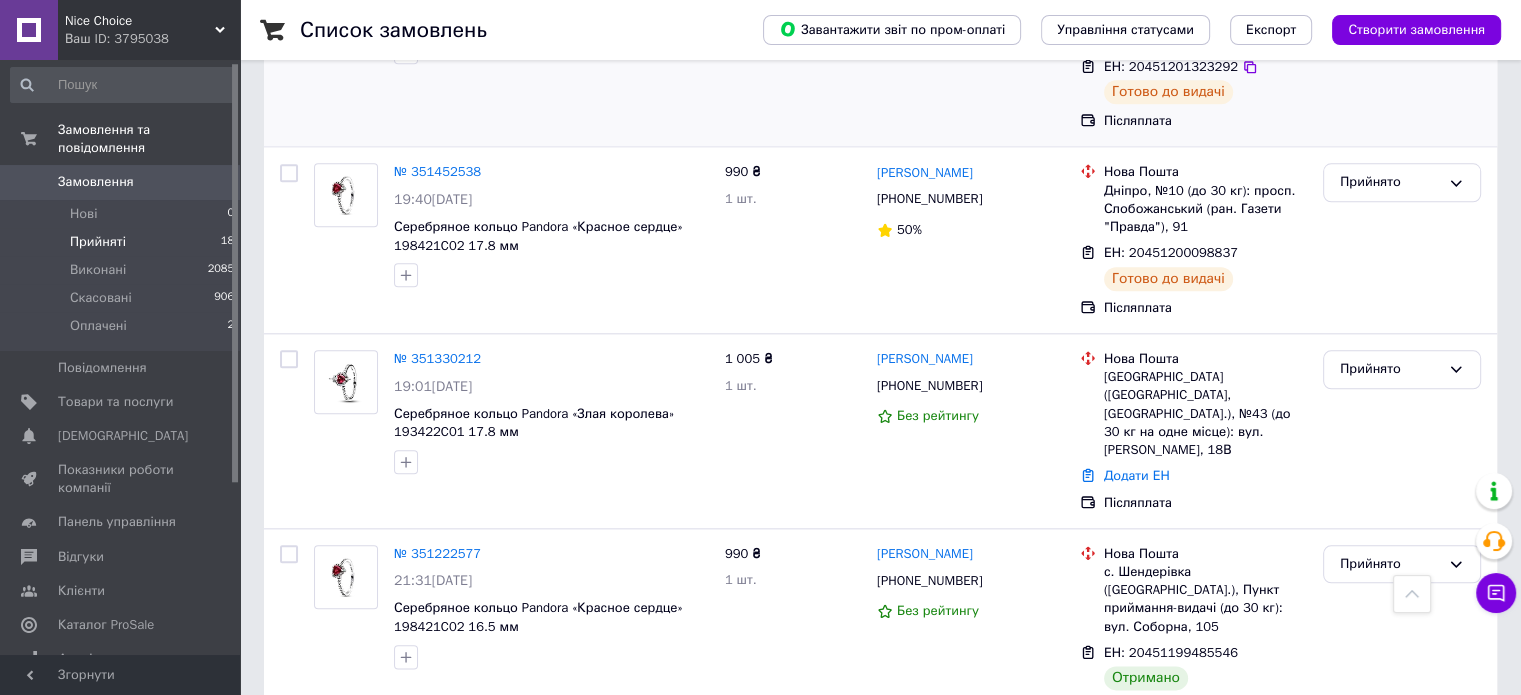 scroll, scrollTop: 2199, scrollLeft: 0, axis: vertical 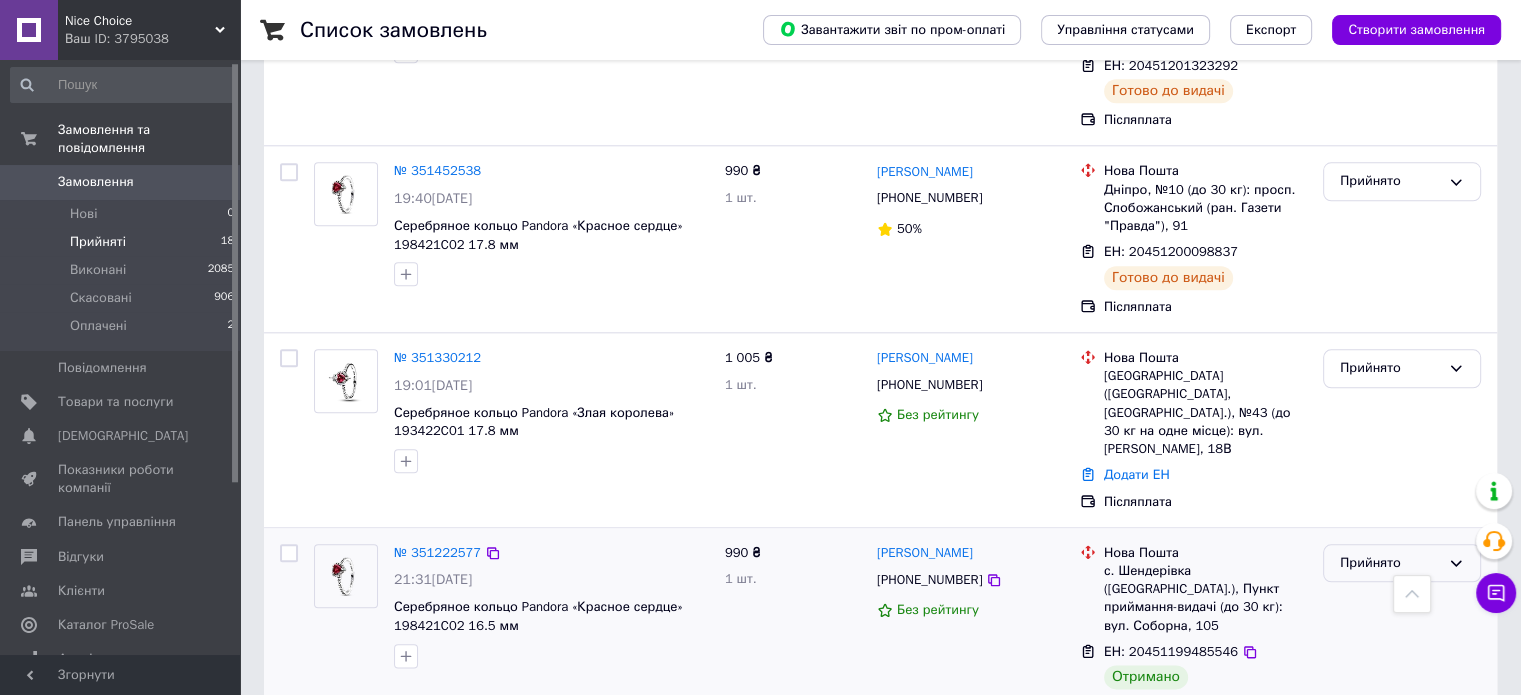 click on "Прийнято" at bounding box center [1390, 563] 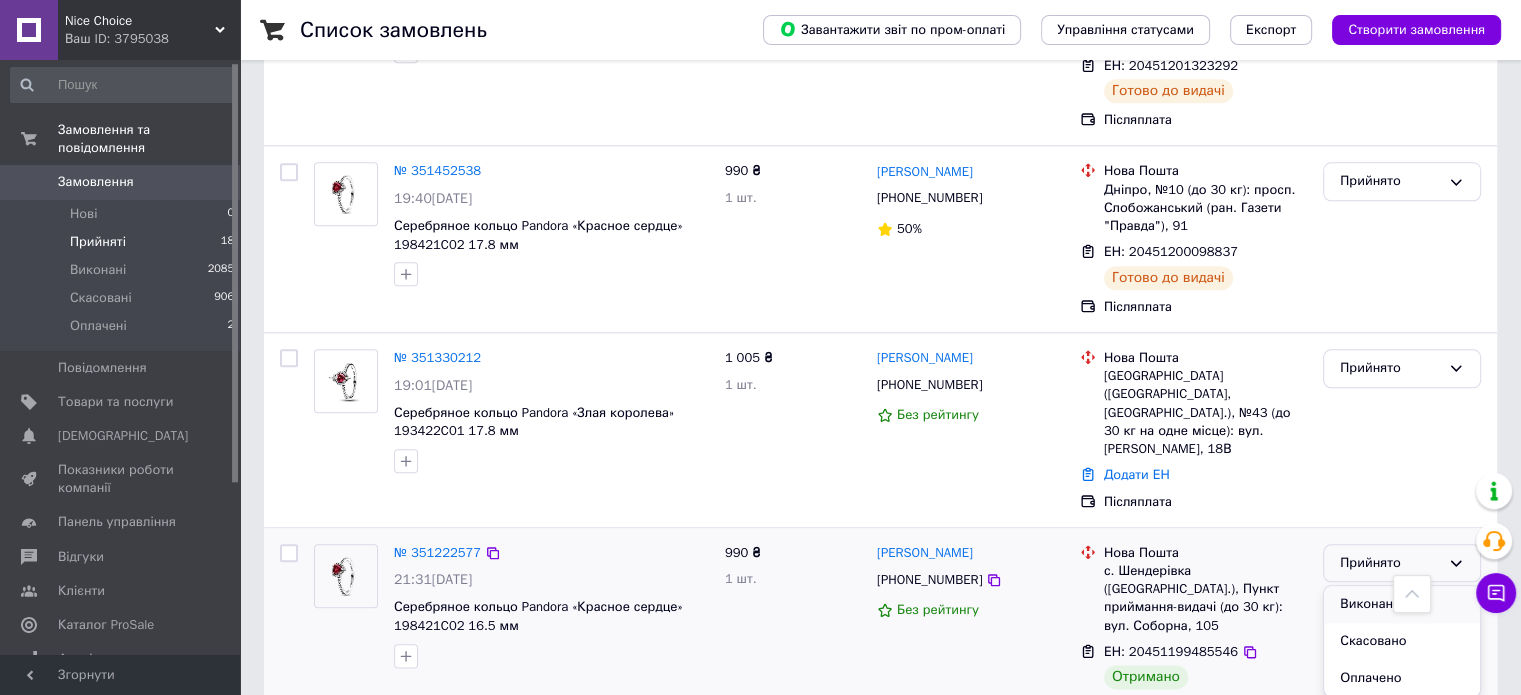 click on "Виконано" at bounding box center (1402, 604) 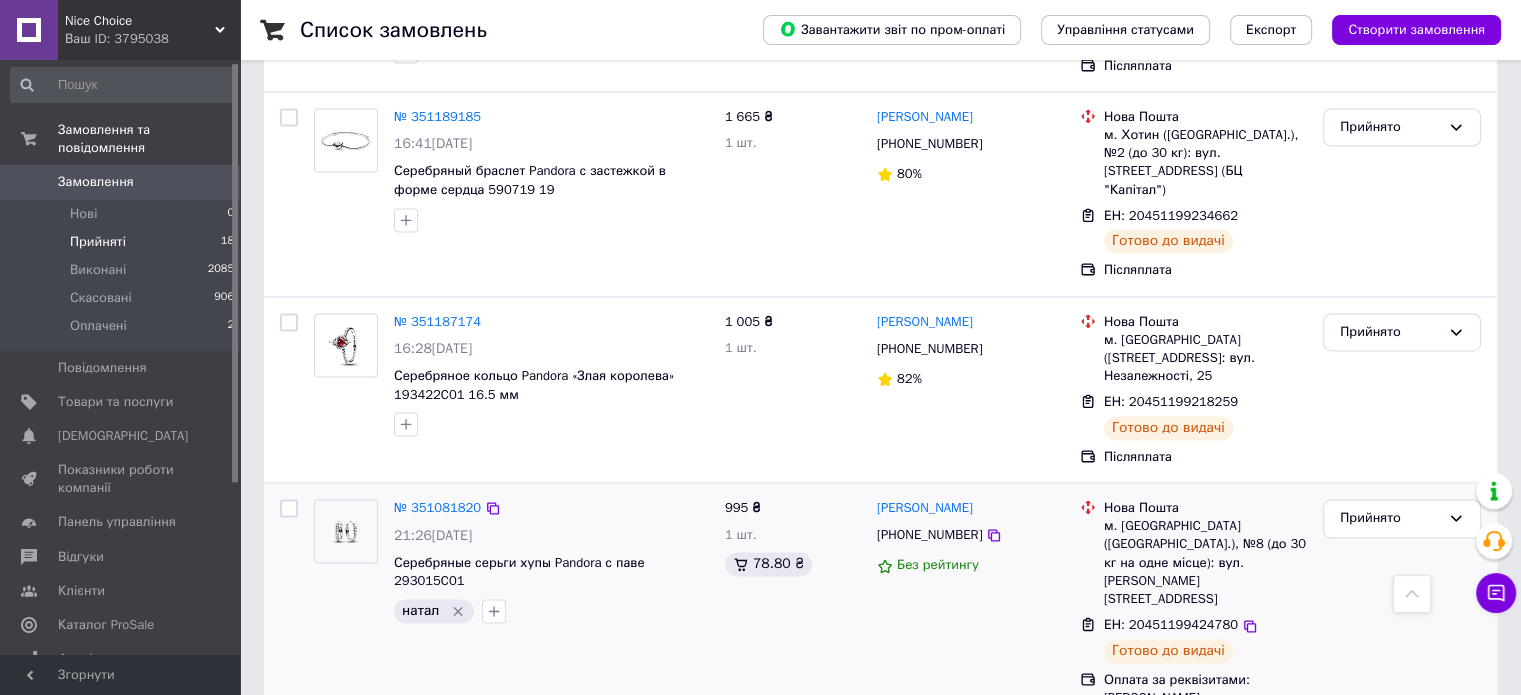 scroll, scrollTop: 3017, scrollLeft: 0, axis: vertical 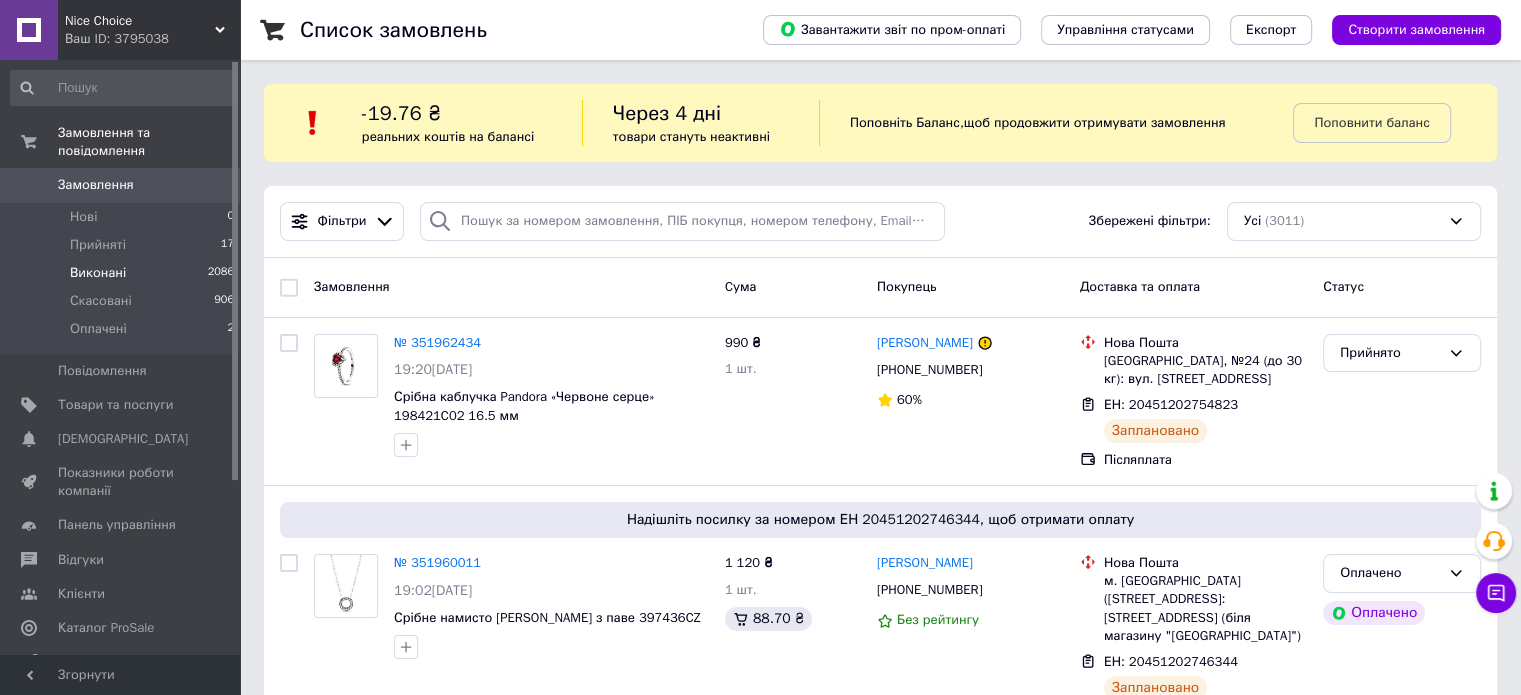 click on "Виконані" at bounding box center [98, 273] 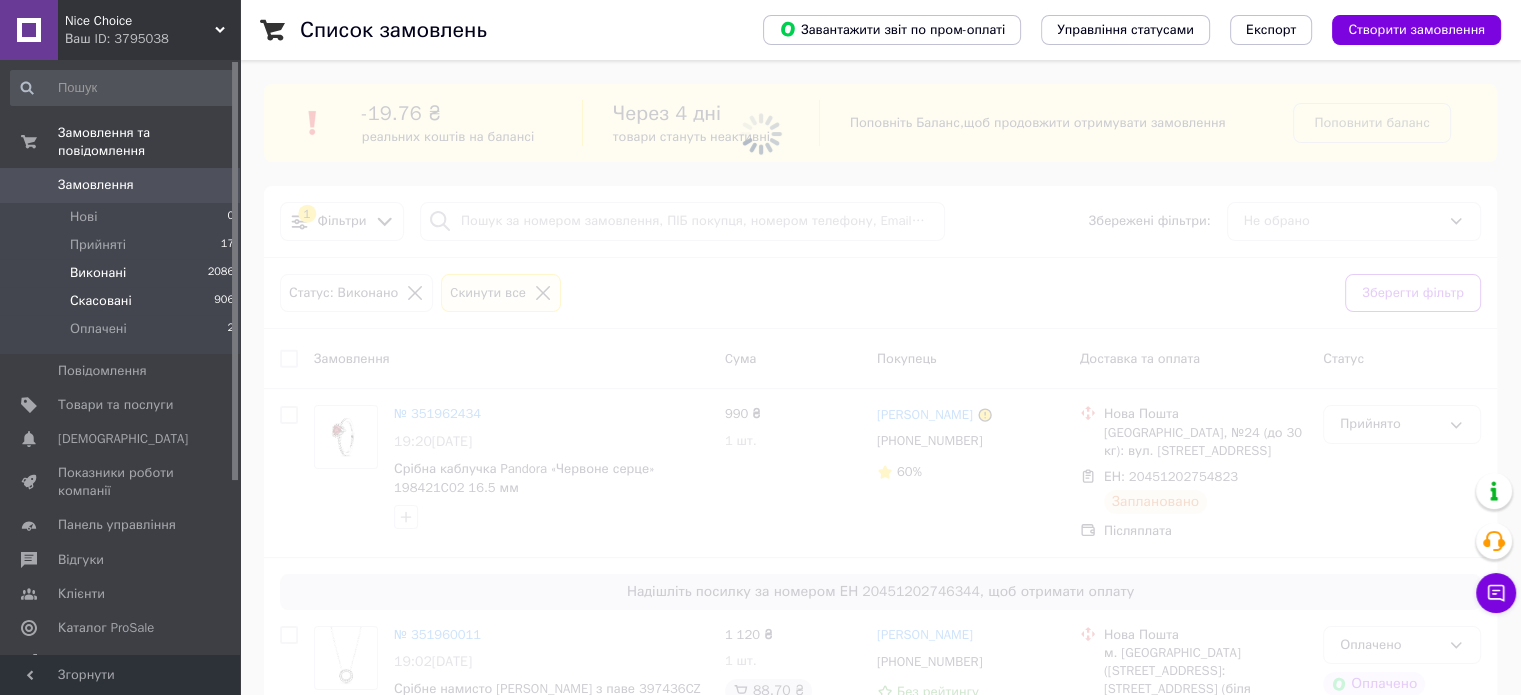 click on "Скасовані" at bounding box center [101, 301] 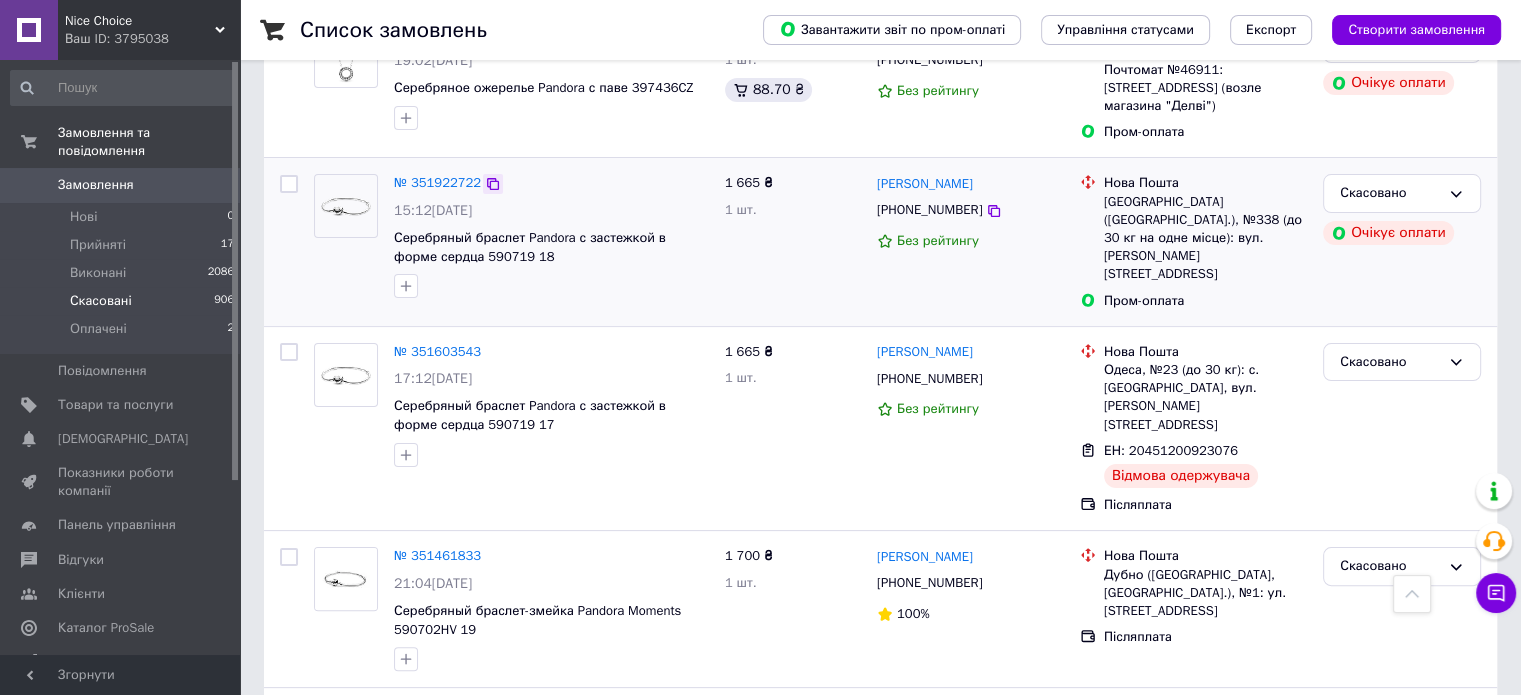 scroll, scrollTop: 382, scrollLeft: 0, axis: vertical 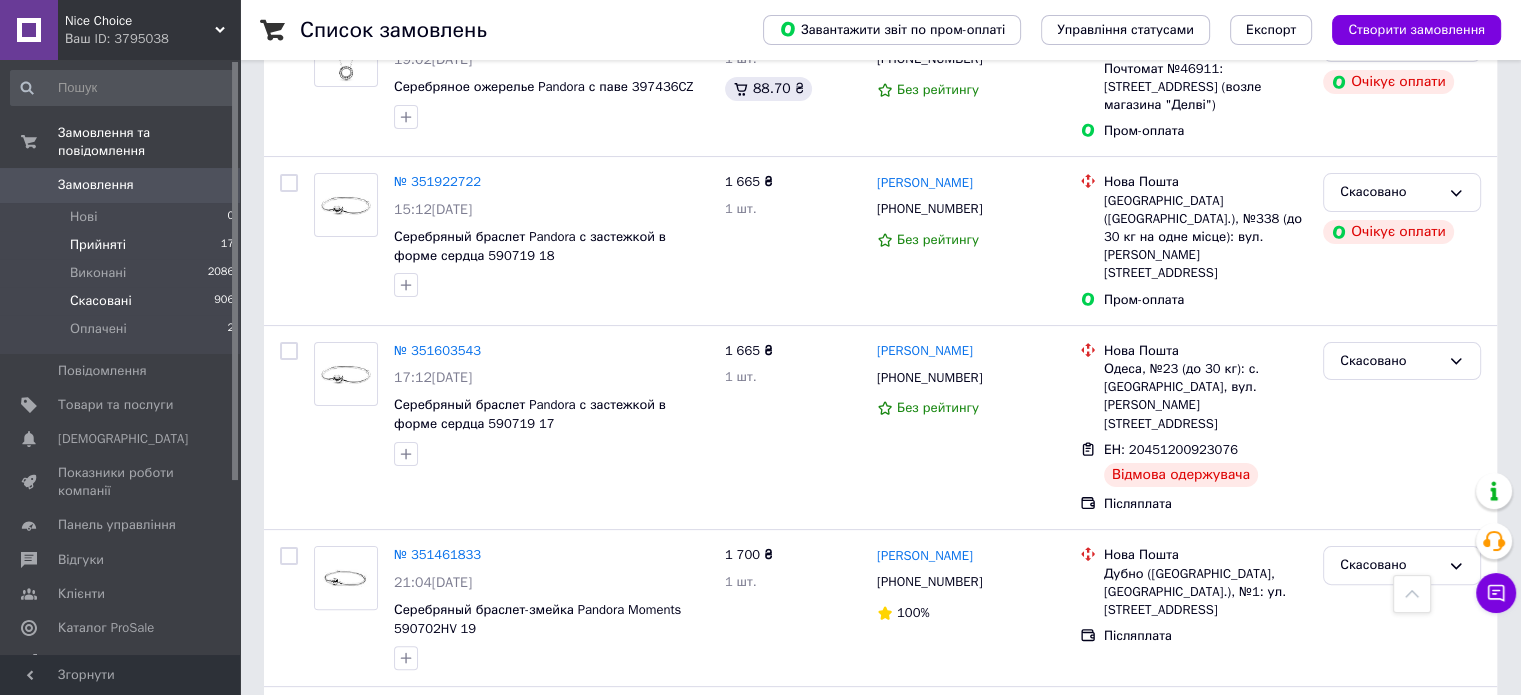 click on "Прийняті" at bounding box center [98, 245] 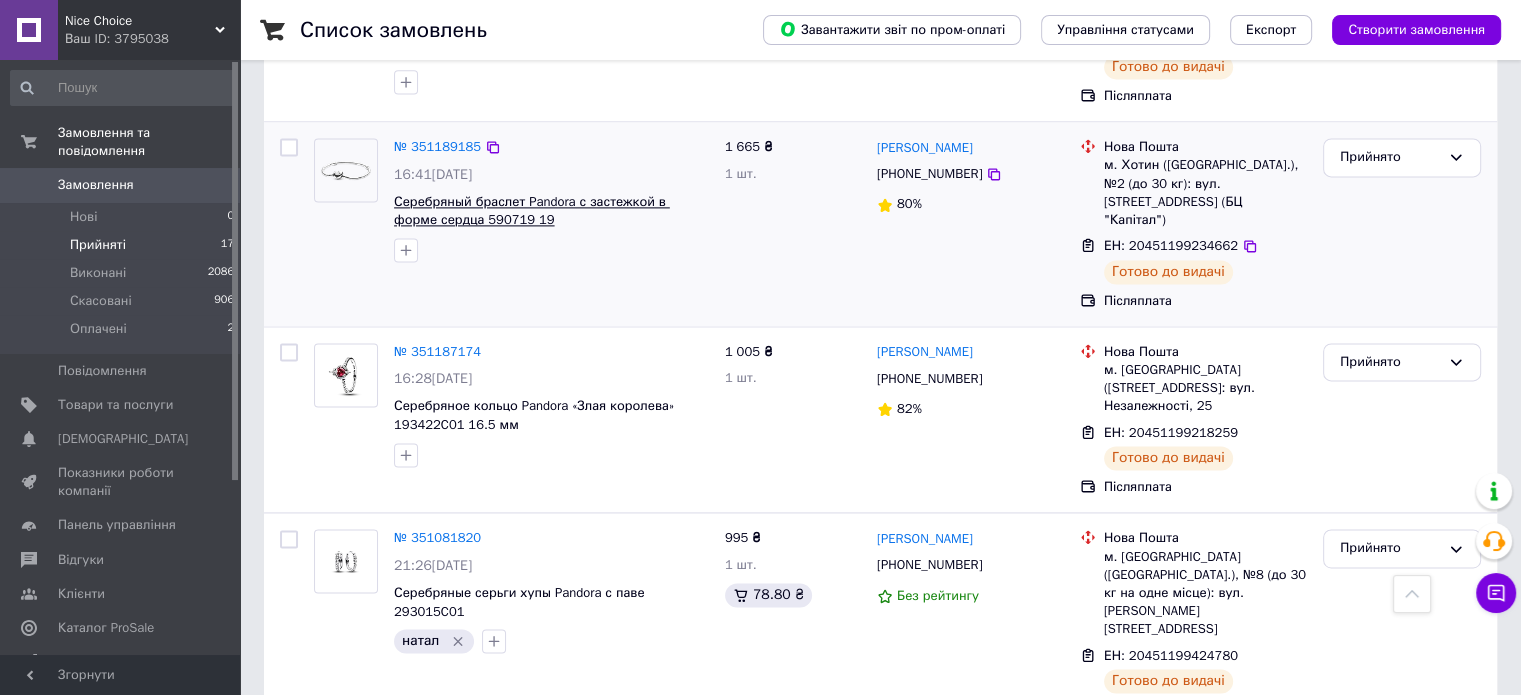 scroll, scrollTop: 2831, scrollLeft: 0, axis: vertical 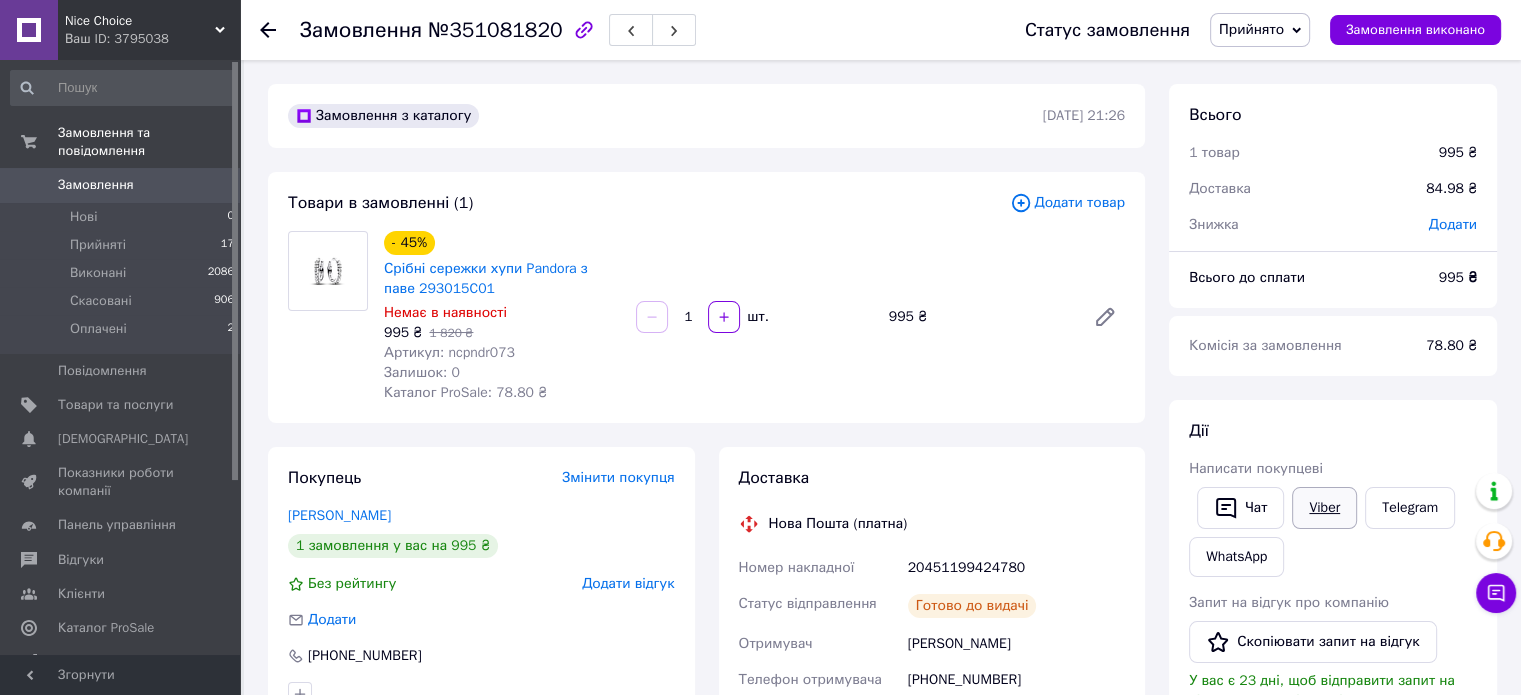 click on "Viber" at bounding box center [1324, 508] 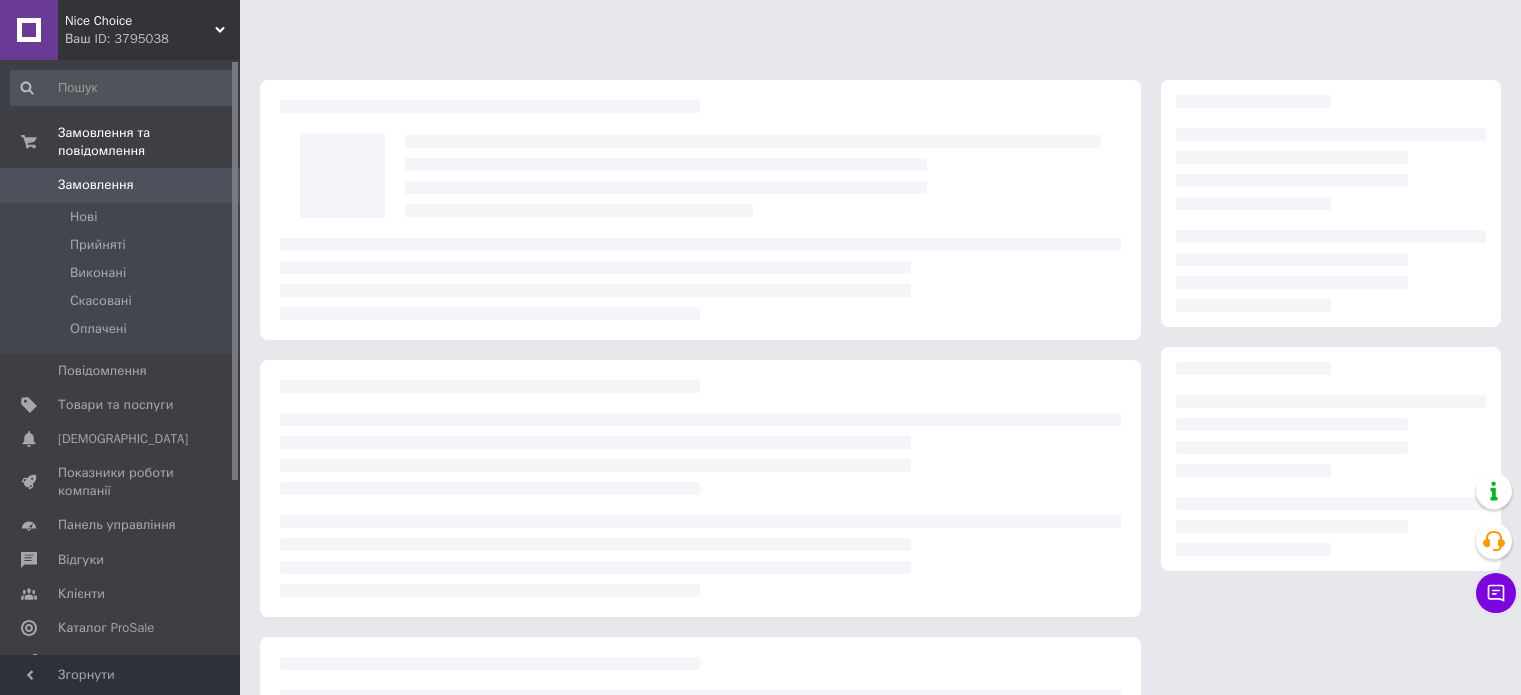 scroll, scrollTop: 0, scrollLeft: 0, axis: both 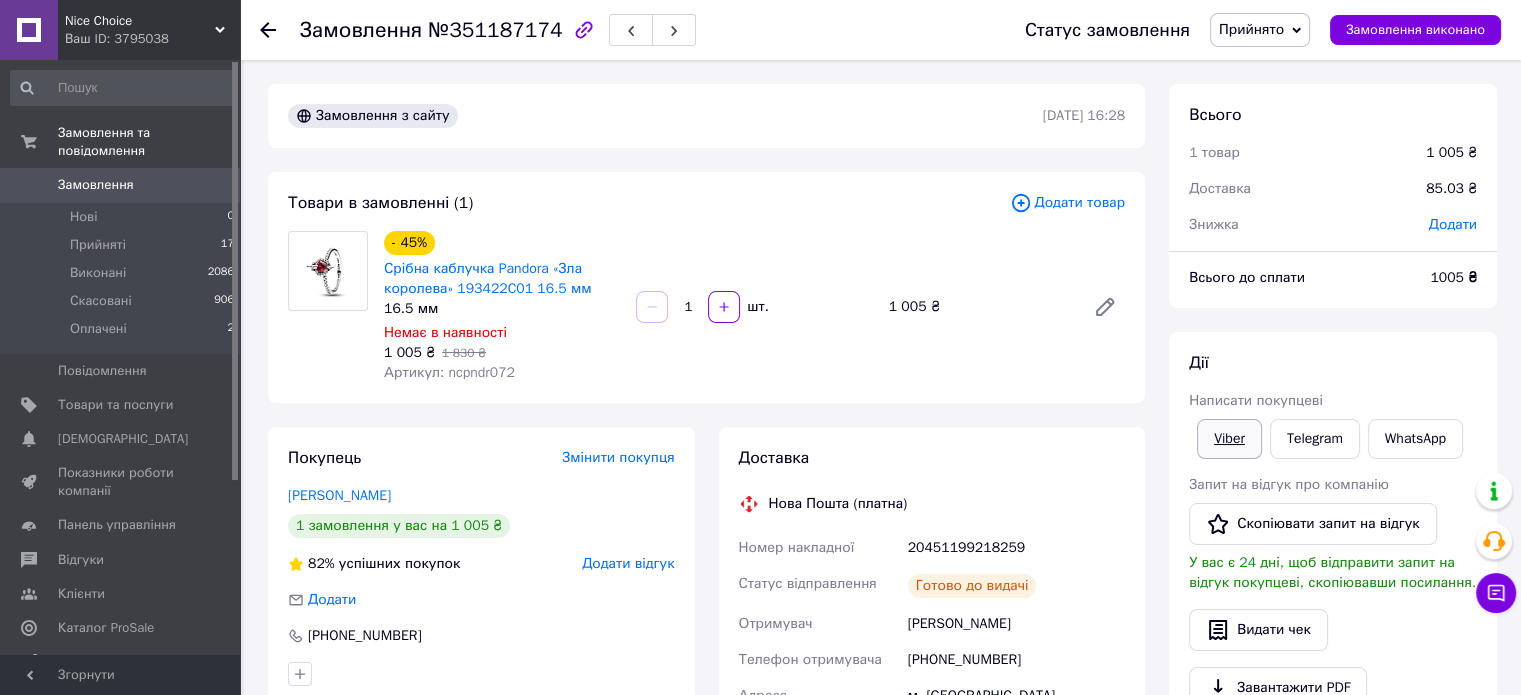 click on "Viber" at bounding box center (1229, 439) 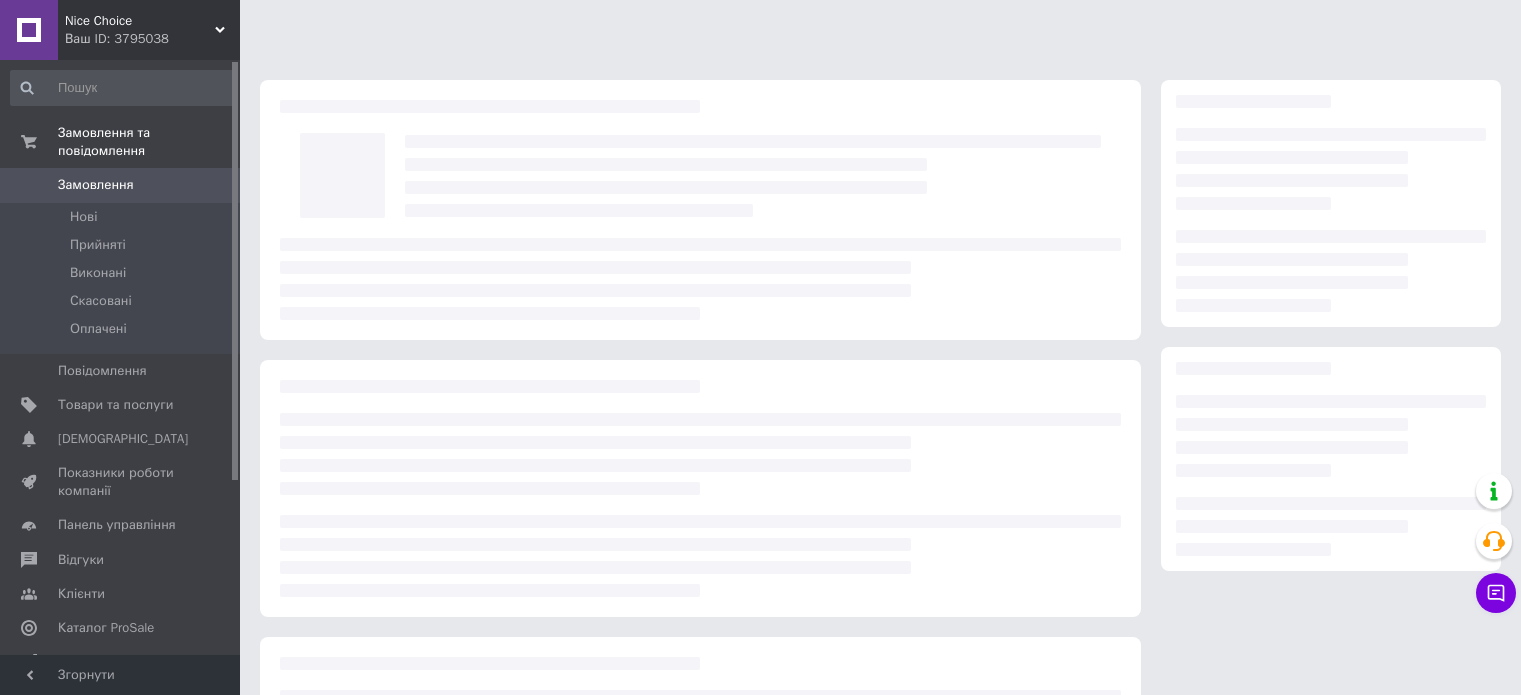 scroll, scrollTop: 0, scrollLeft: 0, axis: both 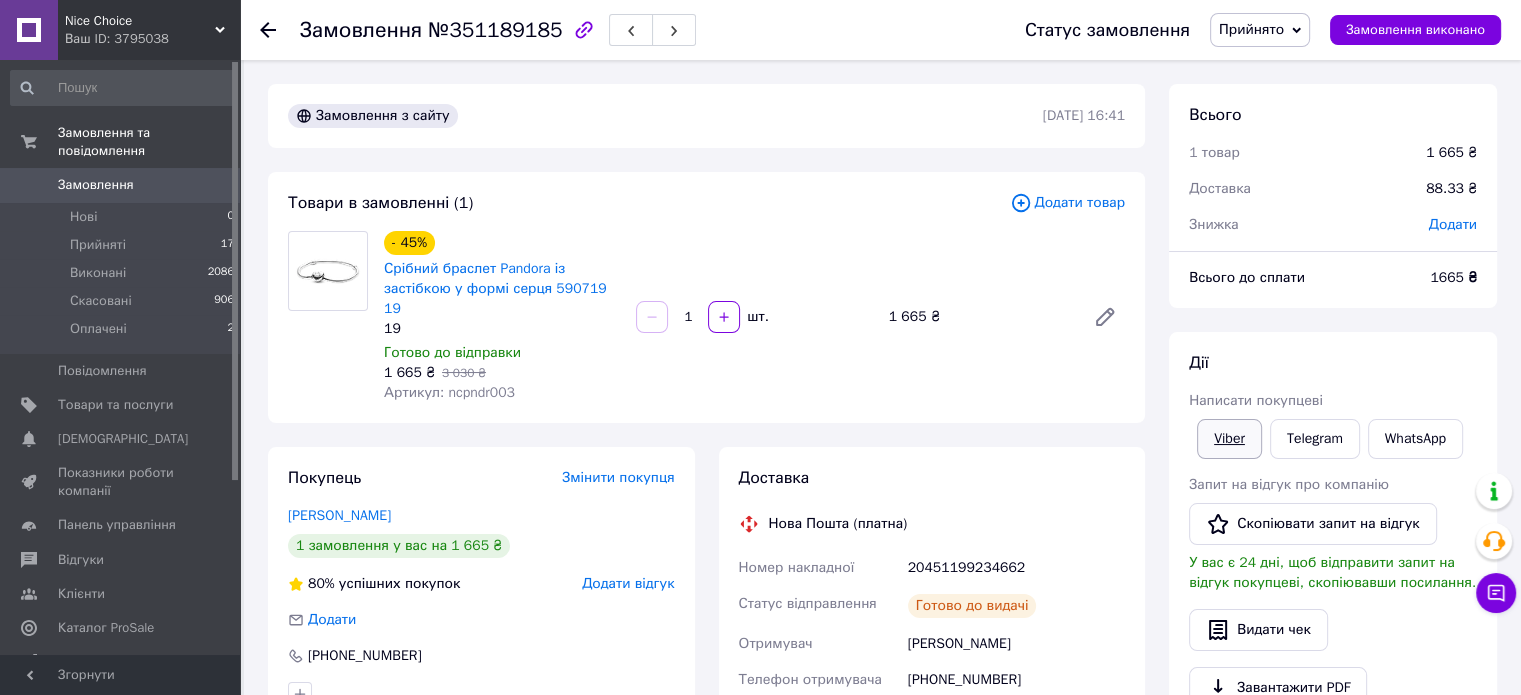 click on "Viber" at bounding box center (1229, 439) 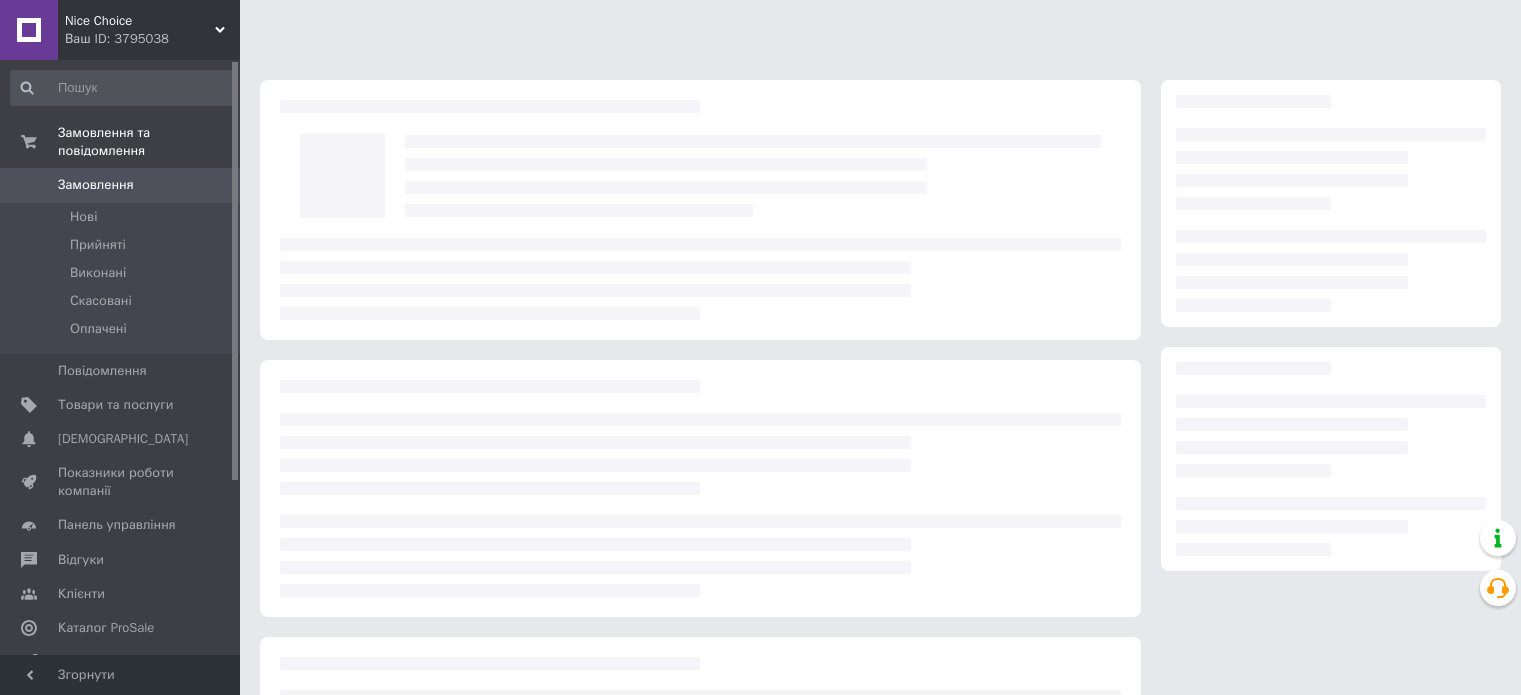 scroll, scrollTop: 0, scrollLeft: 0, axis: both 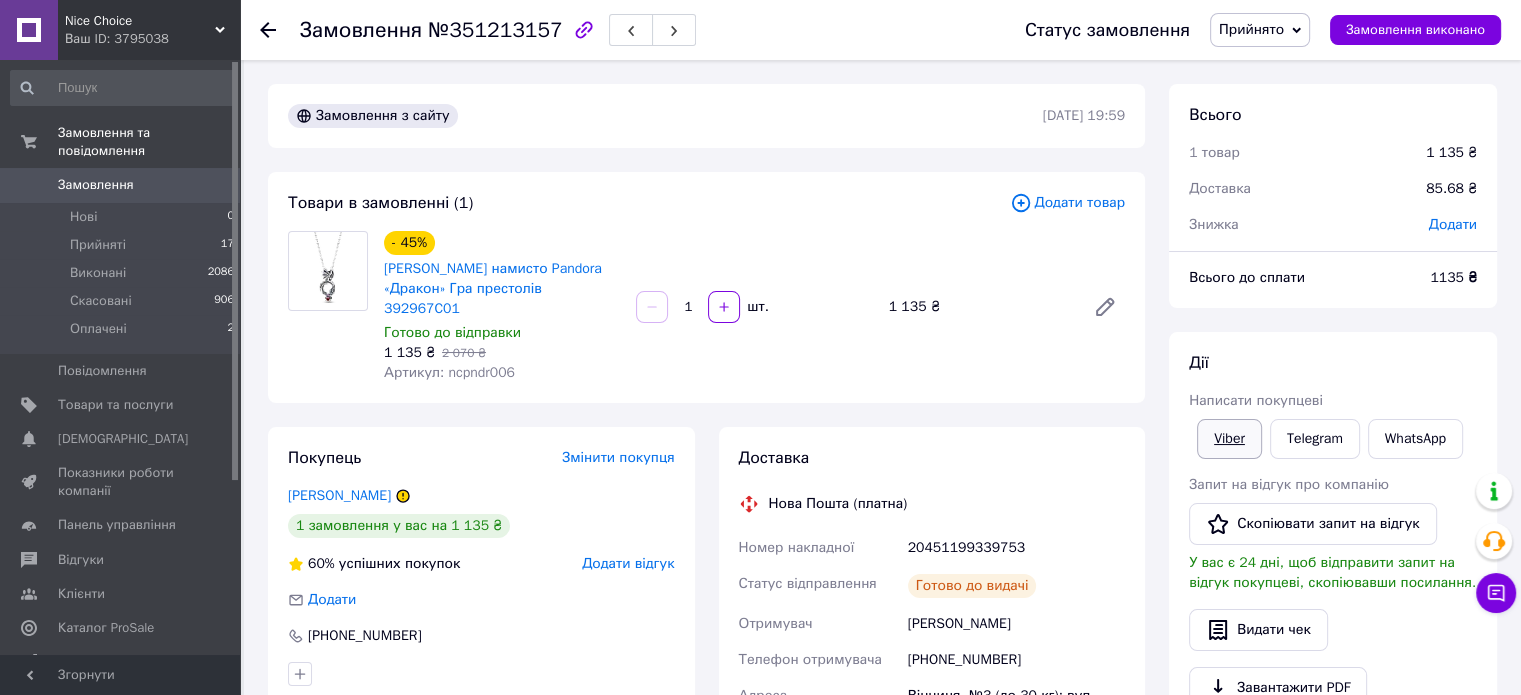 click on "Viber" at bounding box center [1229, 439] 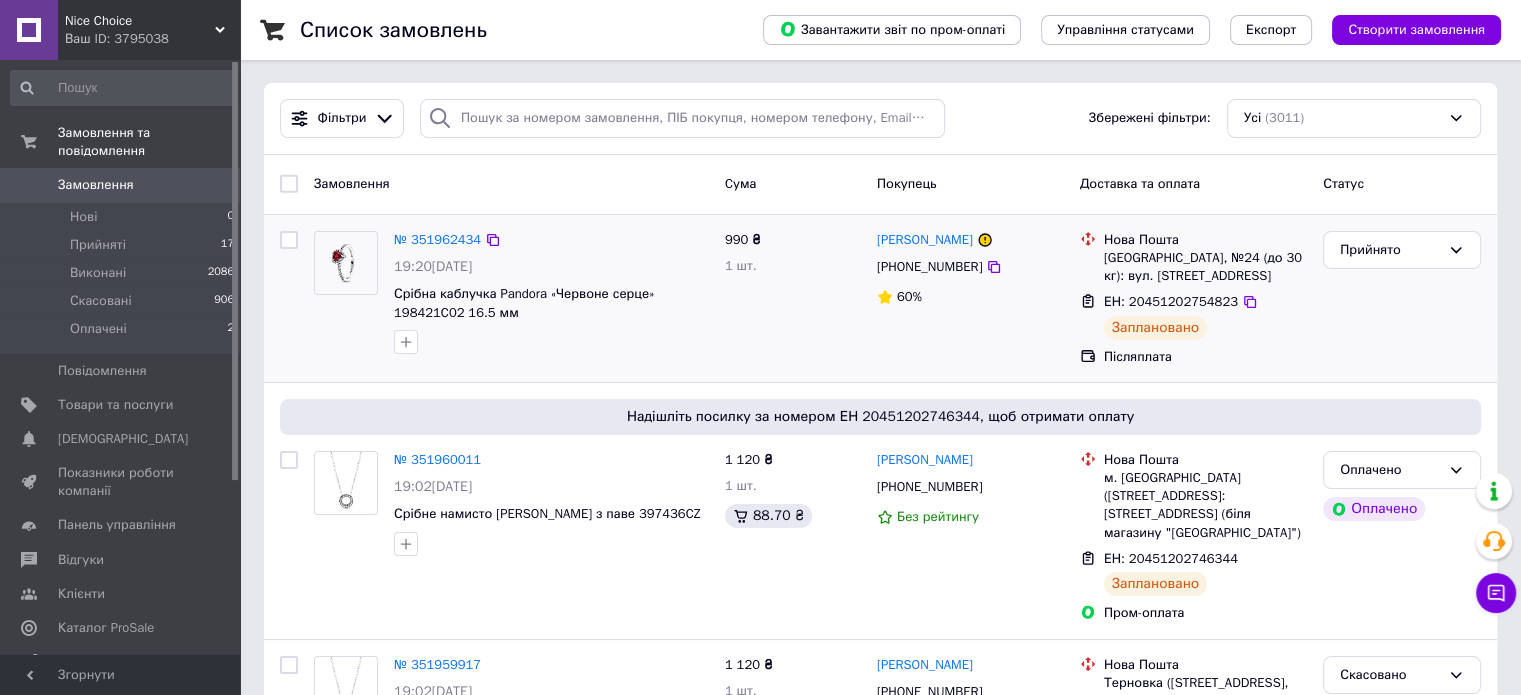 scroll, scrollTop: 0, scrollLeft: 0, axis: both 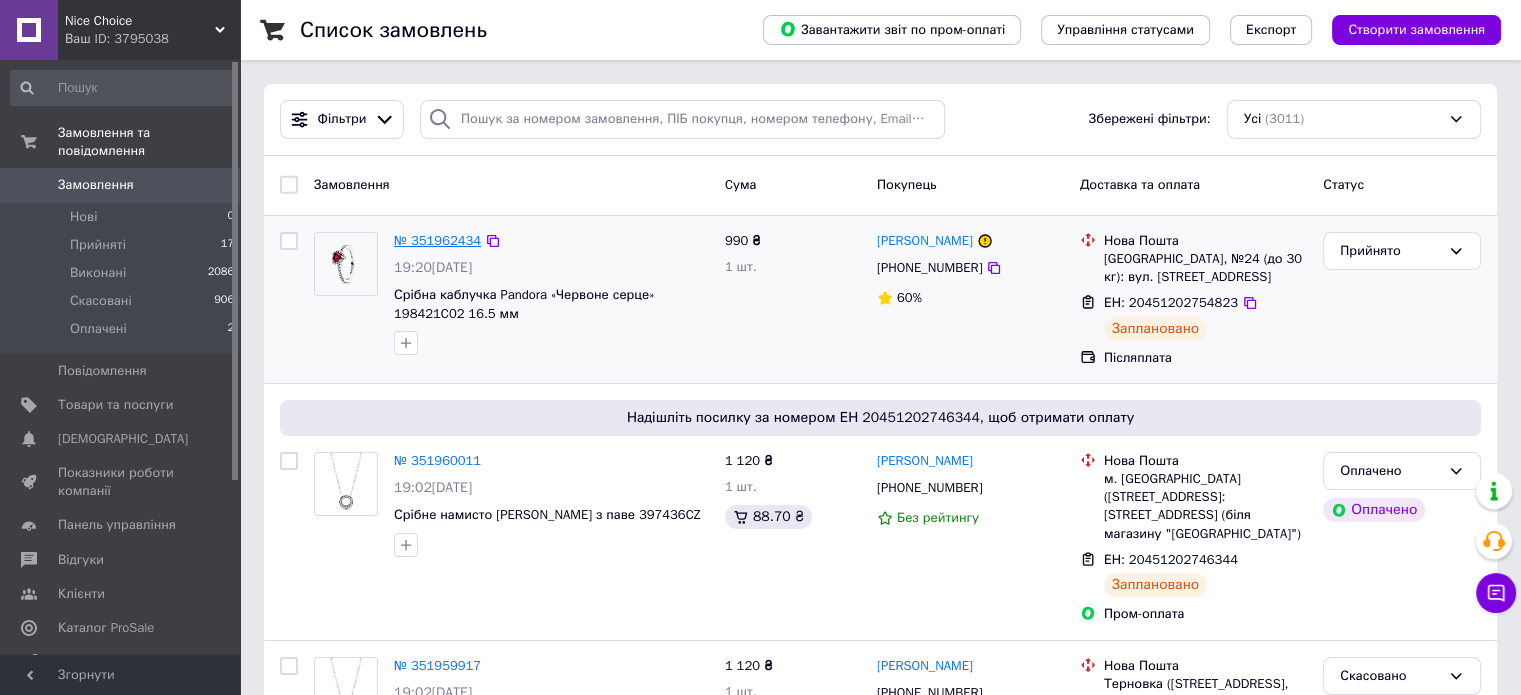 click on "№ 351962434" at bounding box center (437, 240) 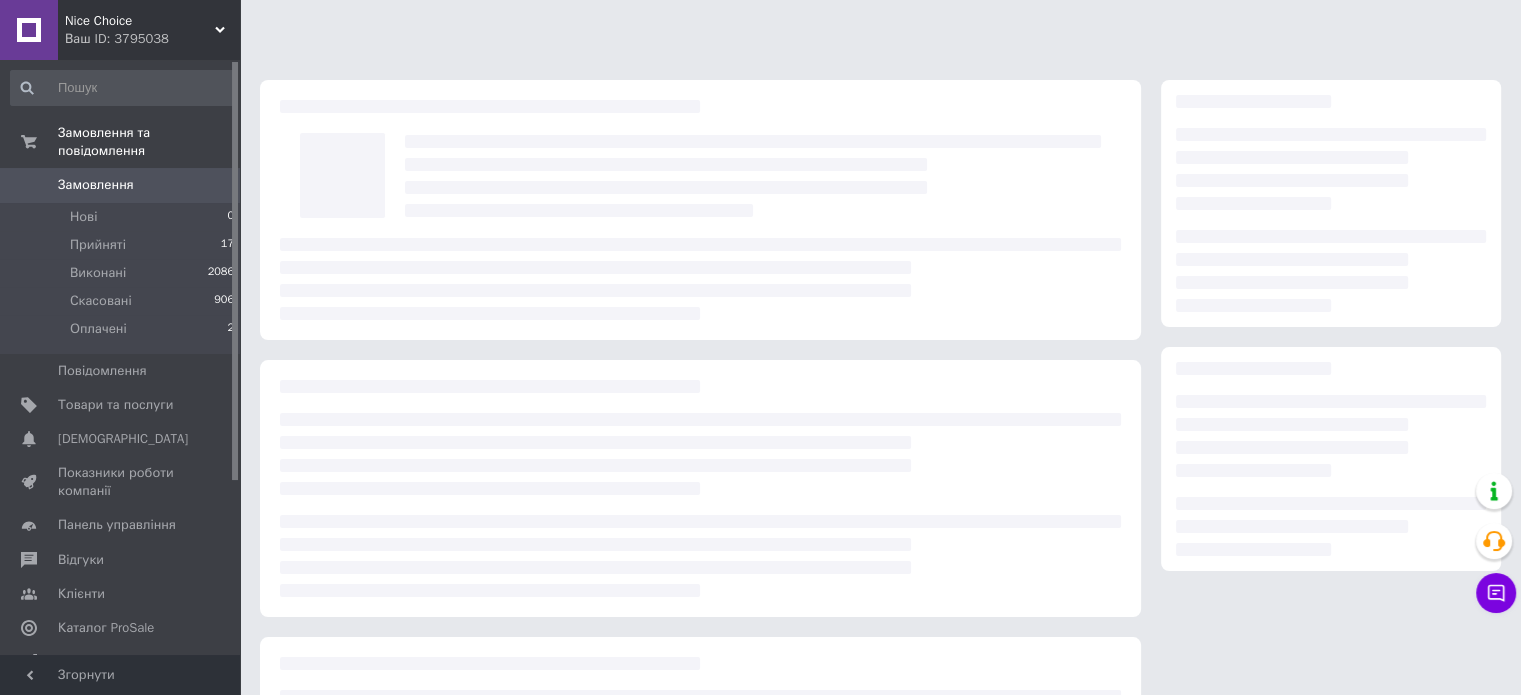 scroll, scrollTop: 0, scrollLeft: 0, axis: both 